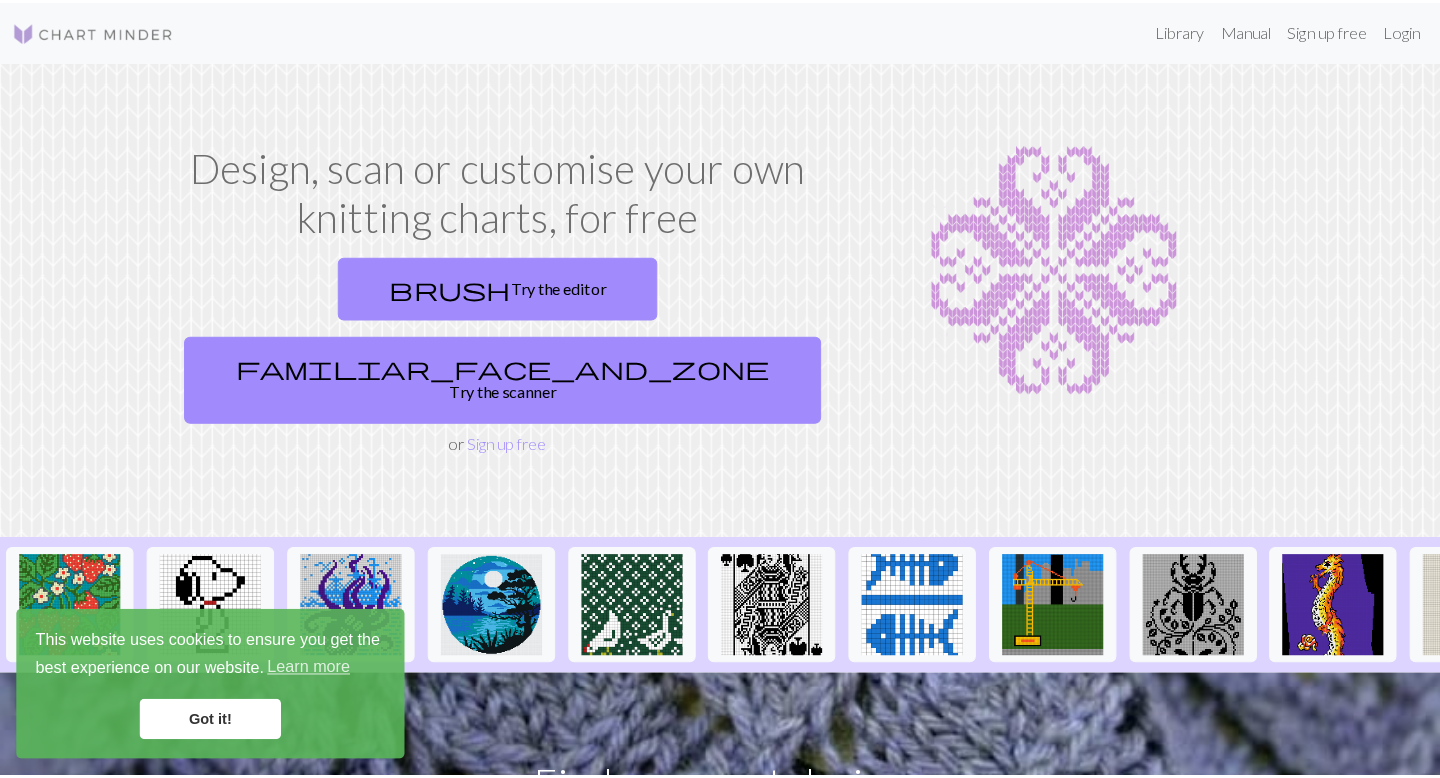 scroll, scrollTop: 0, scrollLeft: 0, axis: both 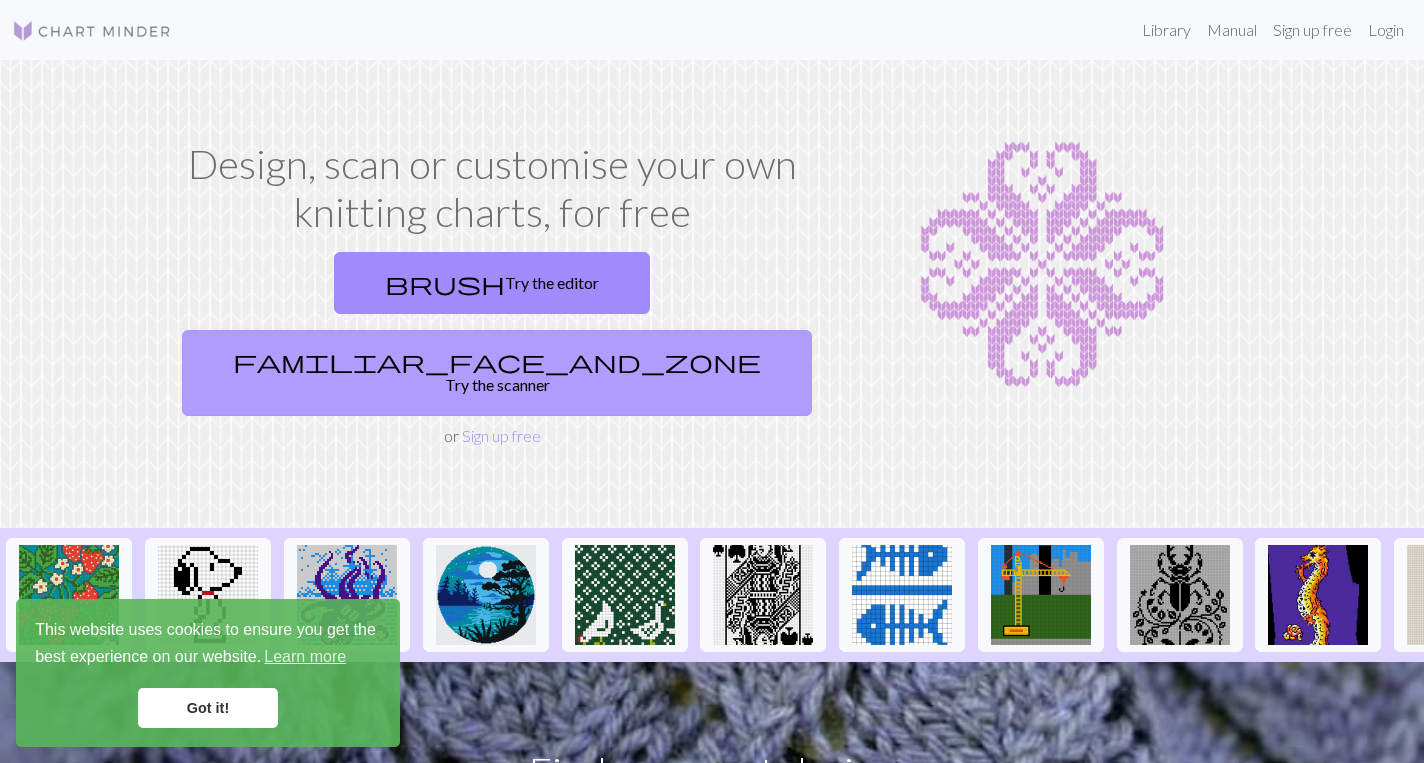 click on "familiar_face_and_zone" at bounding box center [497, 361] 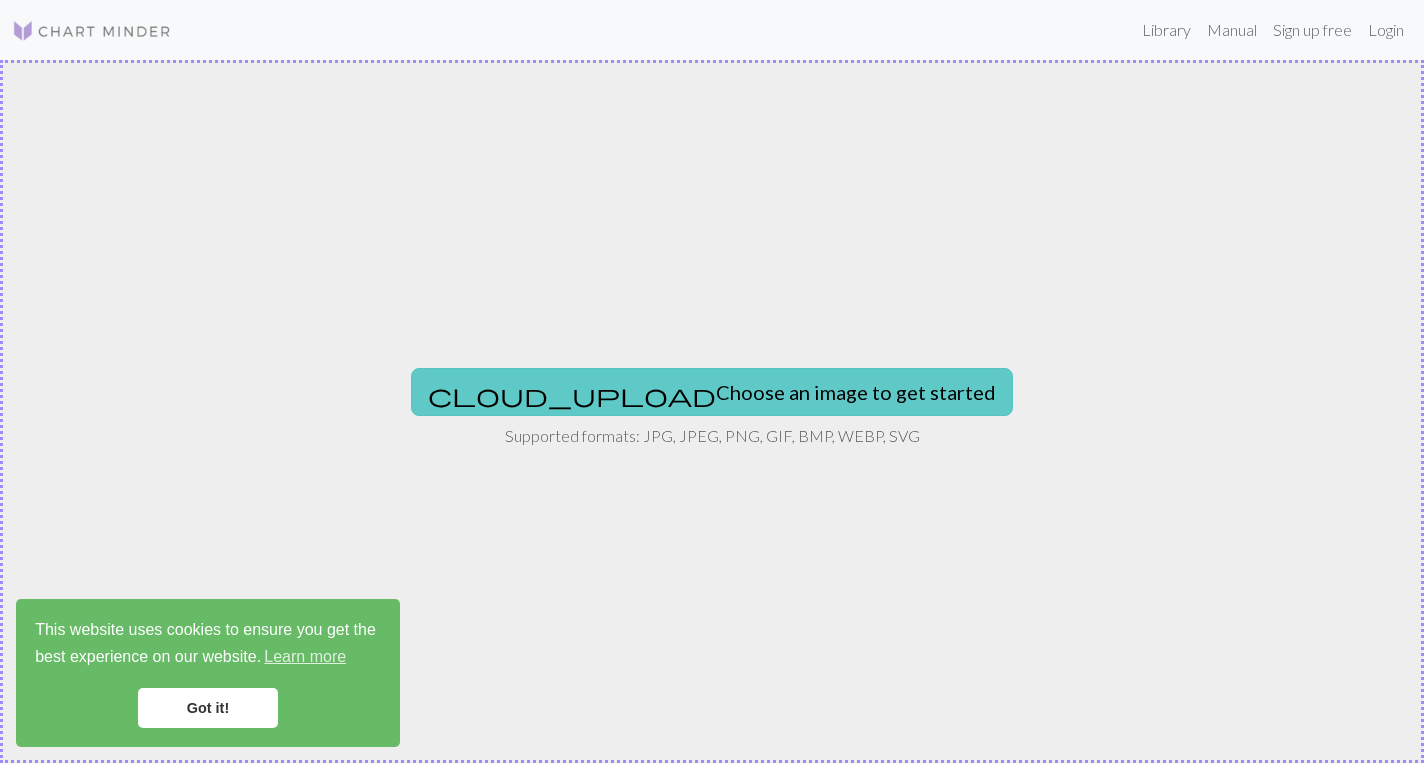 click on "cloud_upload  Choose an image to get started" at bounding box center (712, 392) 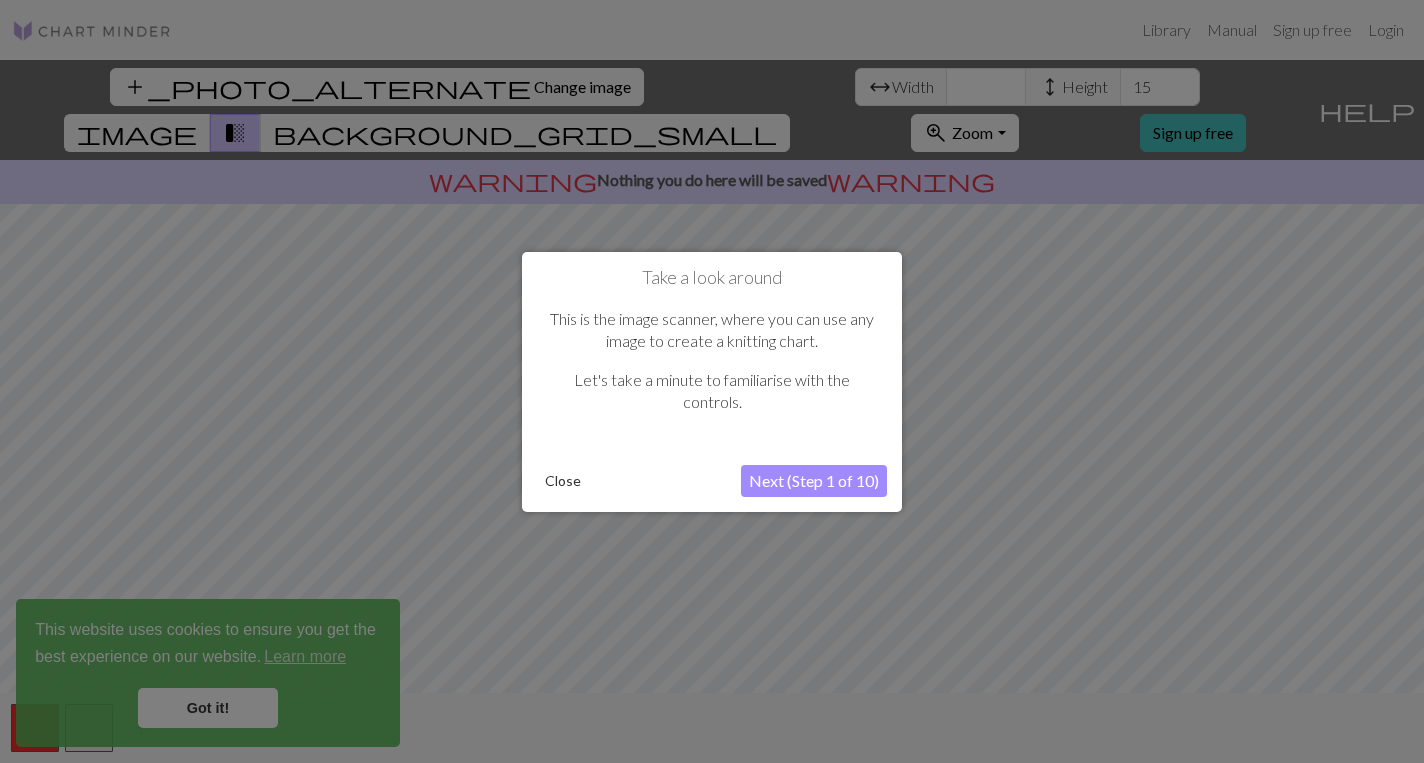 click on "Close" at bounding box center (563, 481) 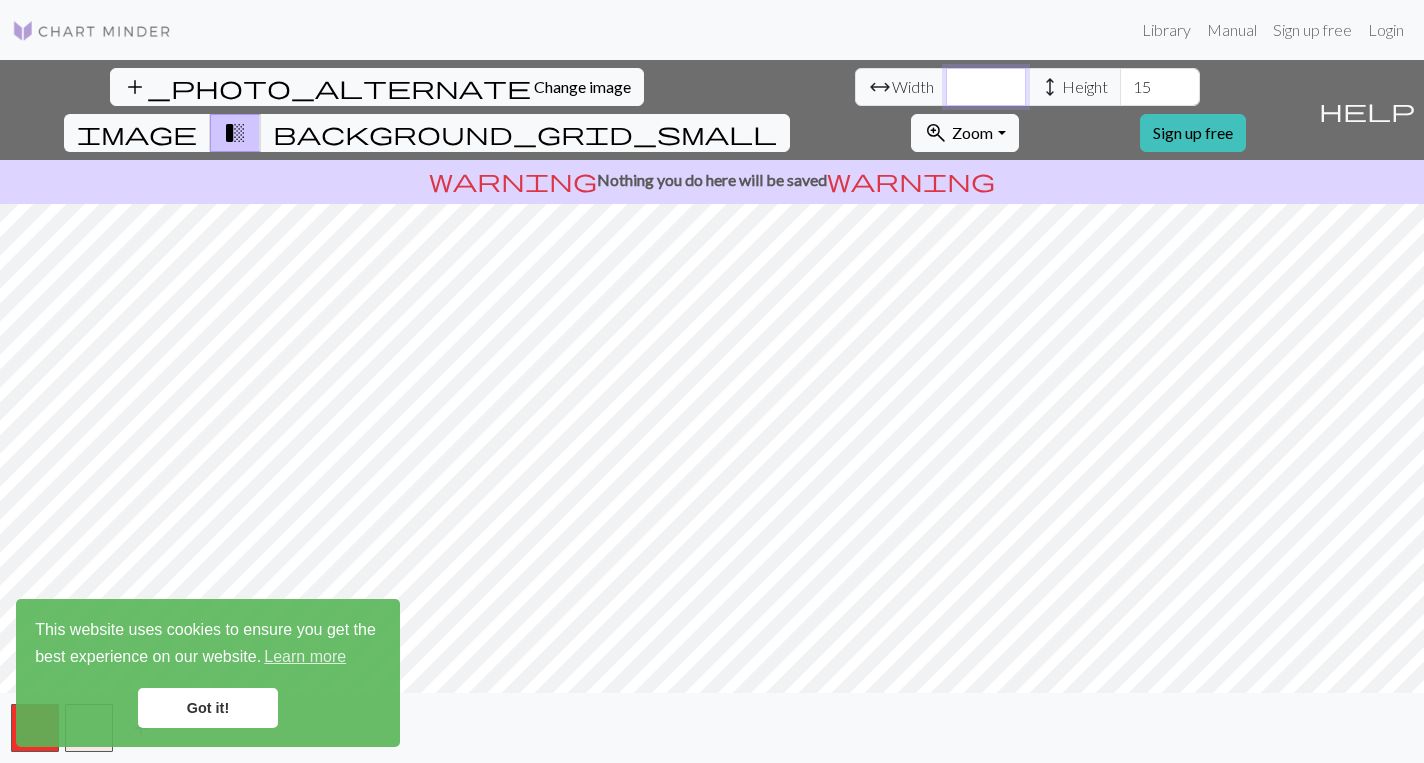 click on "[NUMBER]" at bounding box center (986, 87) 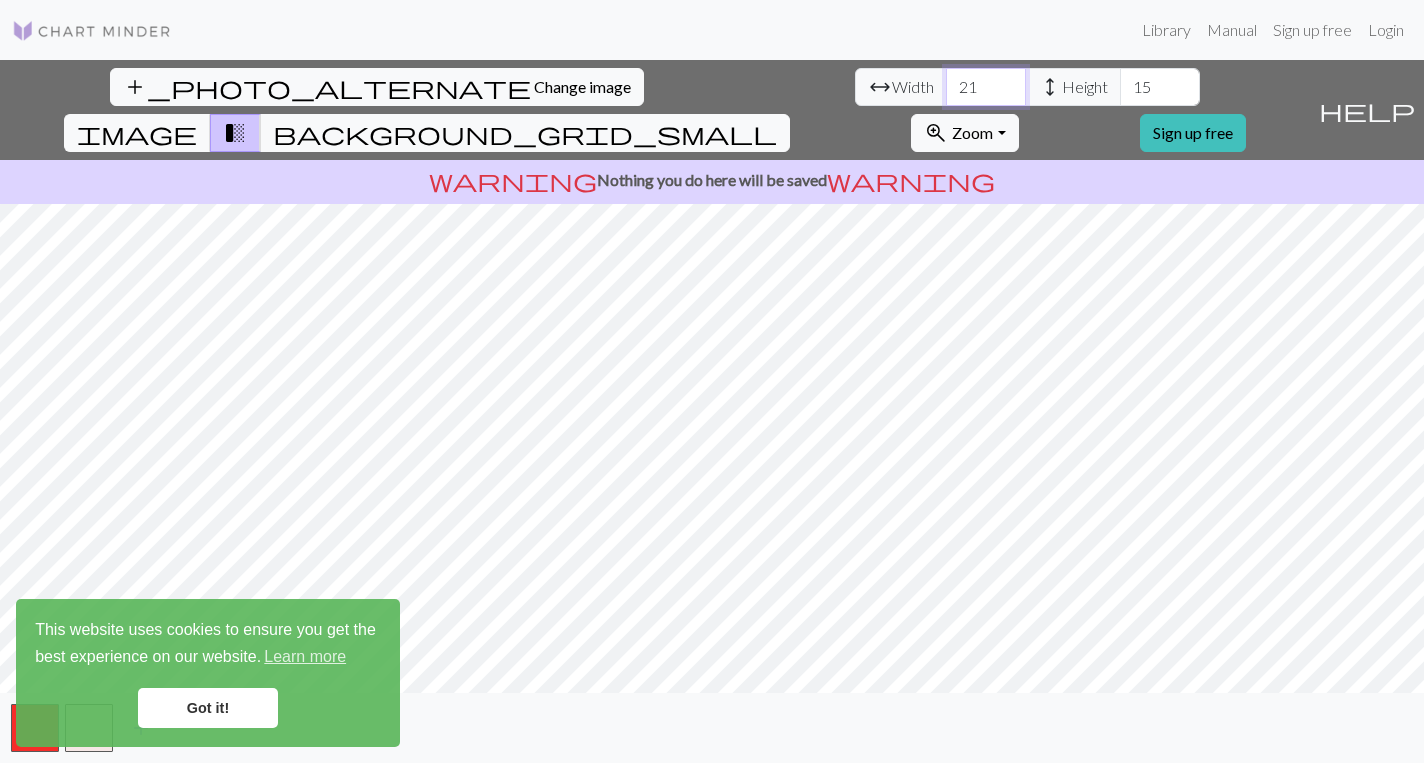 click on "21" at bounding box center (986, 87) 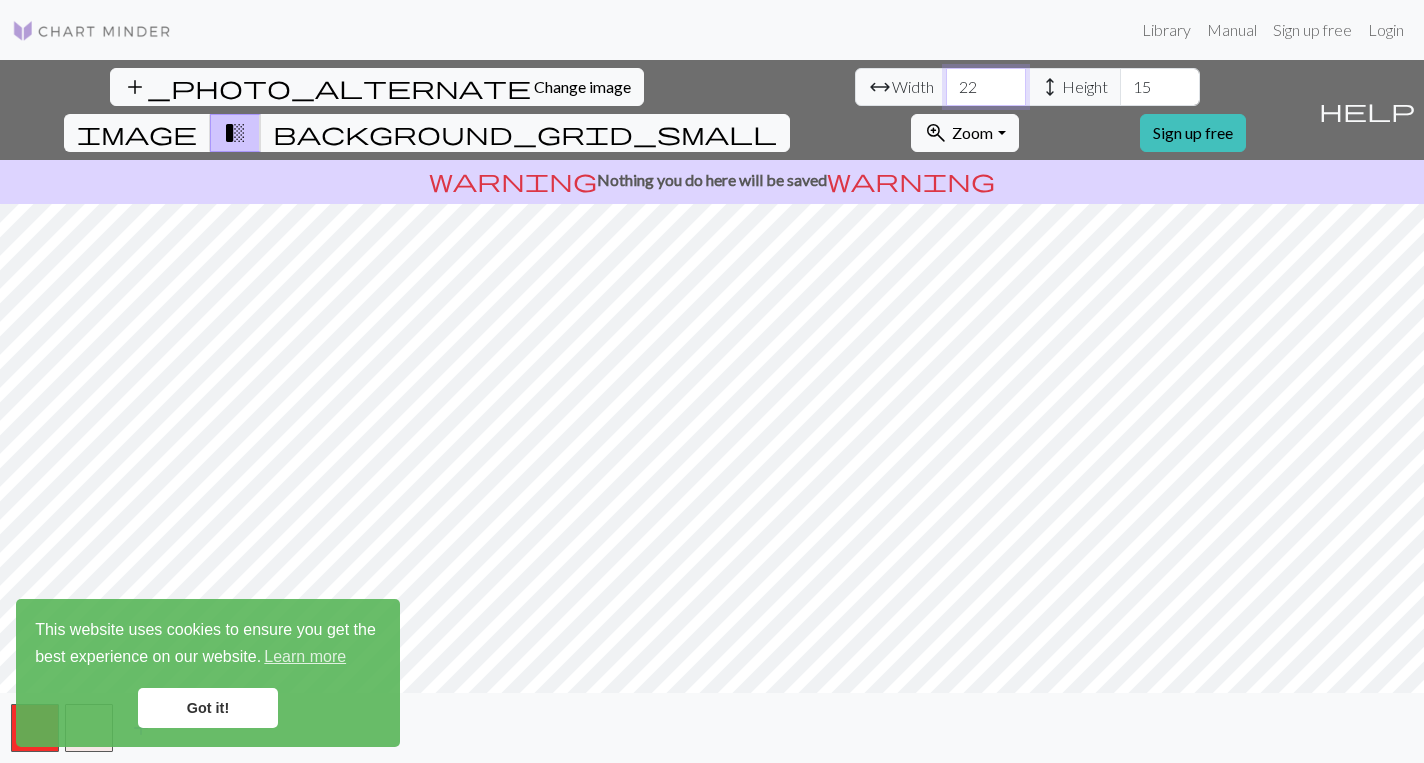 click on "22" at bounding box center [986, 87] 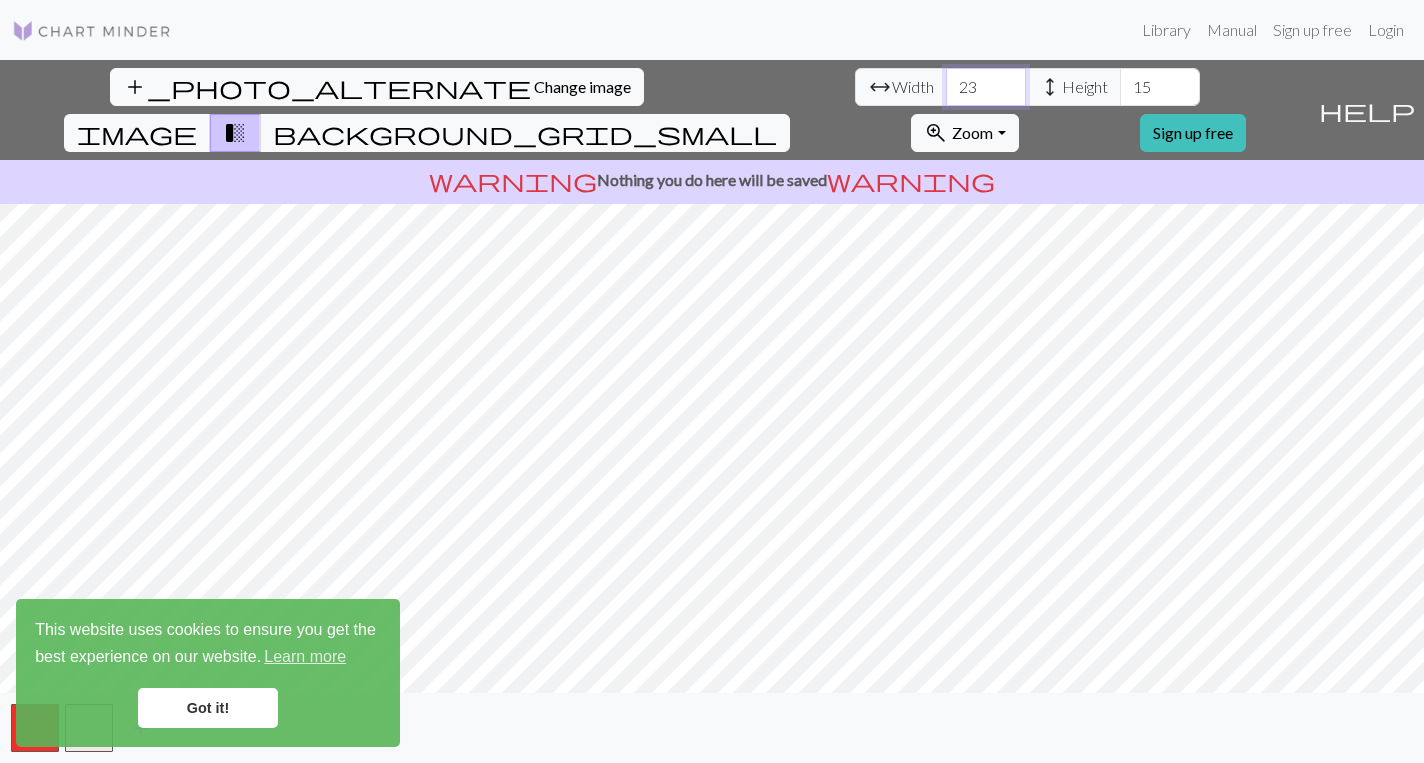click on "23" at bounding box center (986, 87) 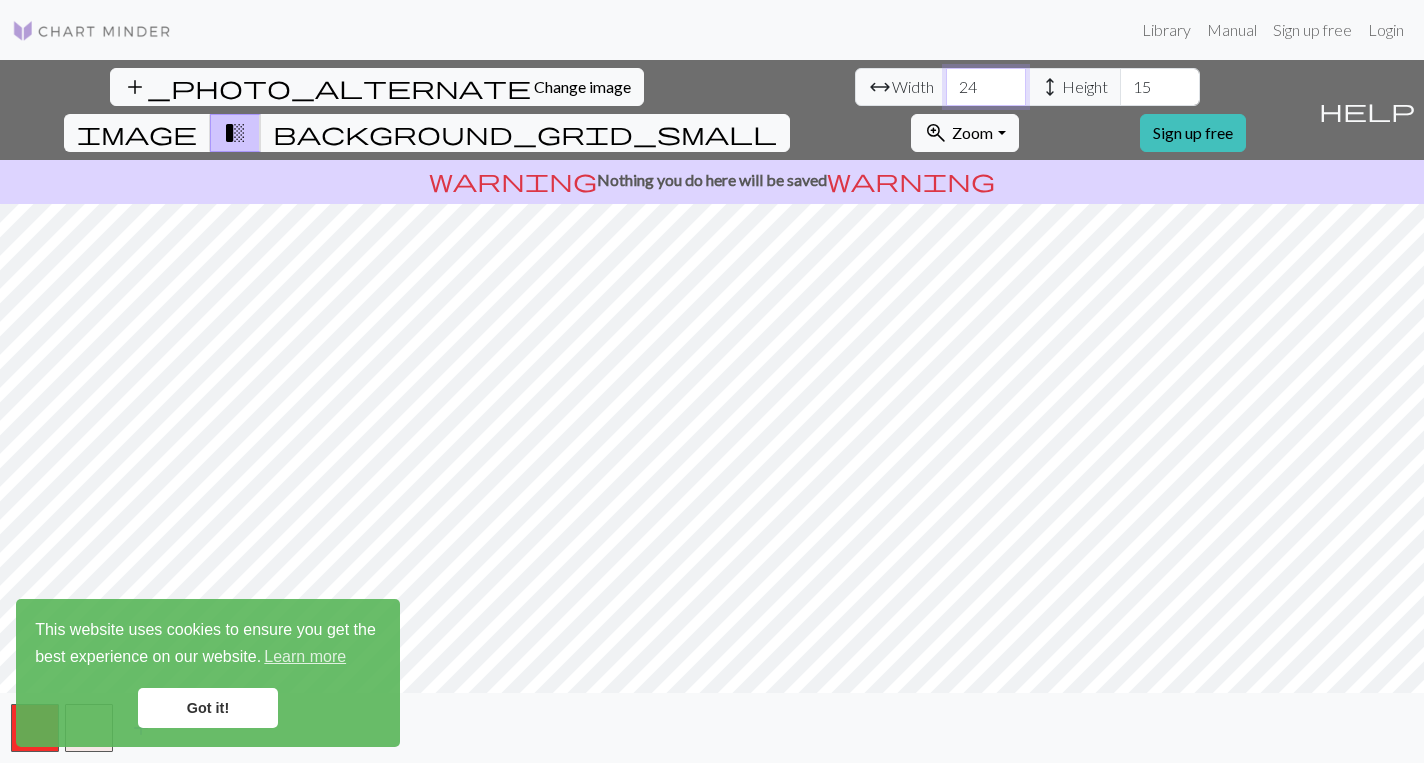 click on "24" at bounding box center [986, 87] 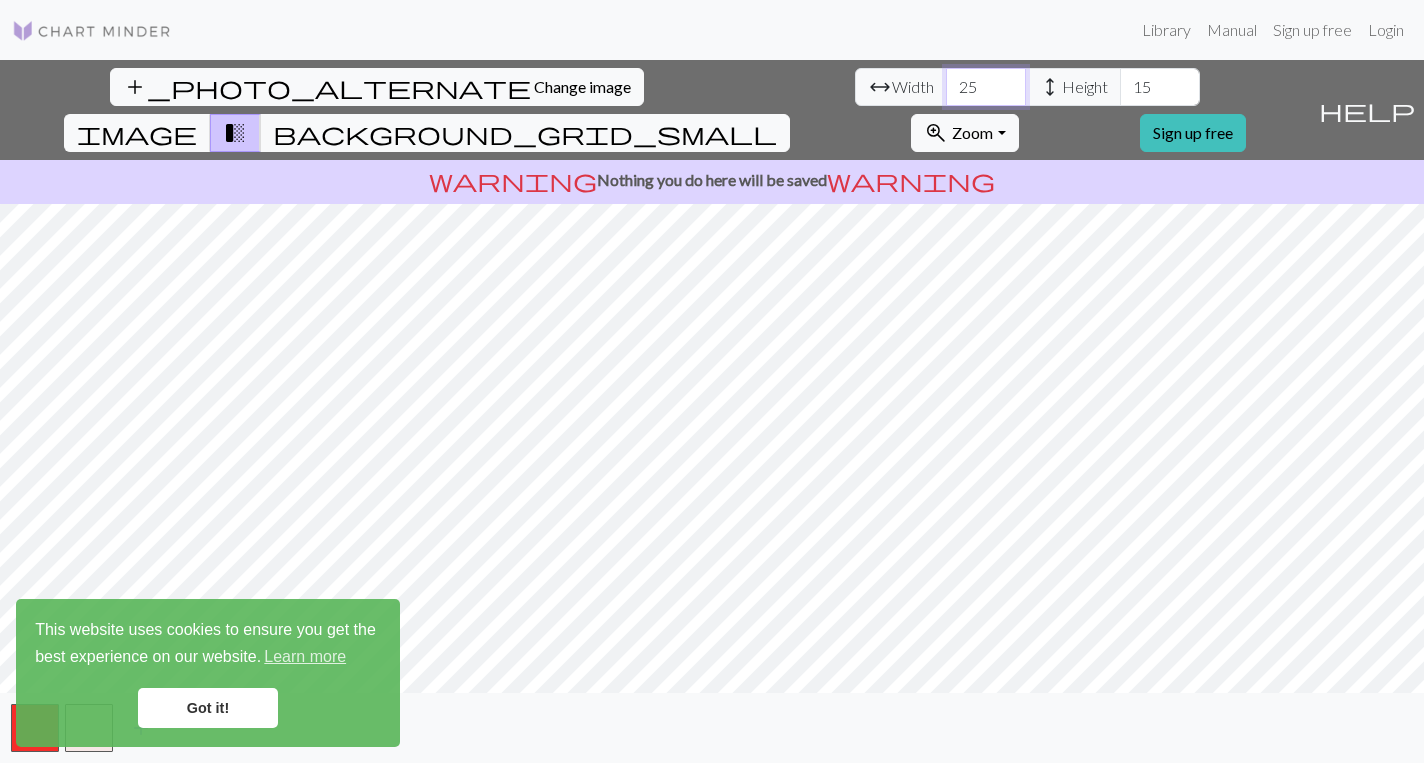 click on "25" at bounding box center [986, 87] 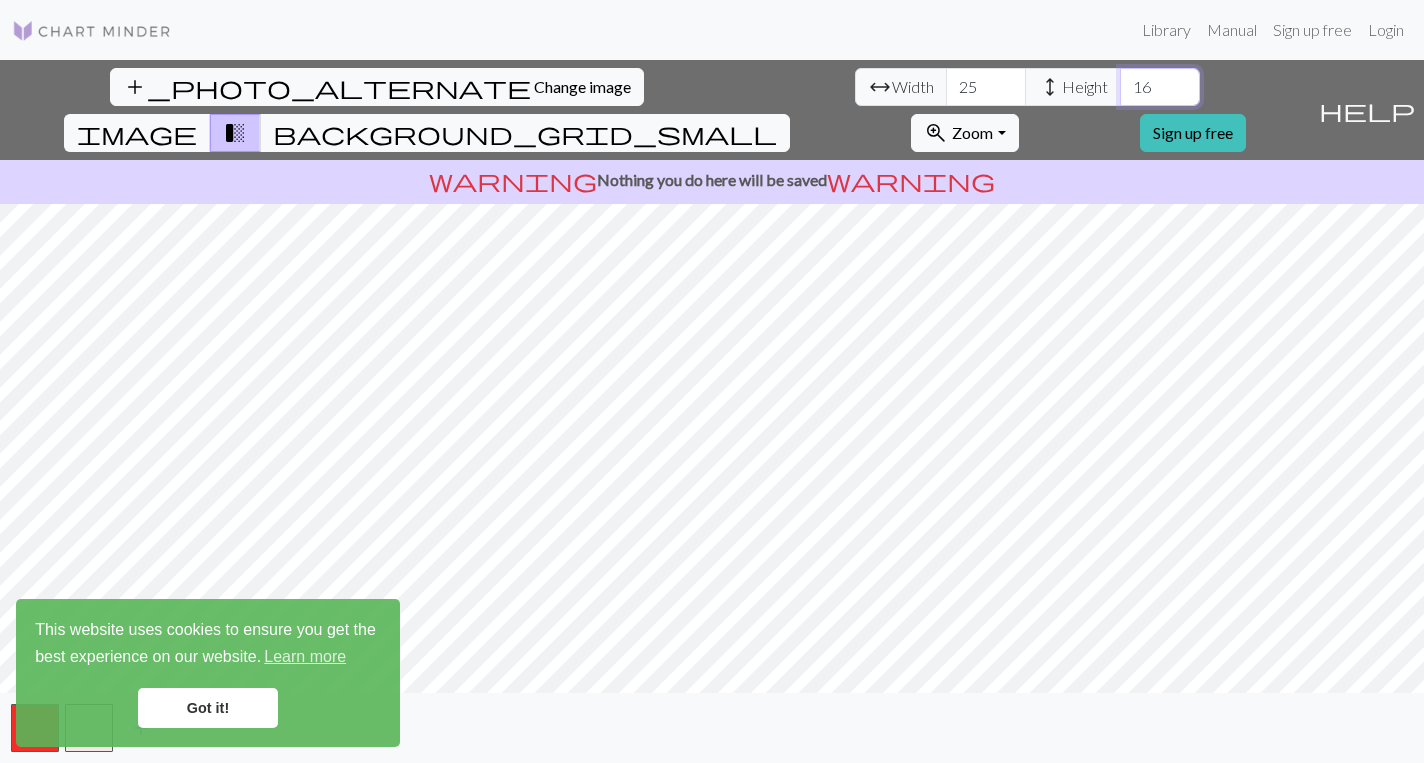 click on "16" at bounding box center (1160, 87) 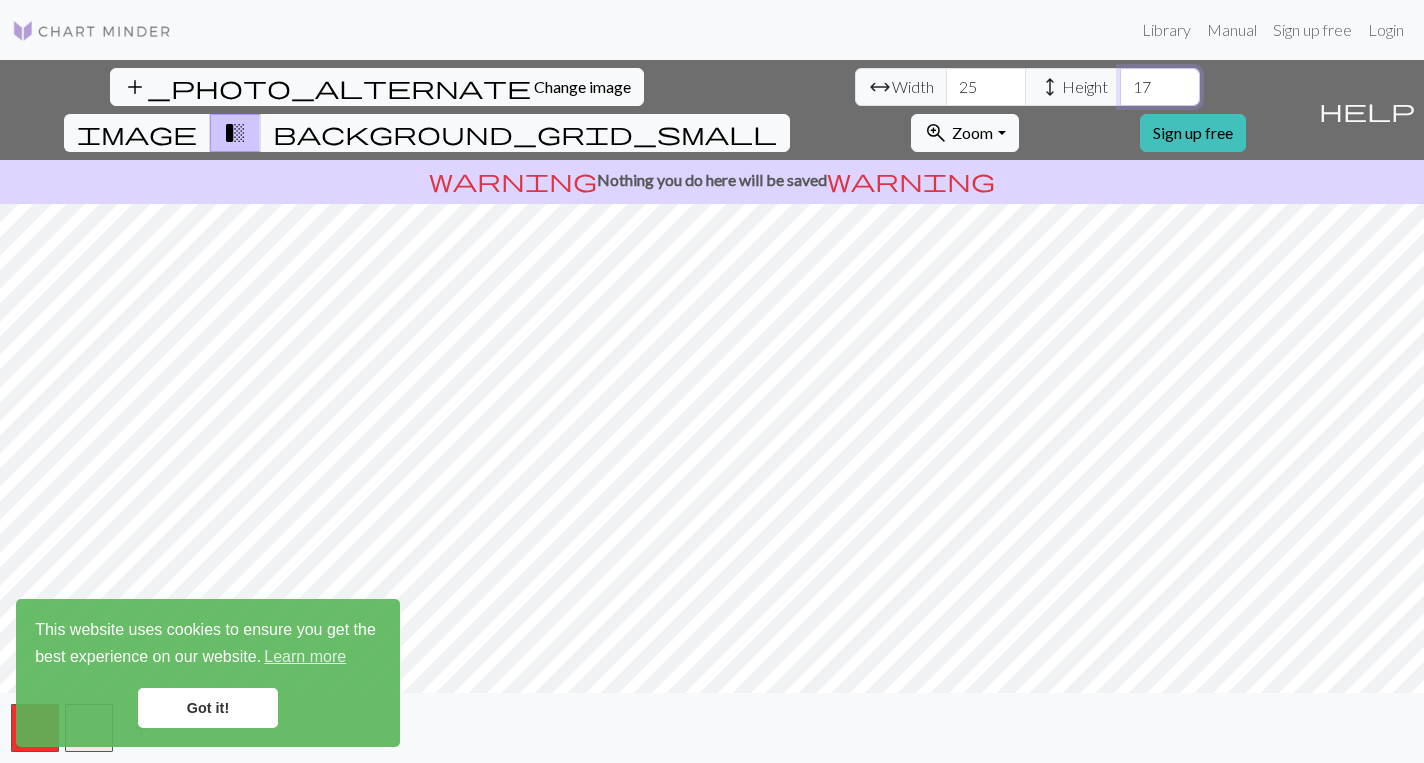 click on "17" at bounding box center (1160, 87) 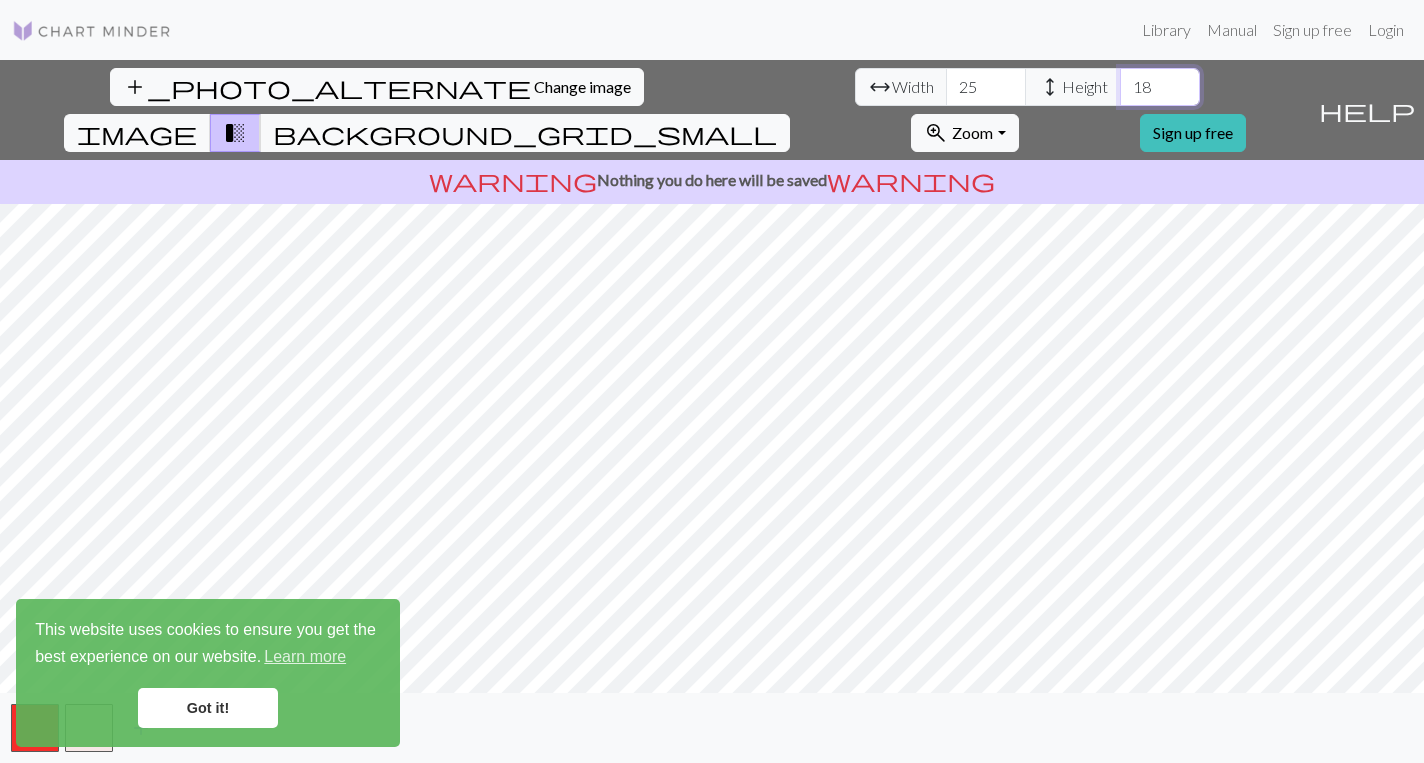 click on "18" at bounding box center (1160, 87) 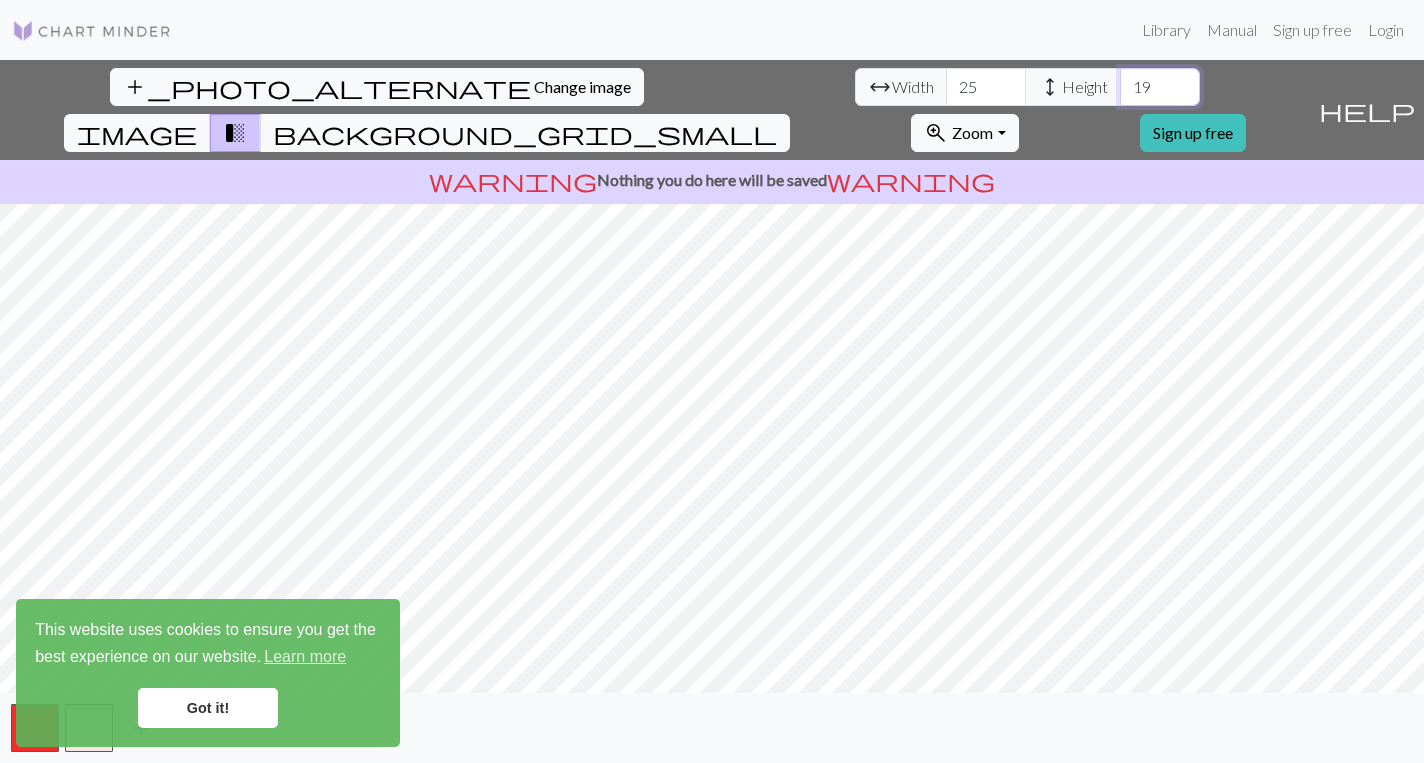 click on "19" at bounding box center (1160, 87) 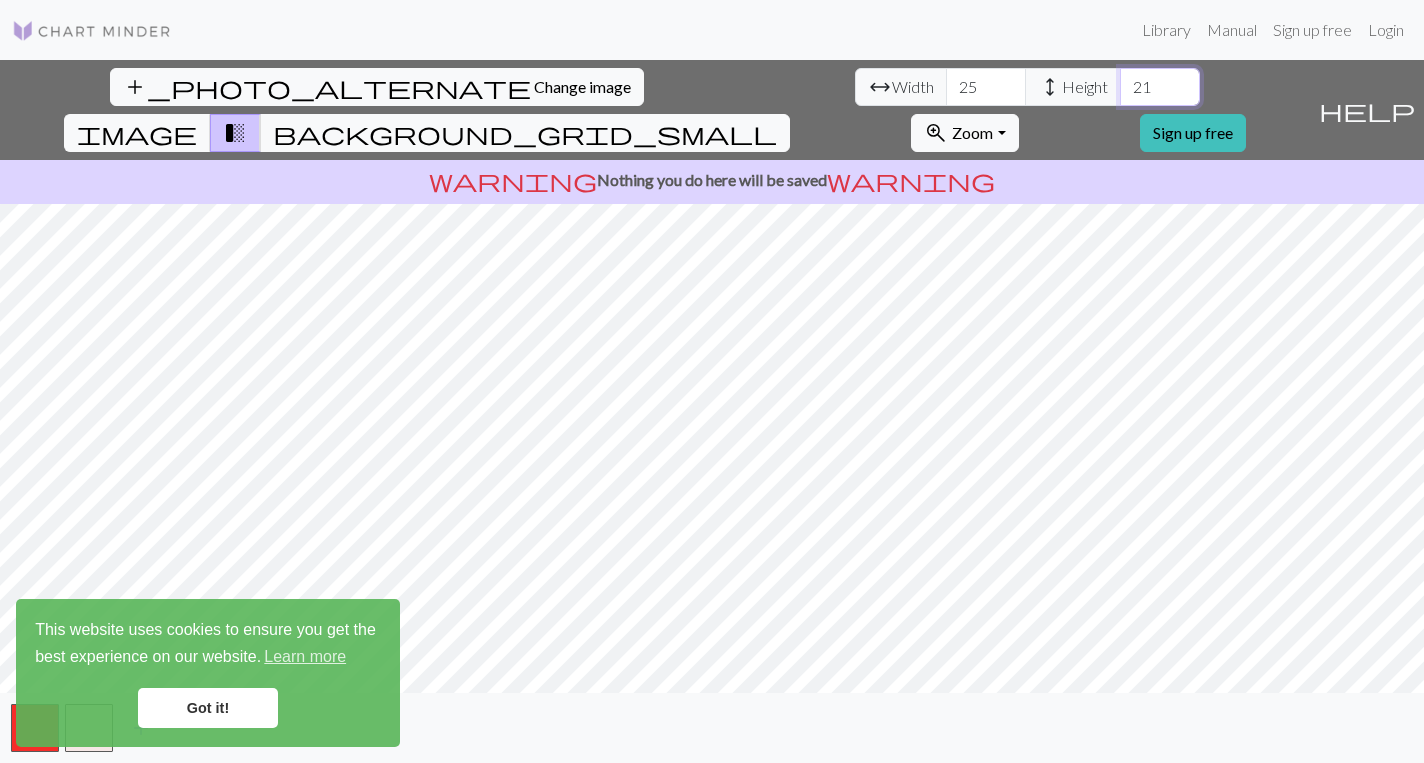 click on "21" at bounding box center (1160, 87) 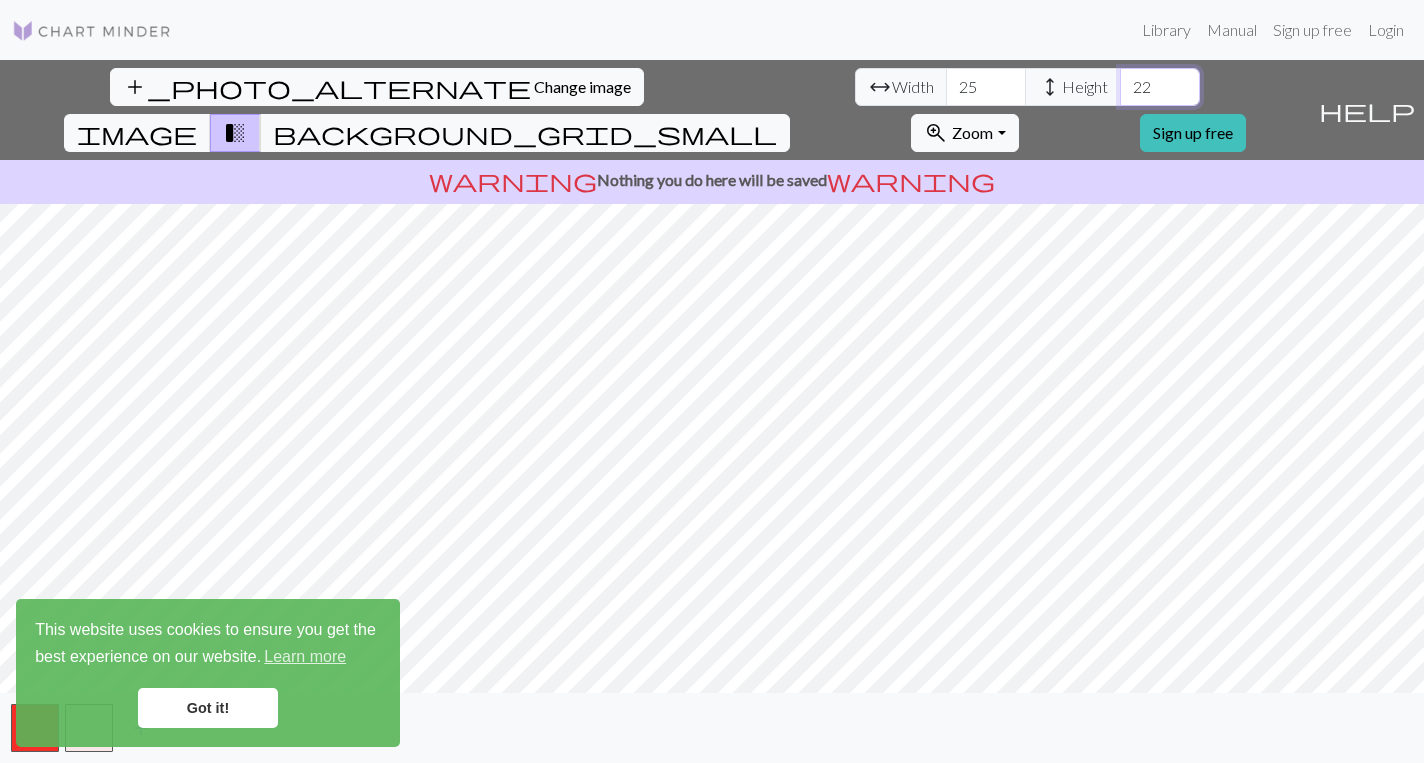 click on "22" at bounding box center (1160, 87) 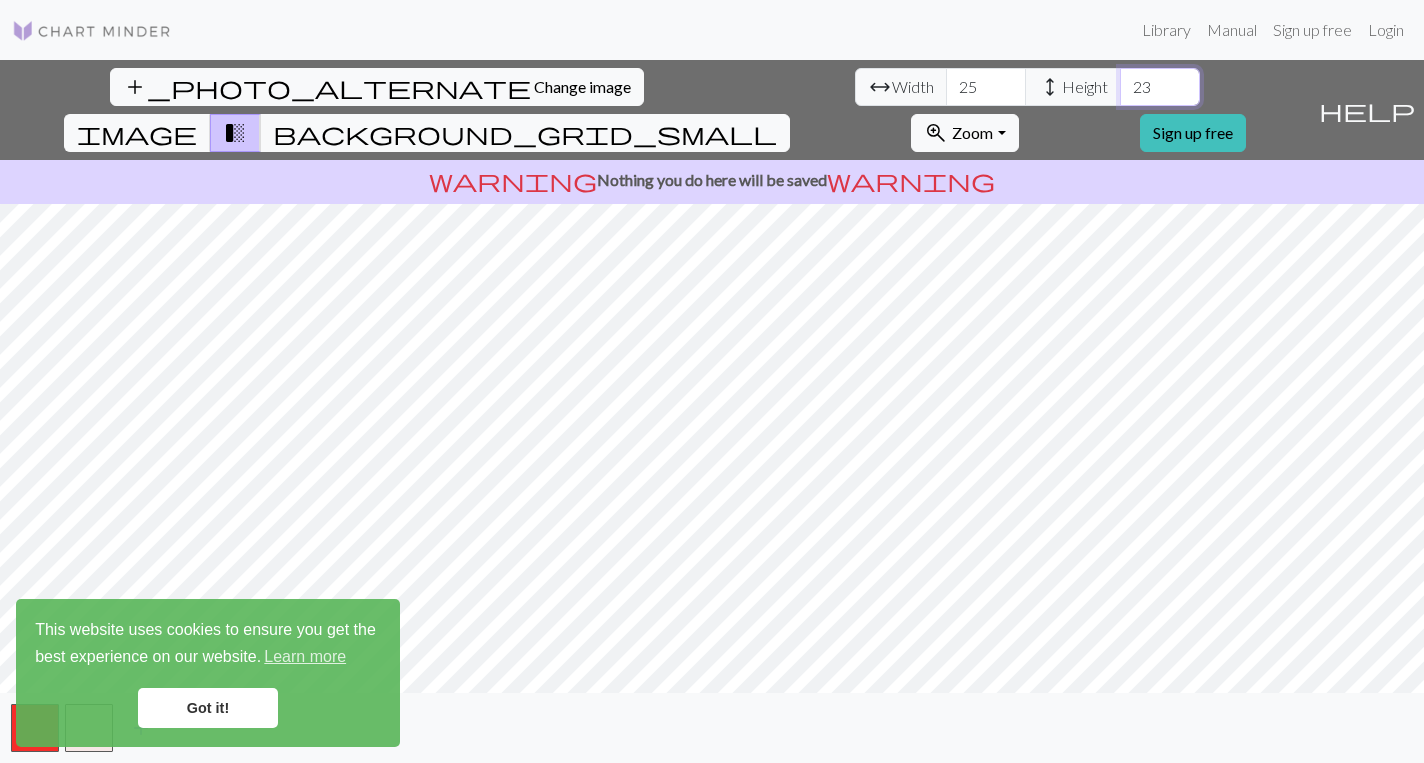 type on "23" 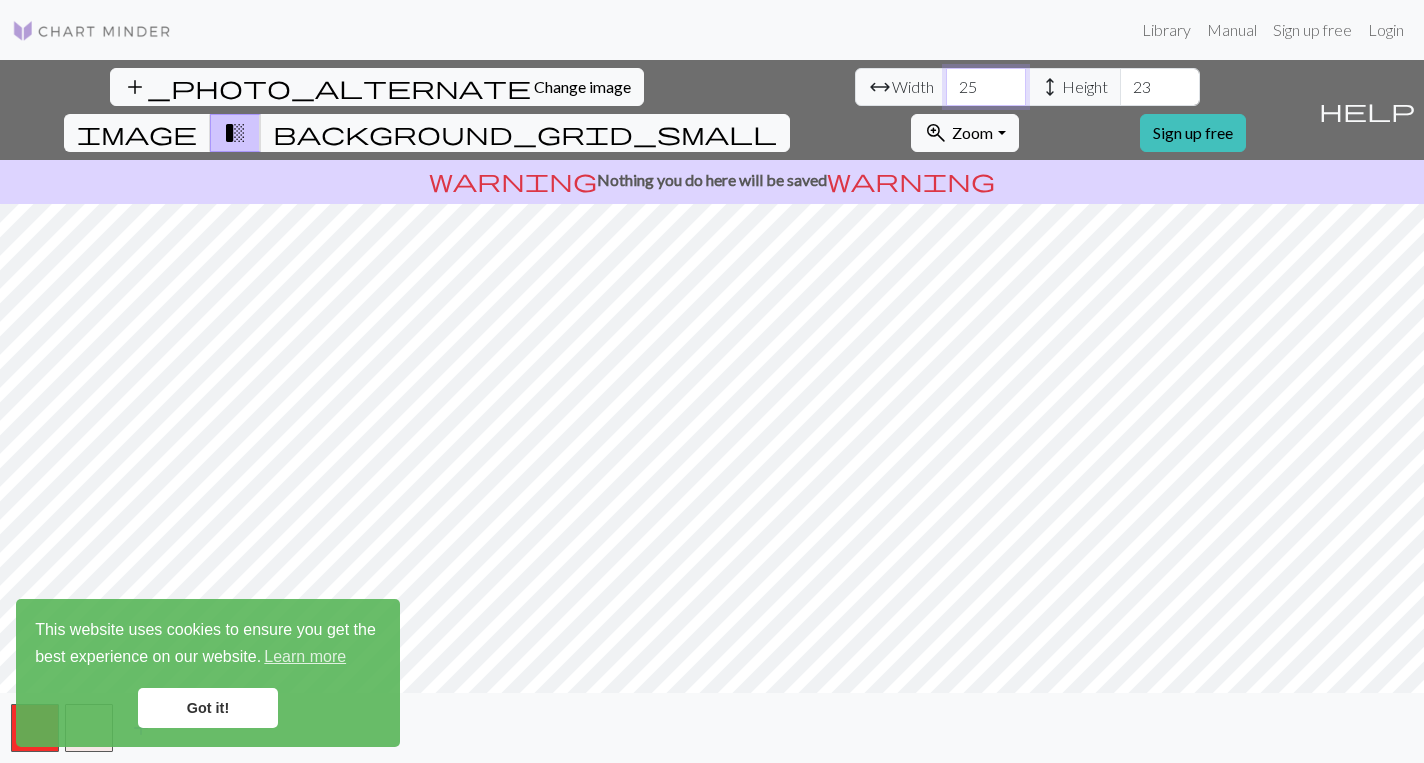 click on "25" at bounding box center [986, 87] 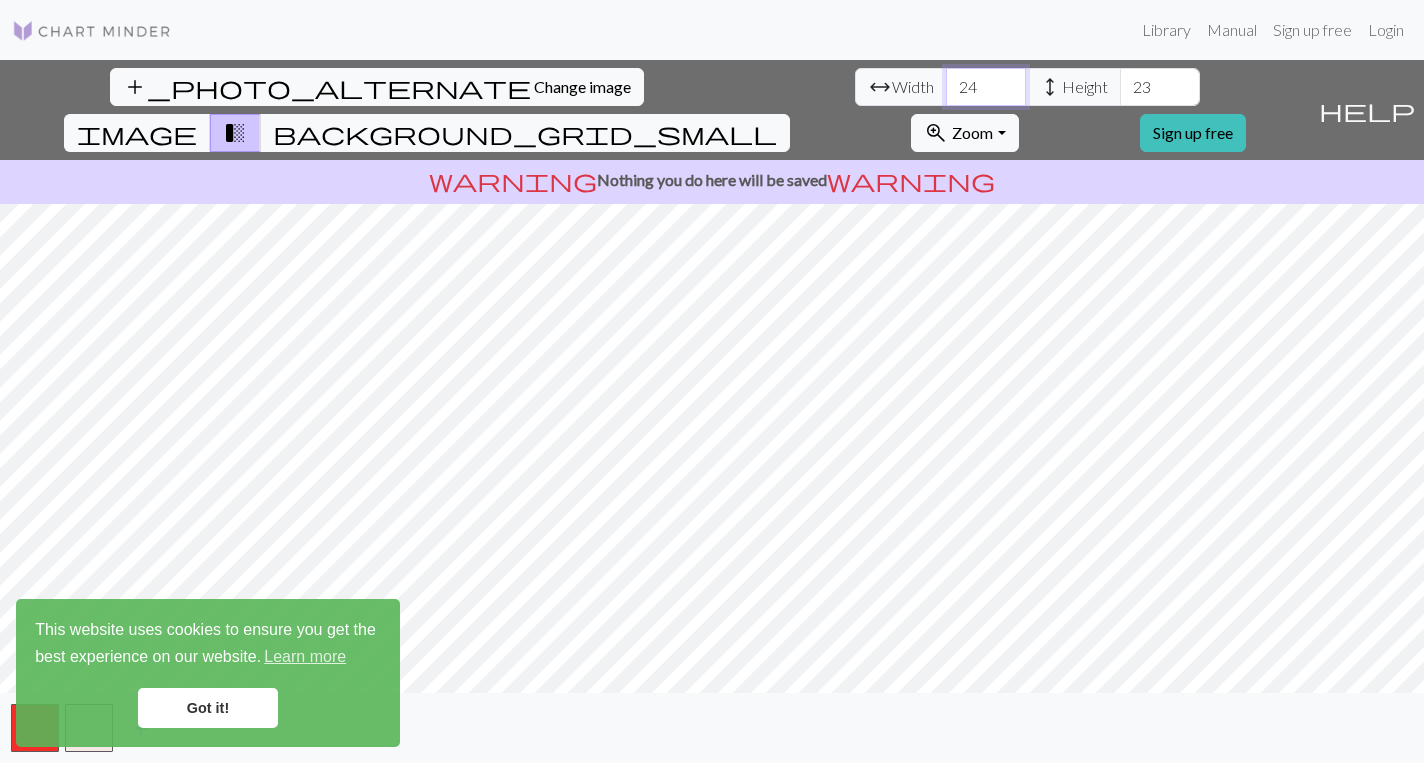 click on "24" at bounding box center [986, 87] 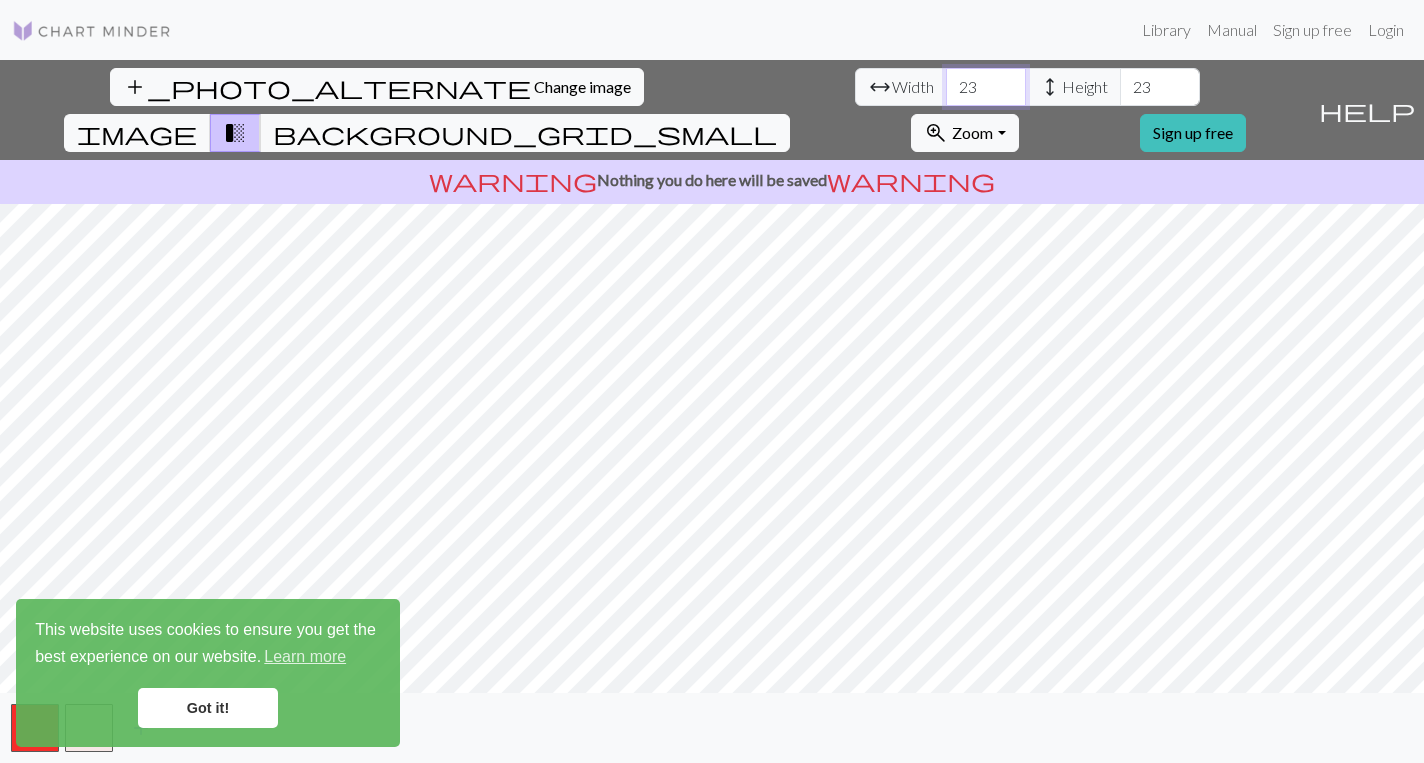 click on "23" at bounding box center [986, 87] 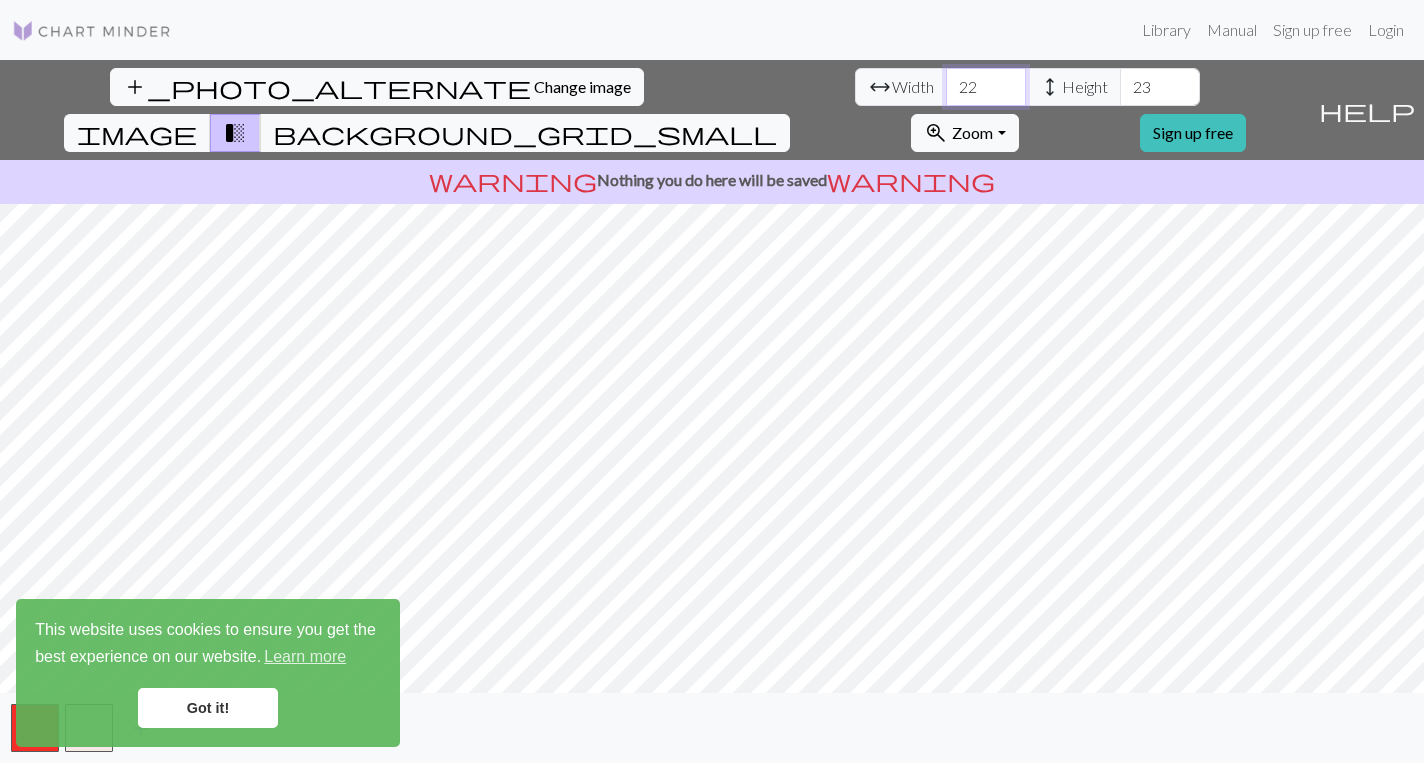 type on "22" 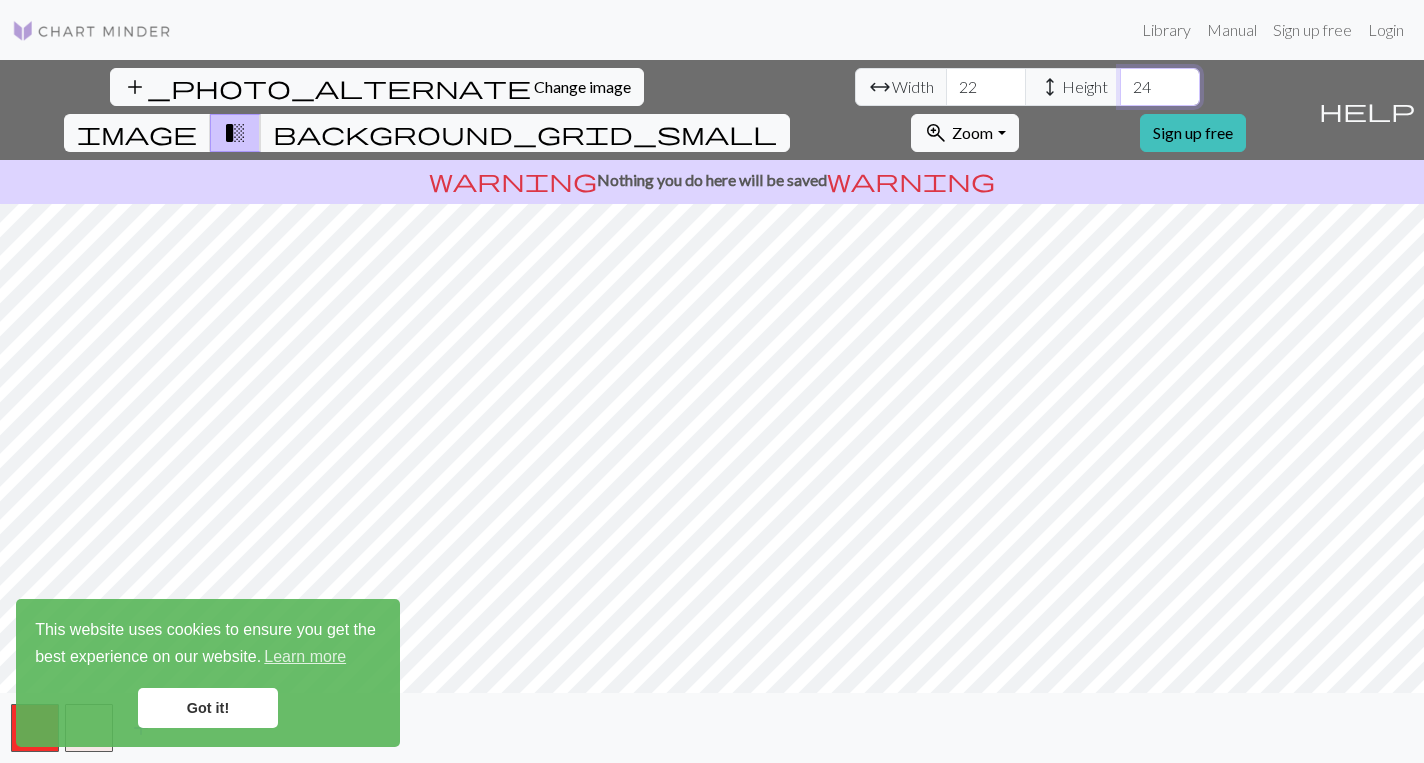 click on "24" at bounding box center [1160, 87] 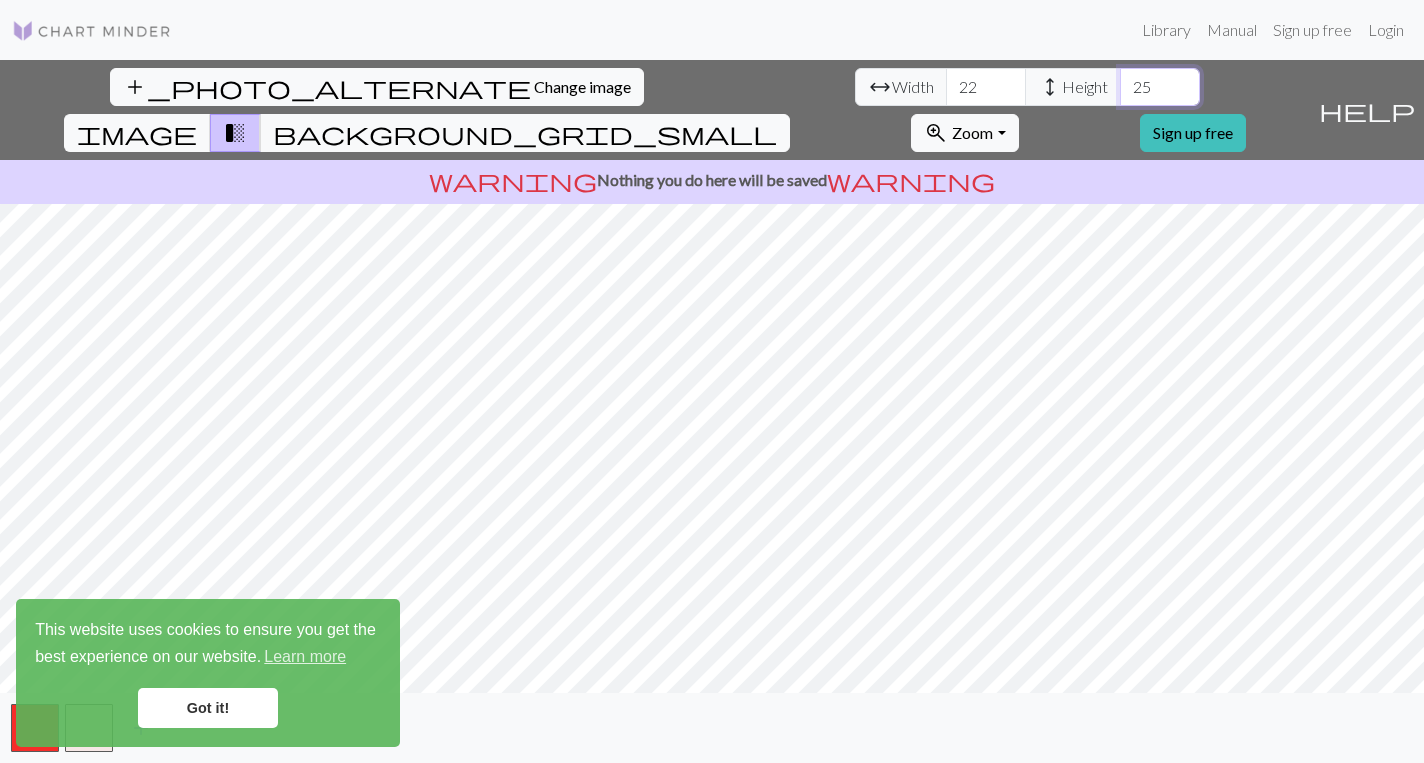 click on "25" at bounding box center [1160, 87] 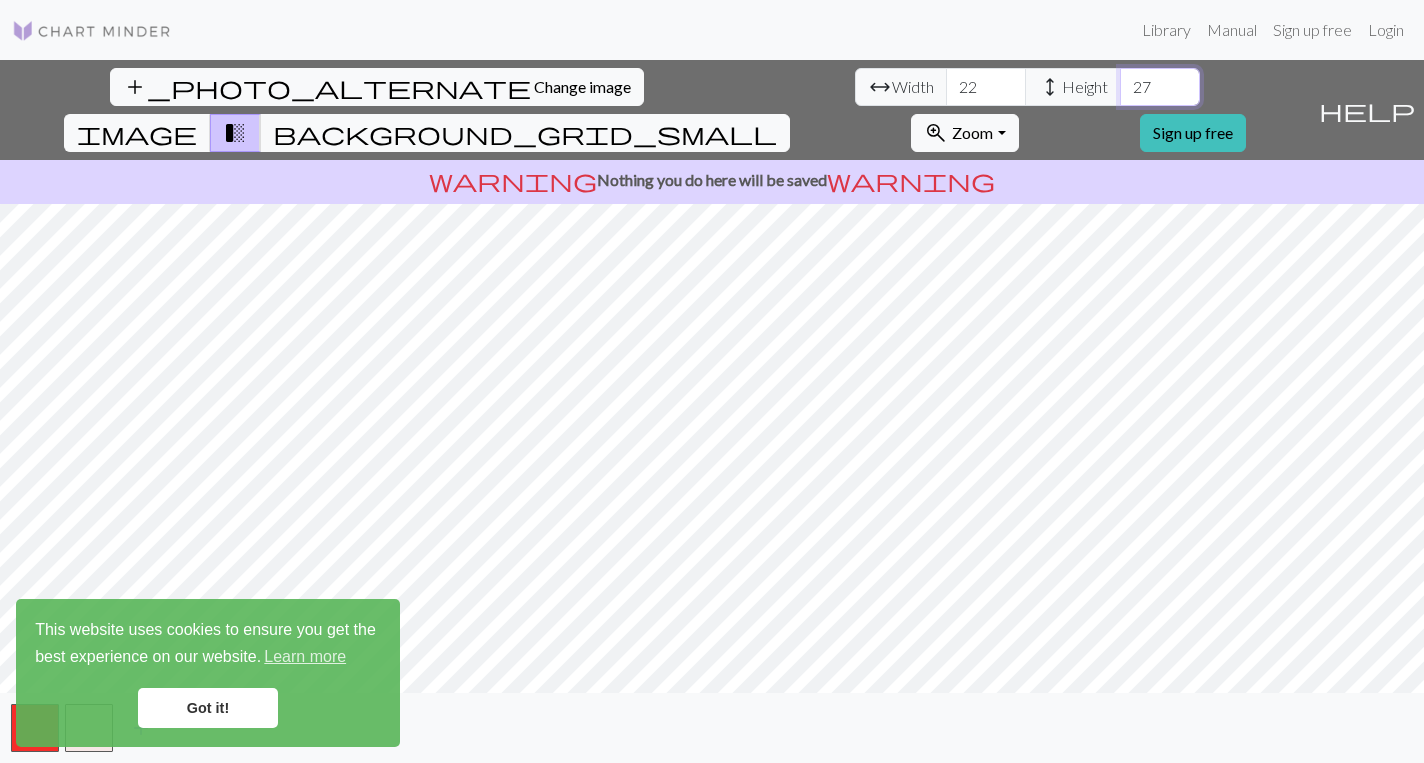 click on "27" at bounding box center (1160, 87) 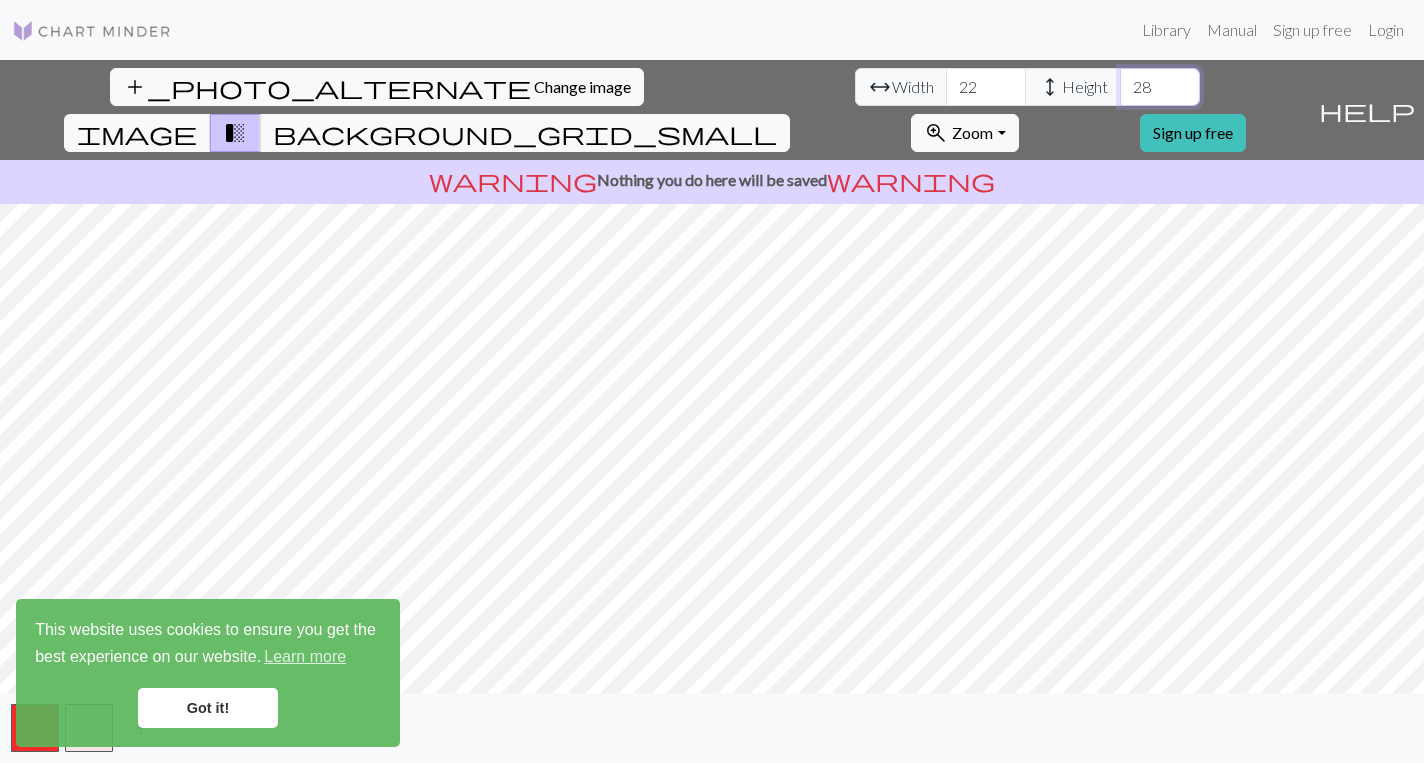 click on "28" at bounding box center [1160, 87] 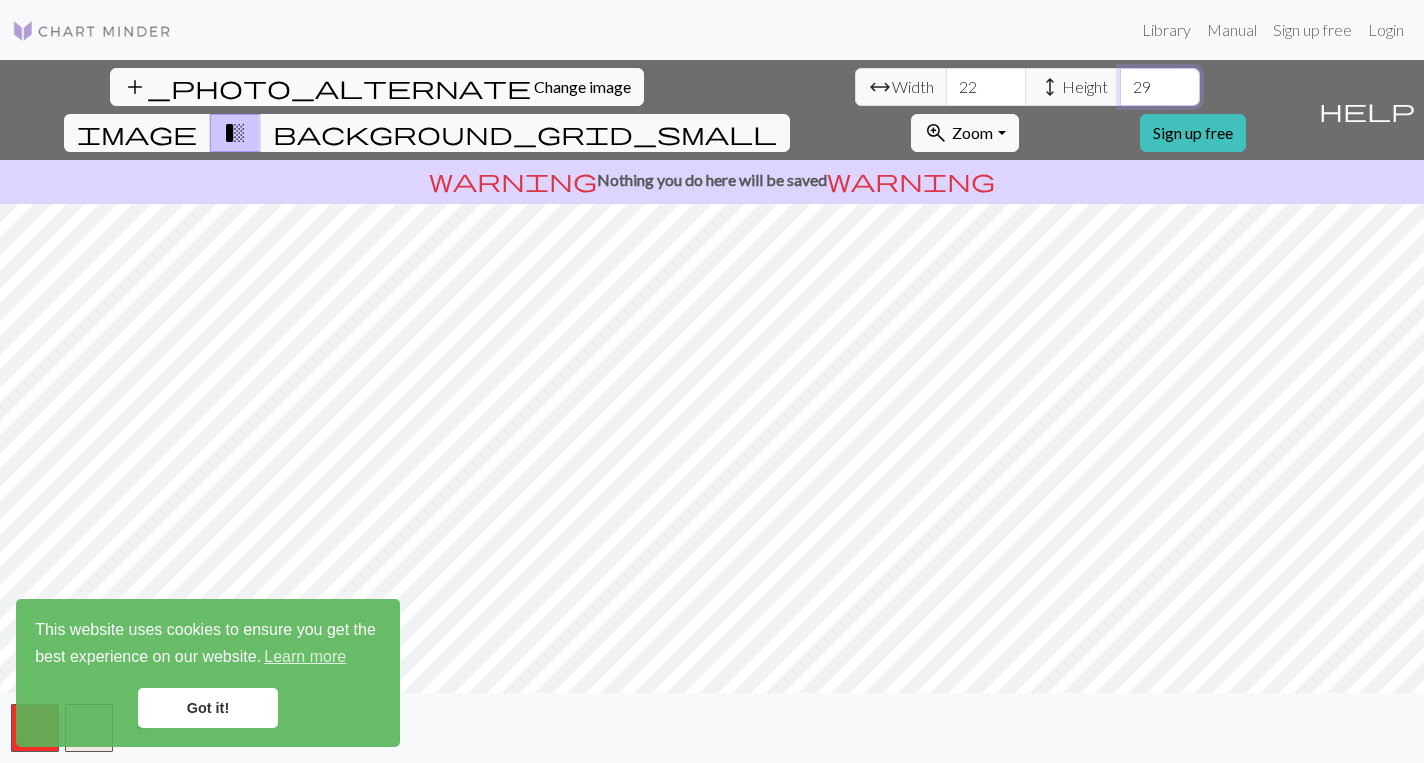 click on "29" at bounding box center (1160, 87) 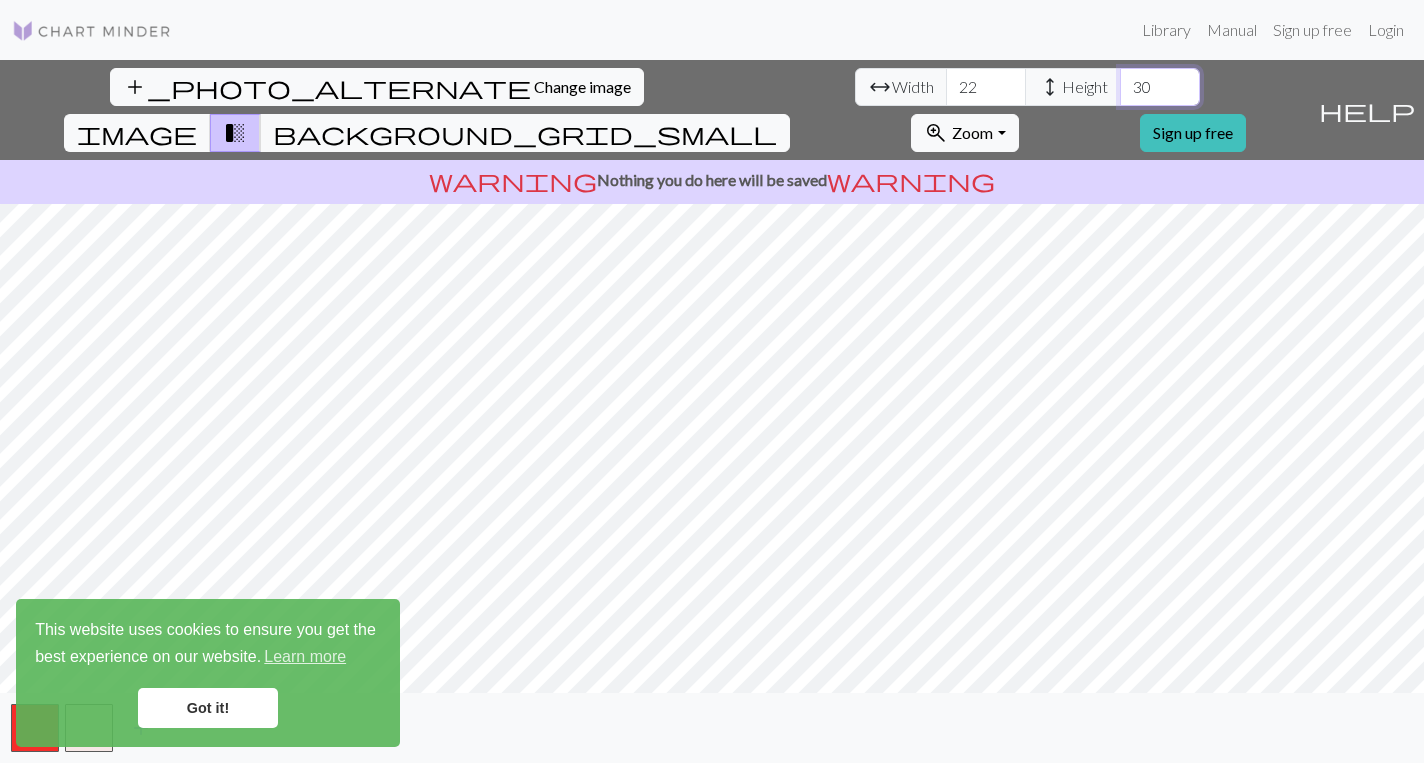 click on "30" at bounding box center (1160, 87) 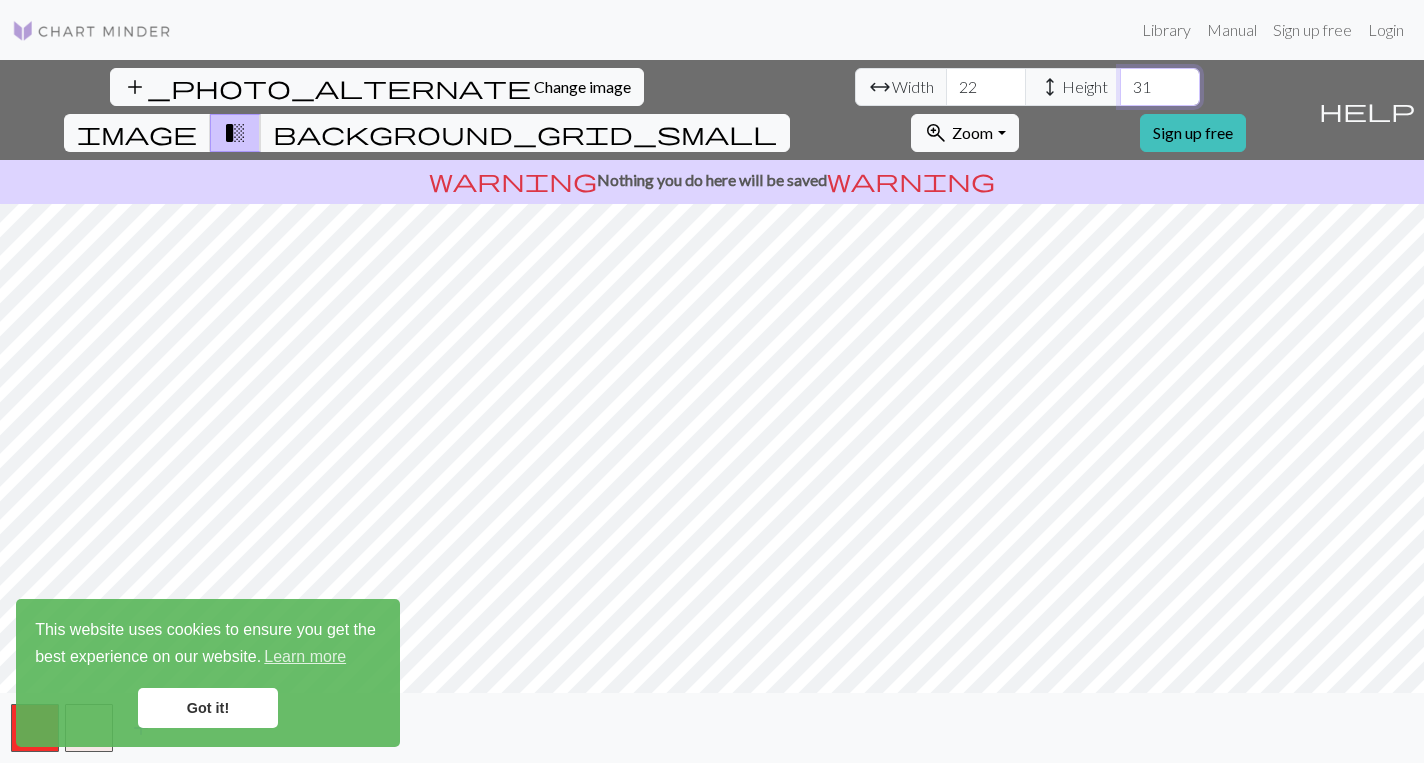 click on "31" at bounding box center [1160, 87] 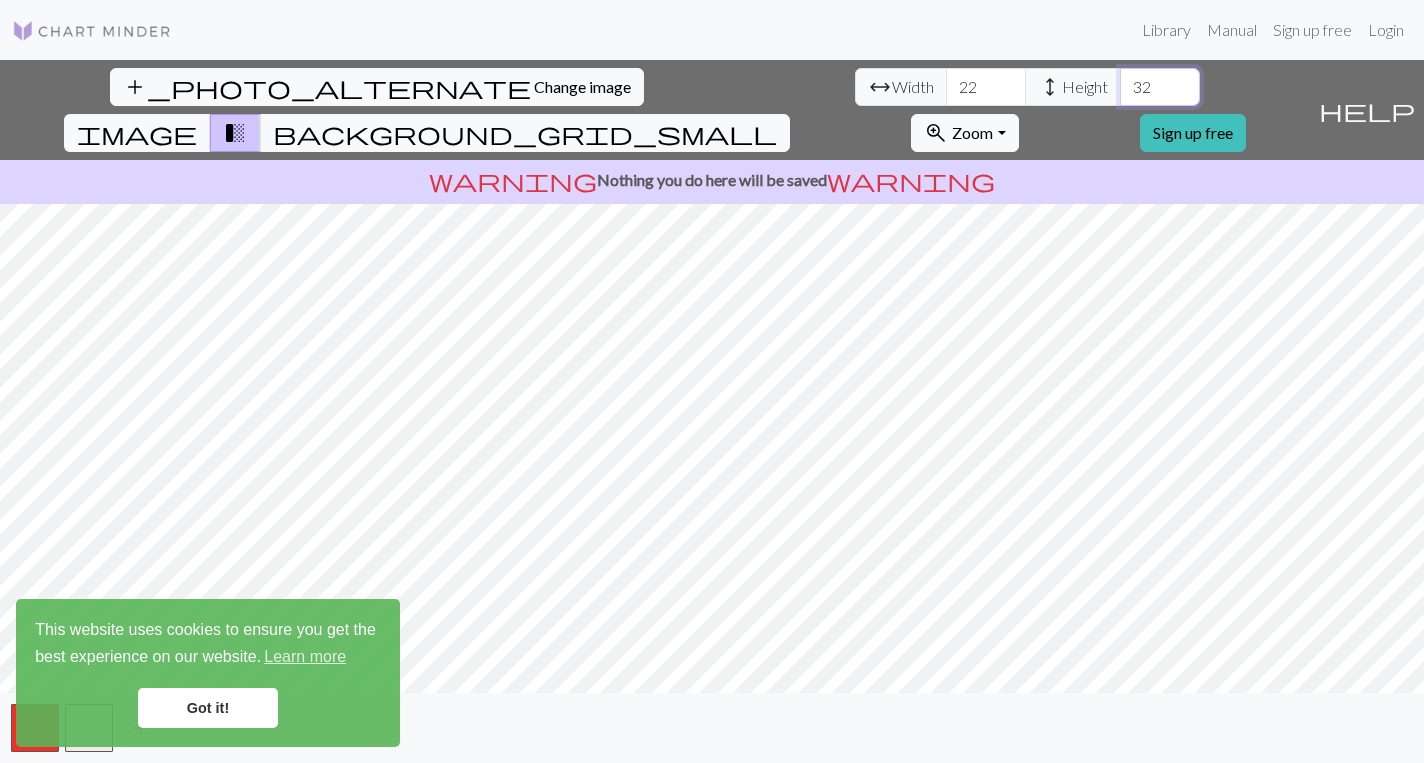 click on "32" at bounding box center [1160, 87] 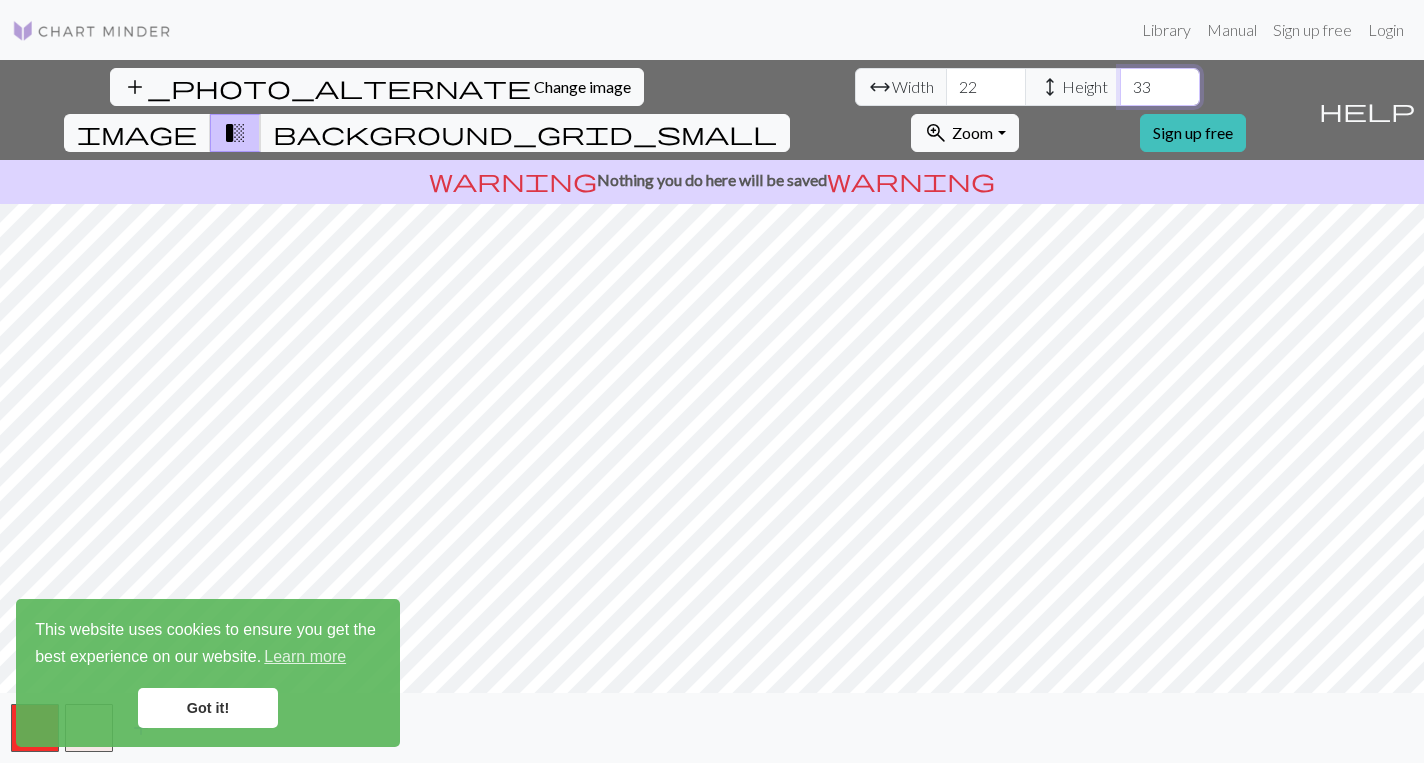click on "33" at bounding box center (1160, 87) 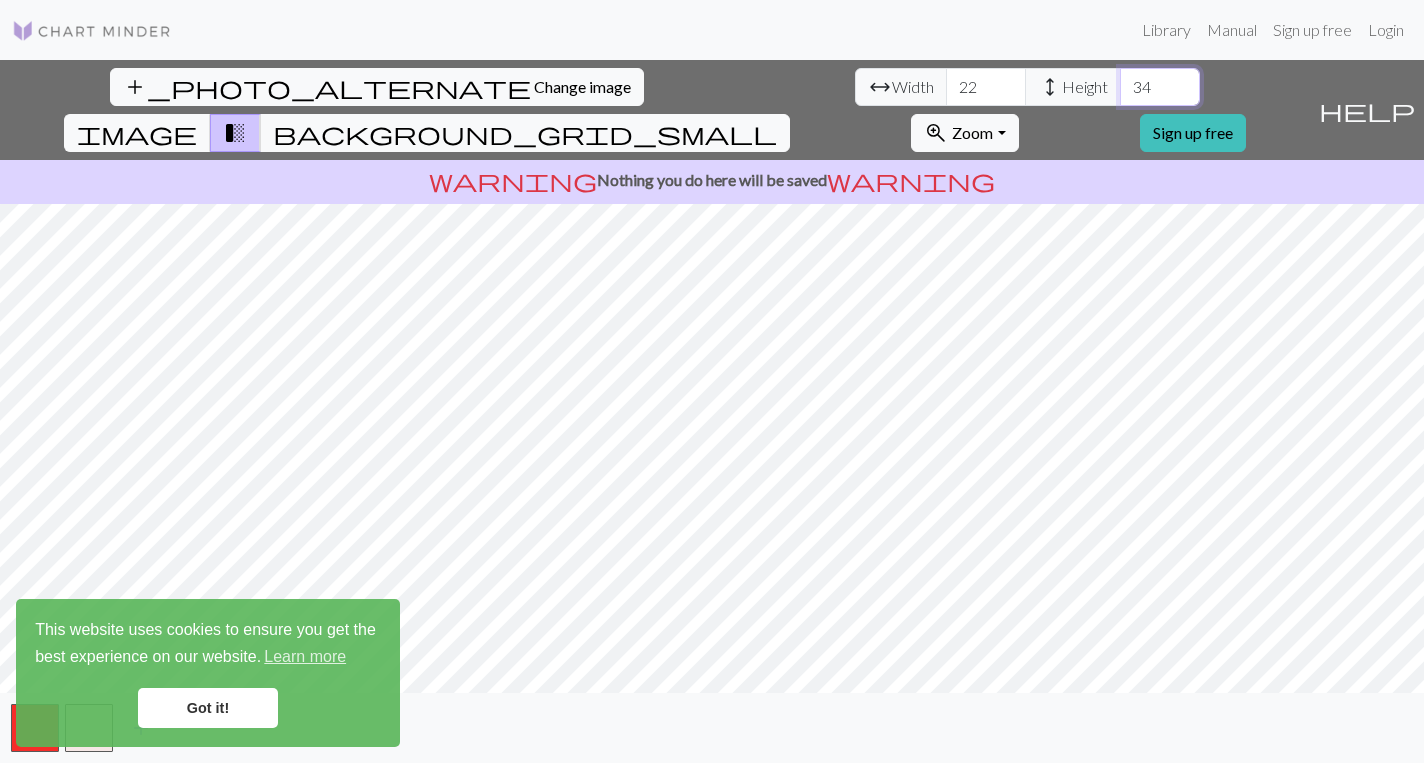 click on "34" at bounding box center (1160, 87) 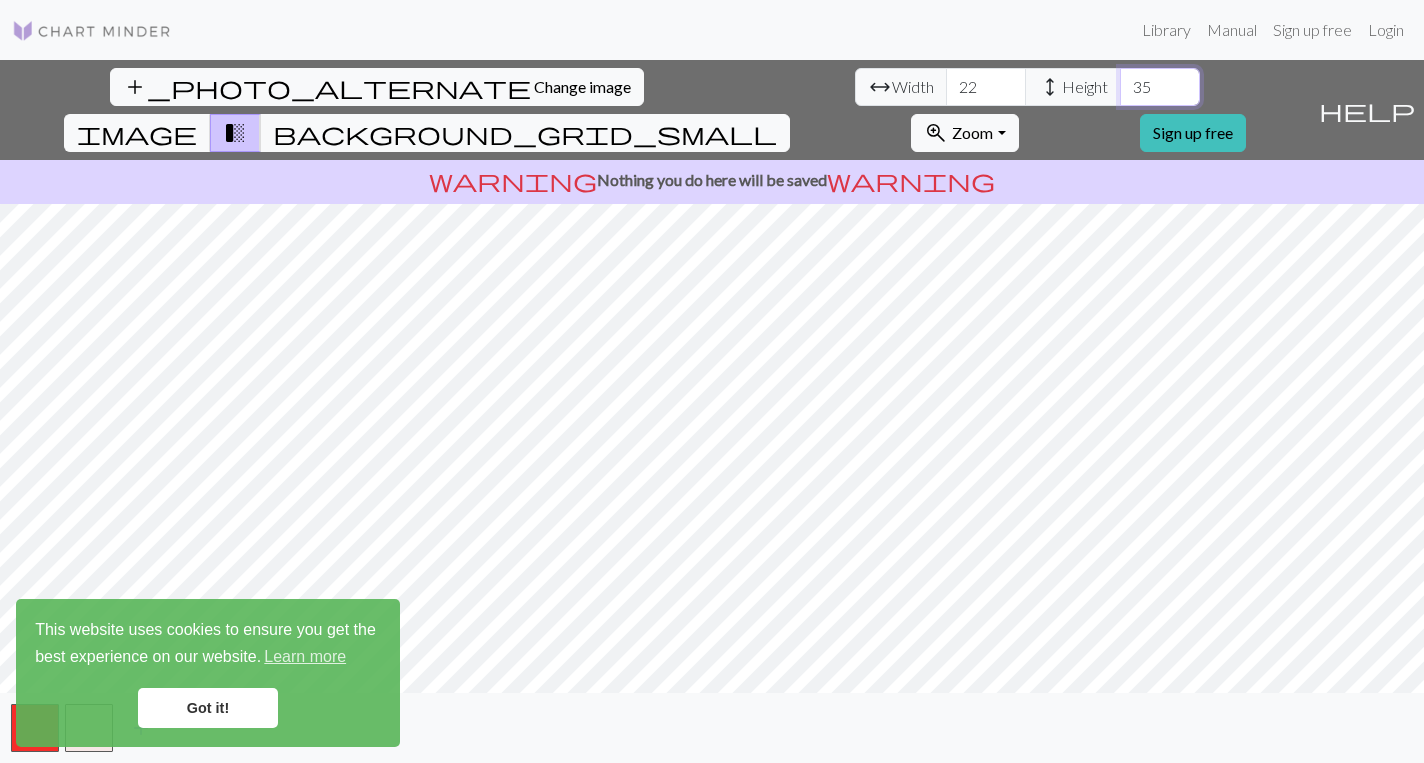 click on "35" at bounding box center (1160, 87) 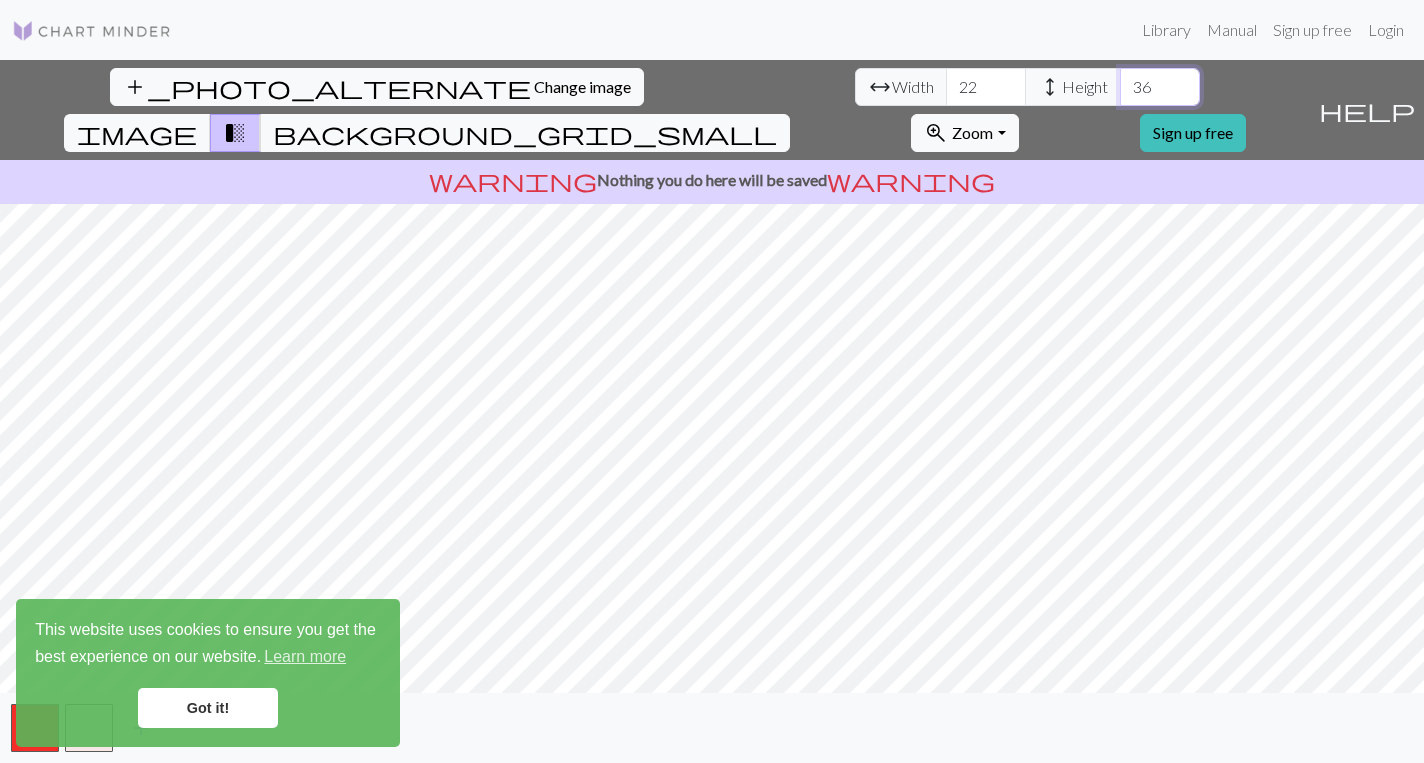 click on "36" at bounding box center (1160, 87) 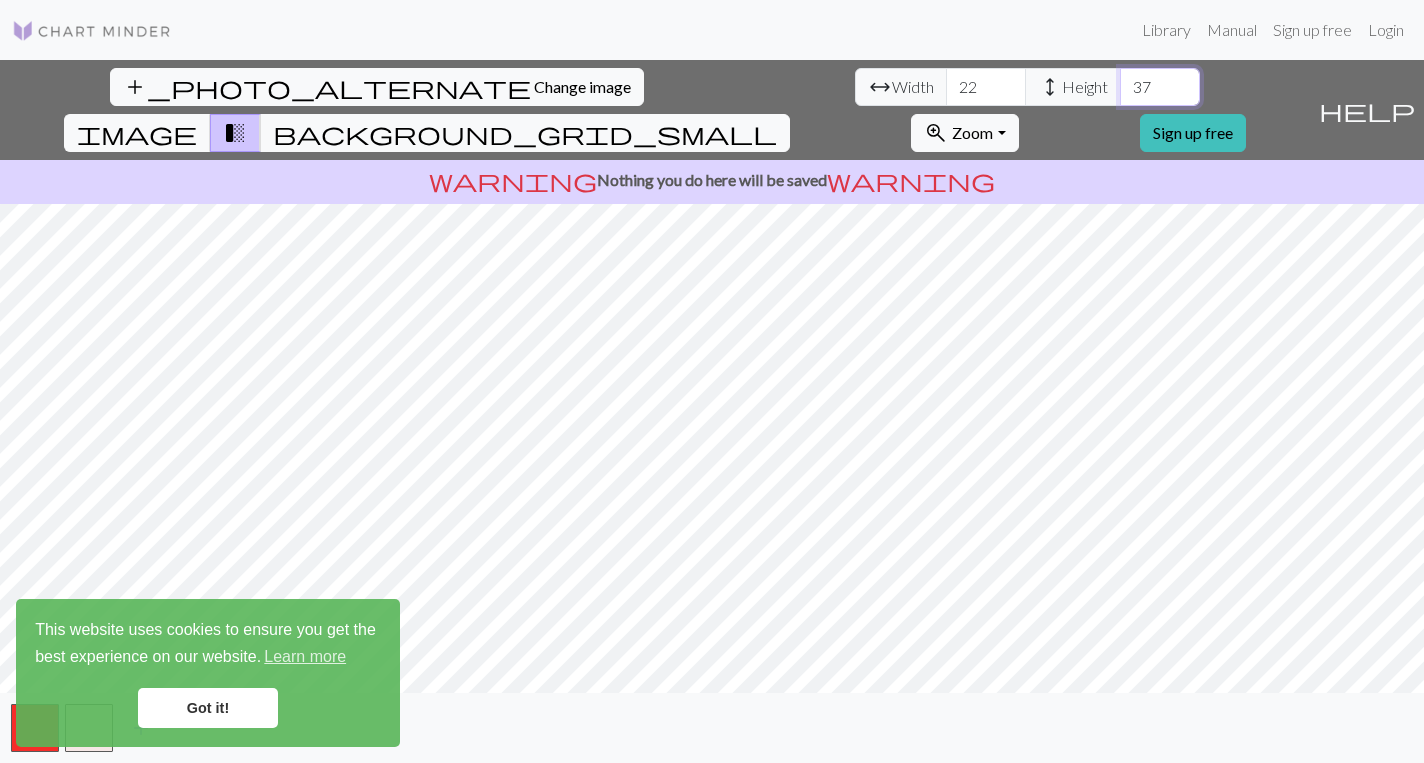 click on "37" at bounding box center (1160, 87) 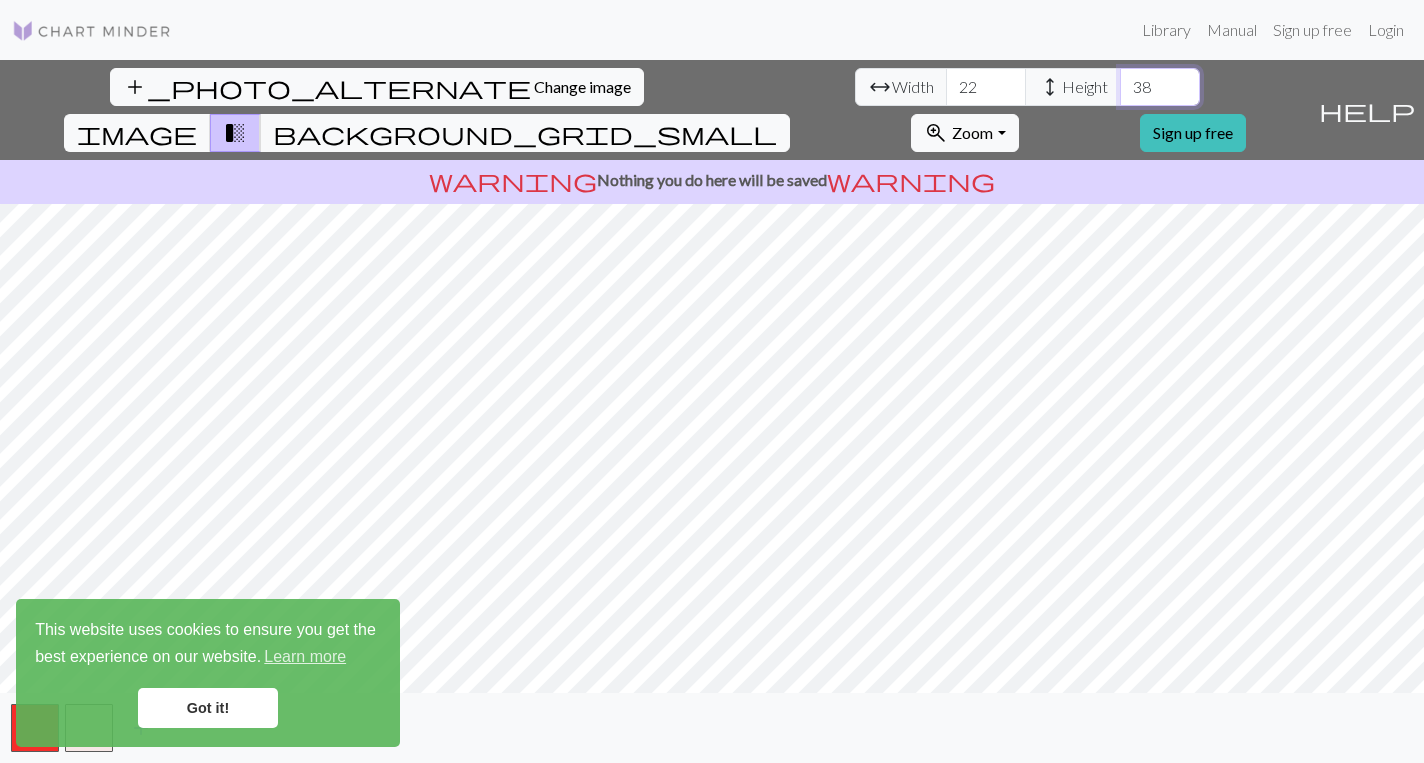 click on "38" at bounding box center [1160, 87] 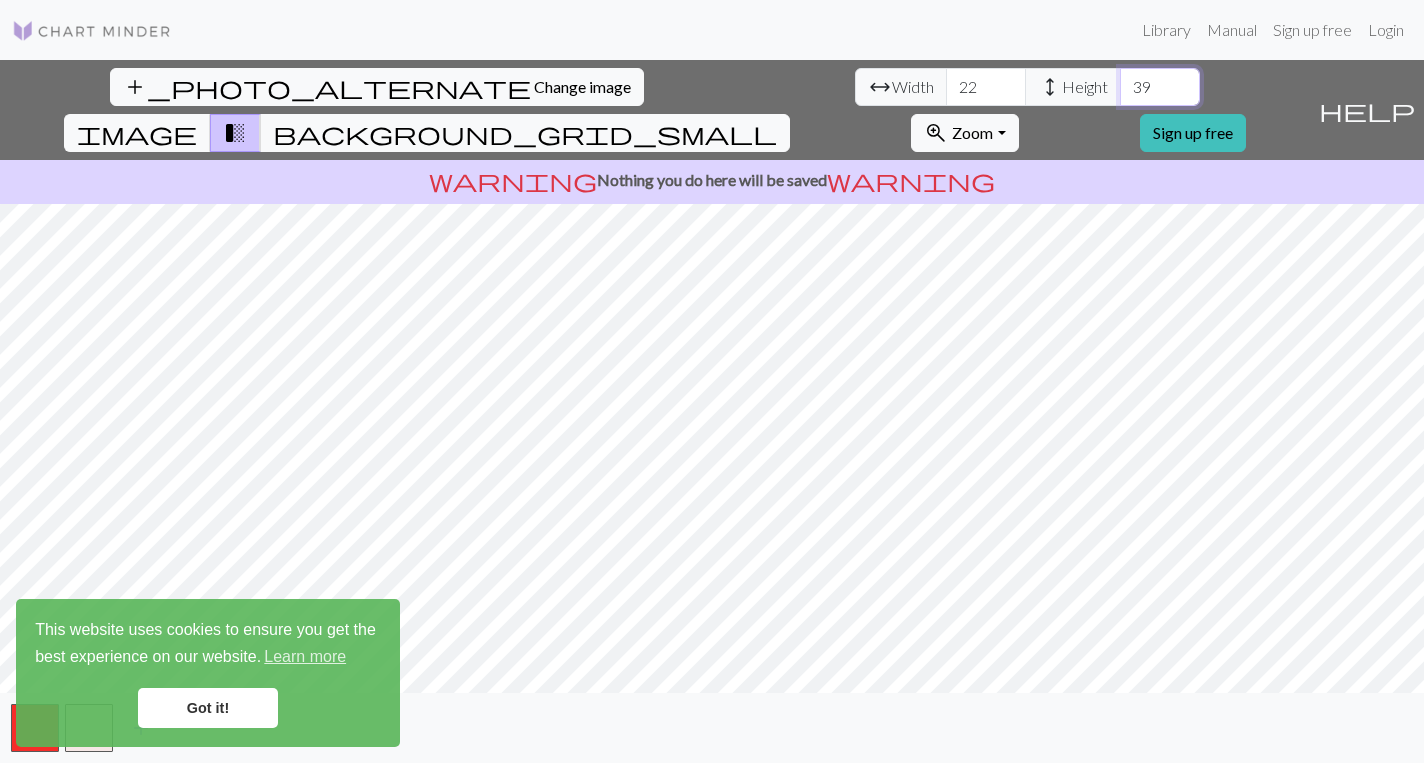 click on "39" at bounding box center [1160, 87] 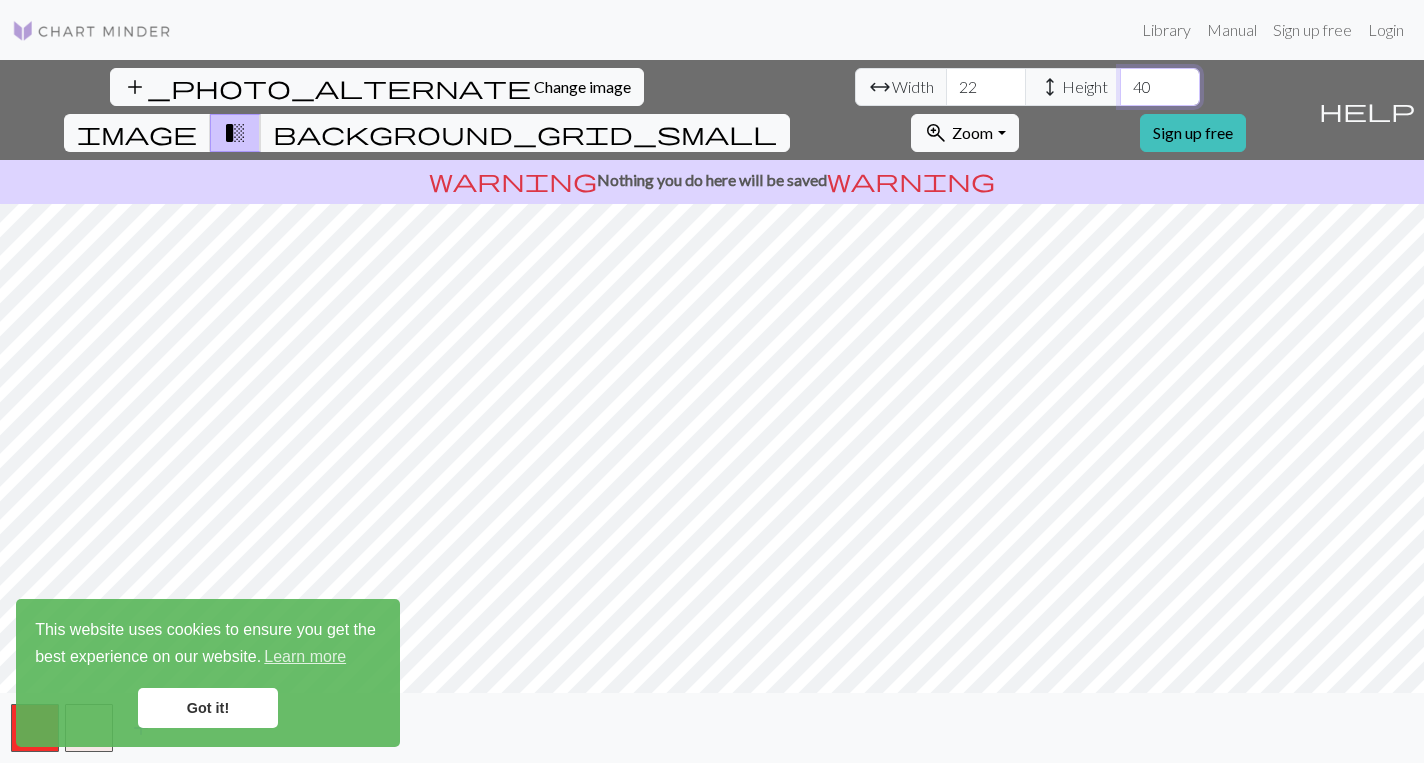 type on "40" 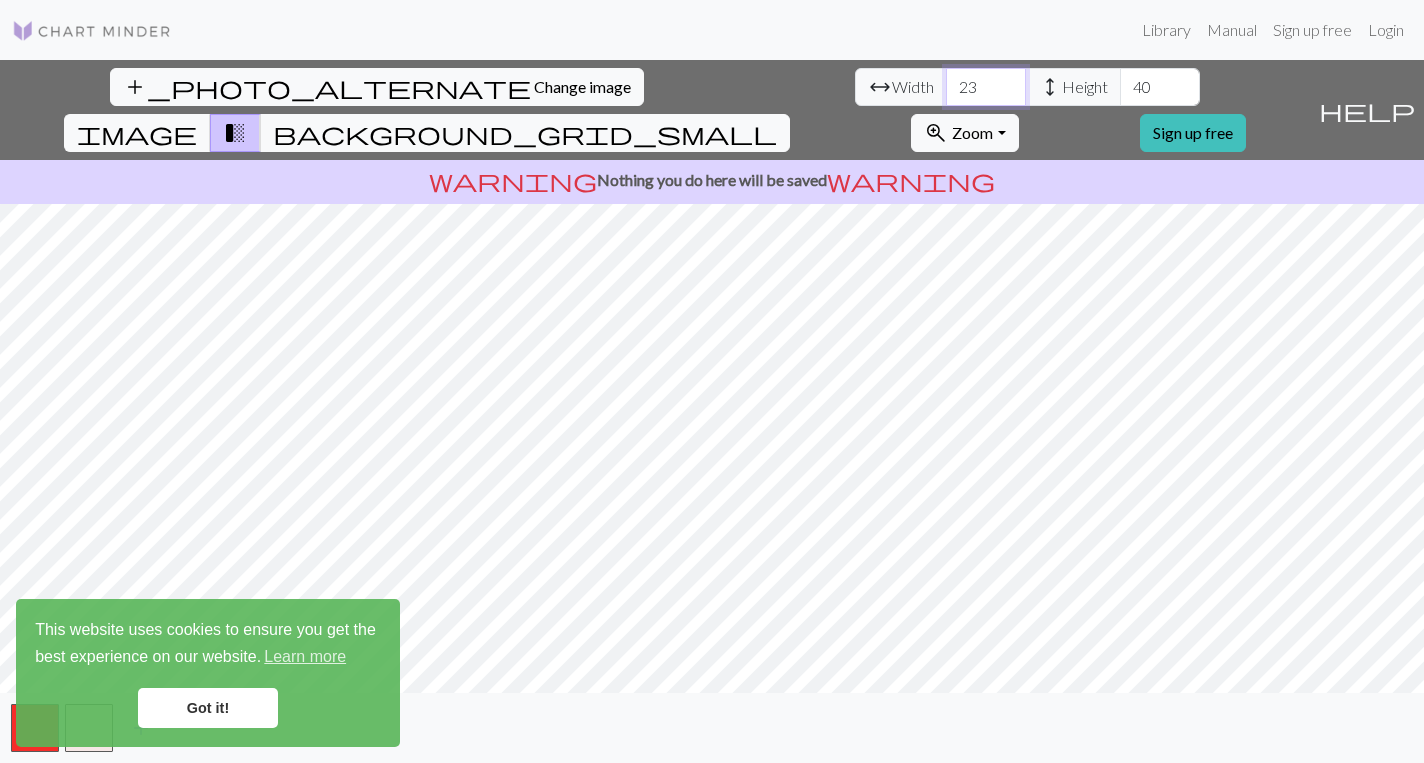 click on "23" at bounding box center (986, 87) 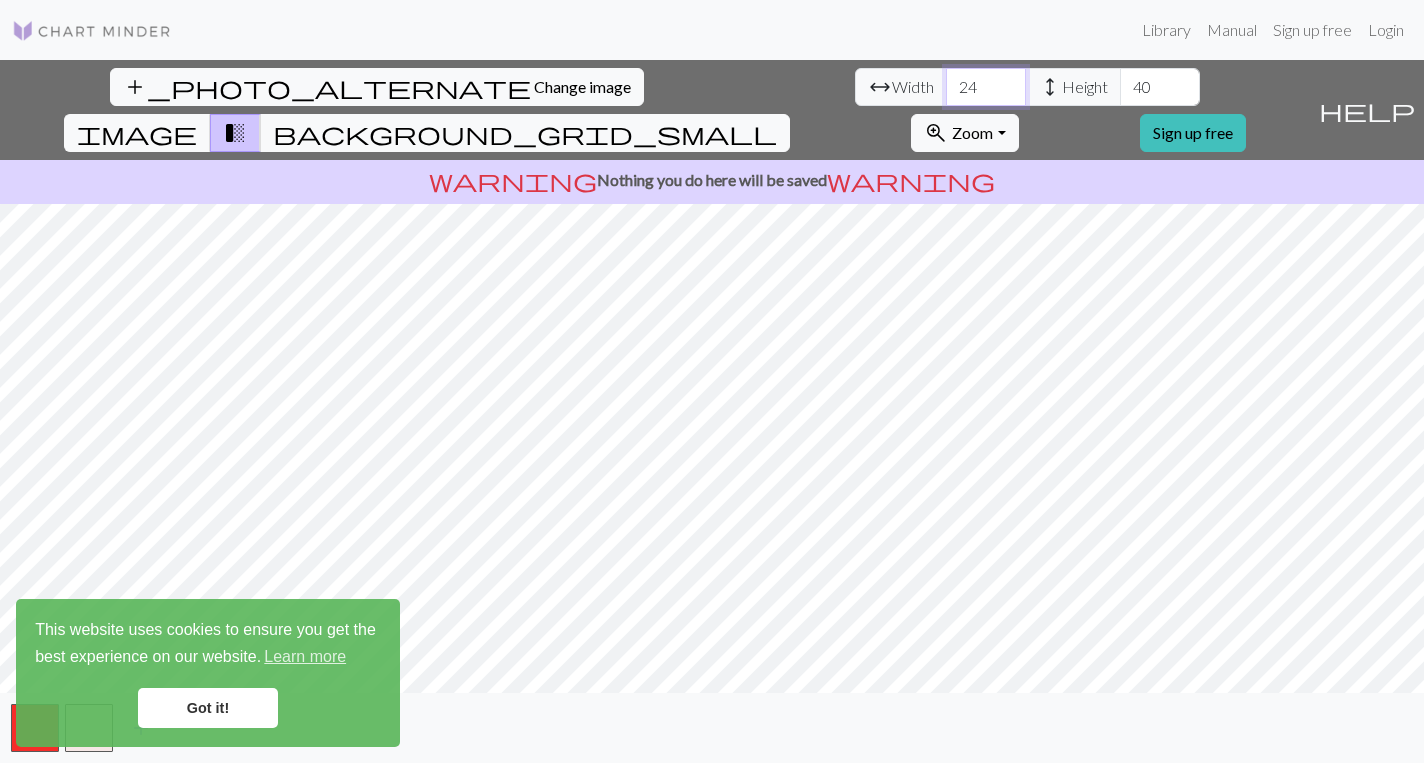 click on "24" at bounding box center [986, 87] 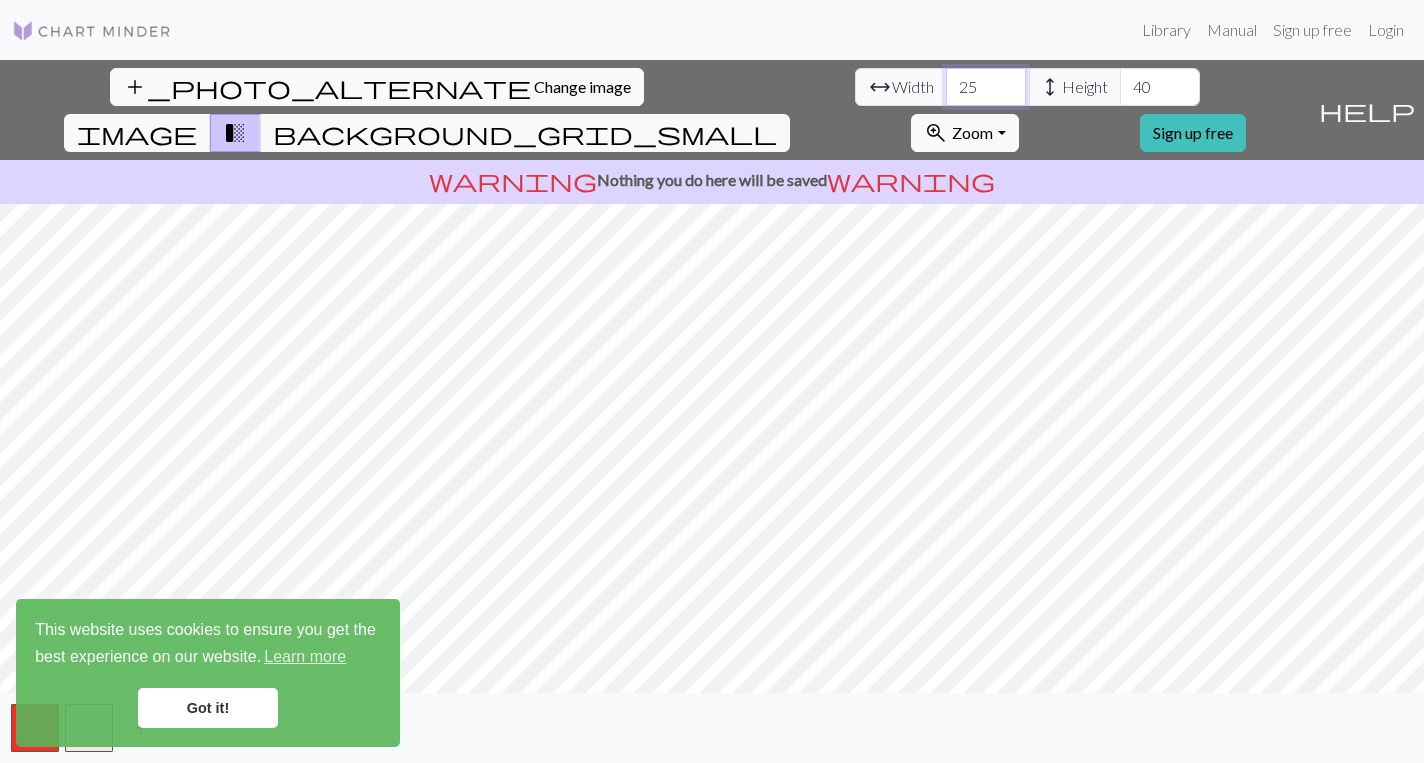 click on "25" at bounding box center (986, 87) 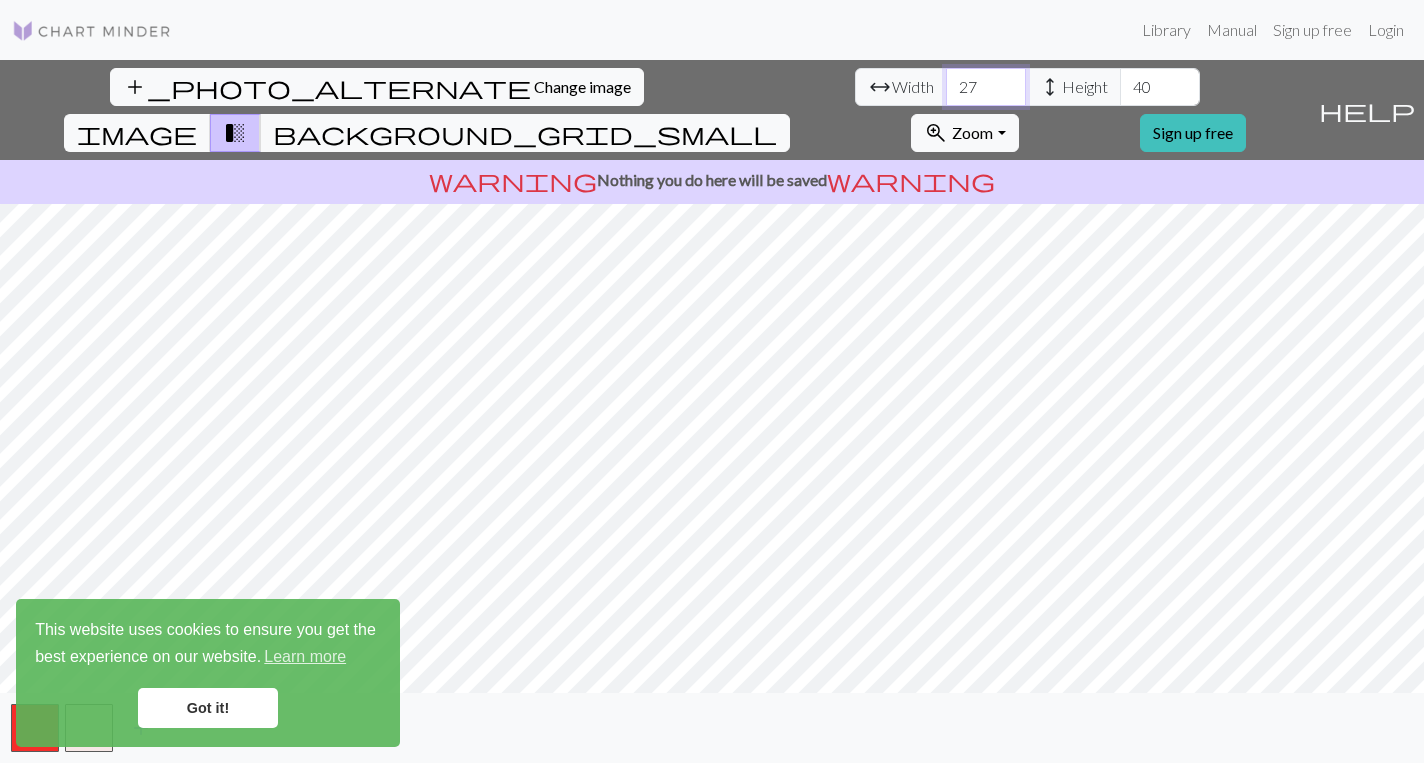 click on "27" at bounding box center (986, 87) 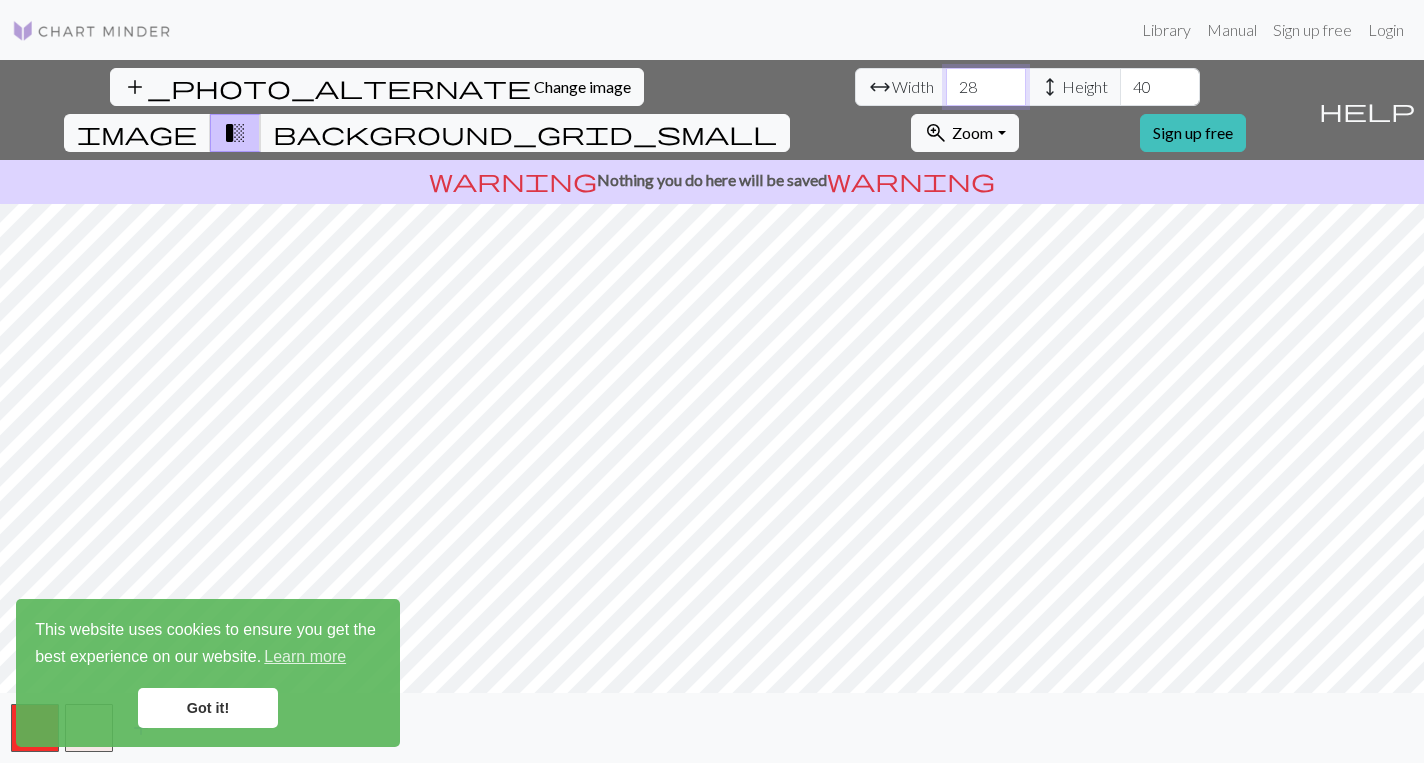 click on "28" at bounding box center [986, 87] 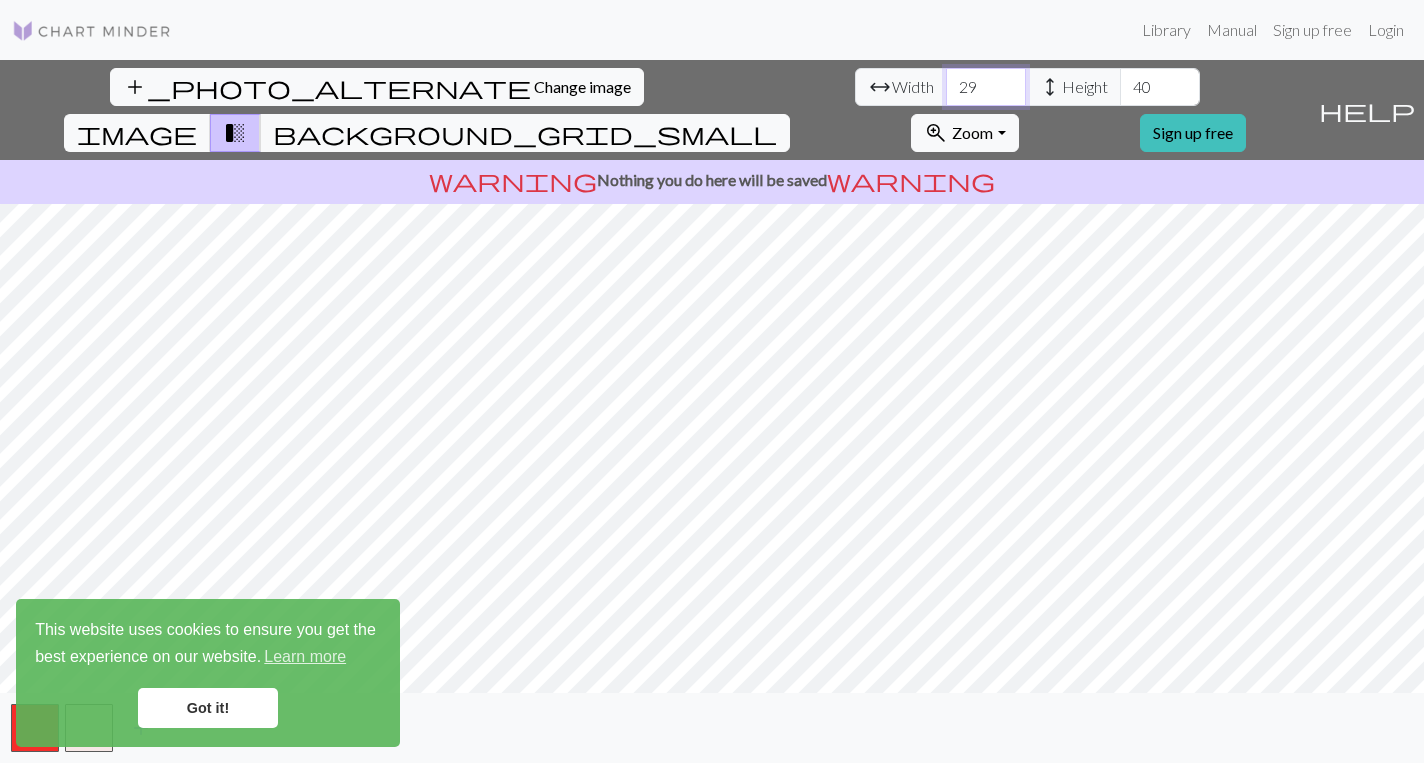 click on "29" at bounding box center (986, 87) 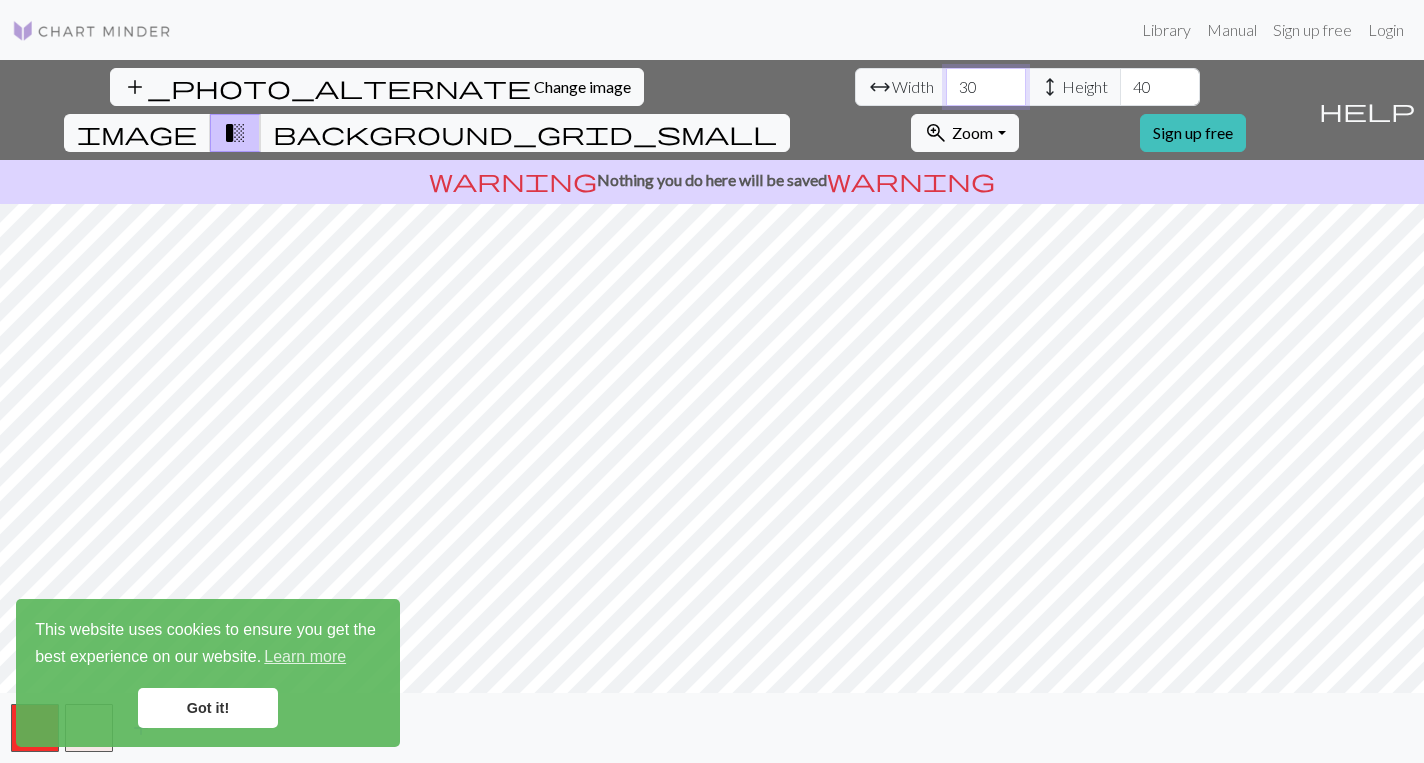 click on "30" at bounding box center (986, 87) 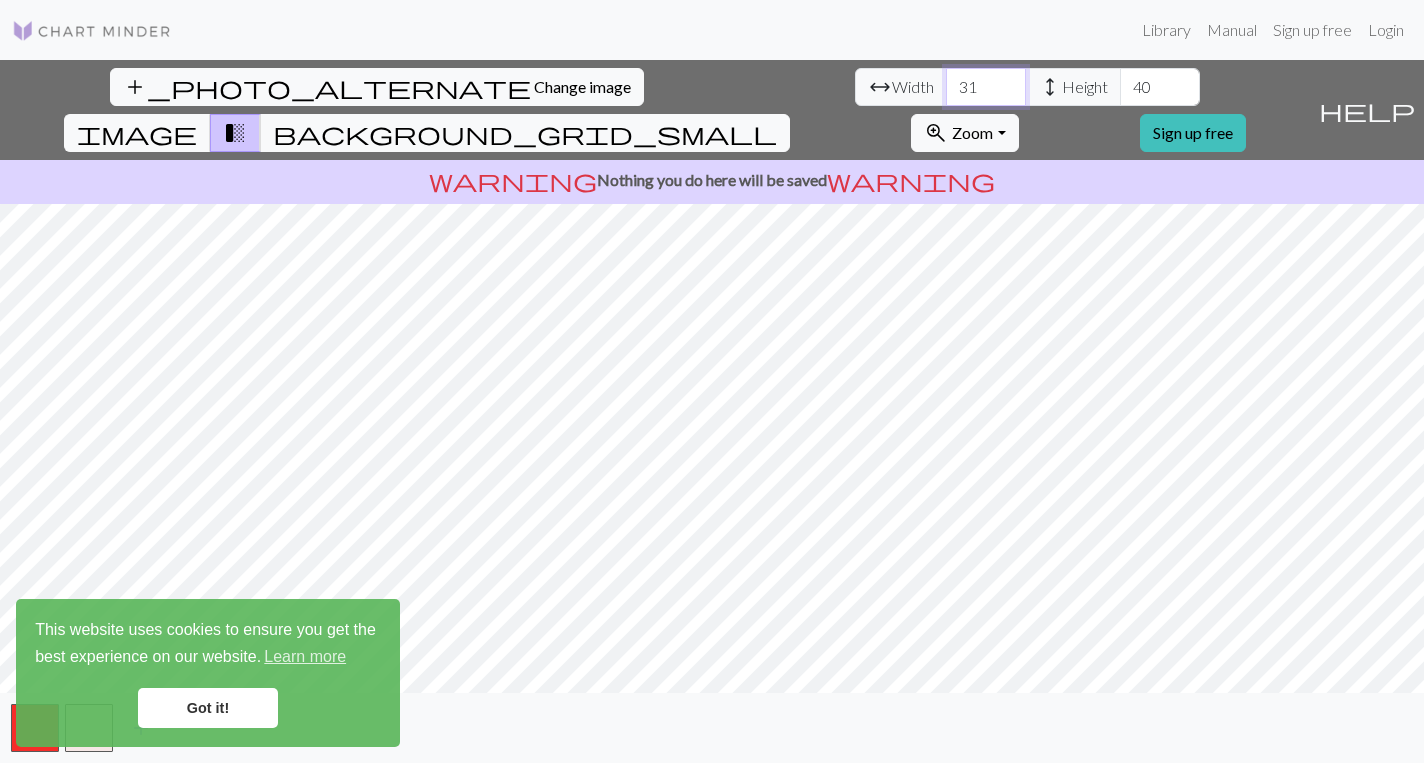 click on "31" at bounding box center [986, 87] 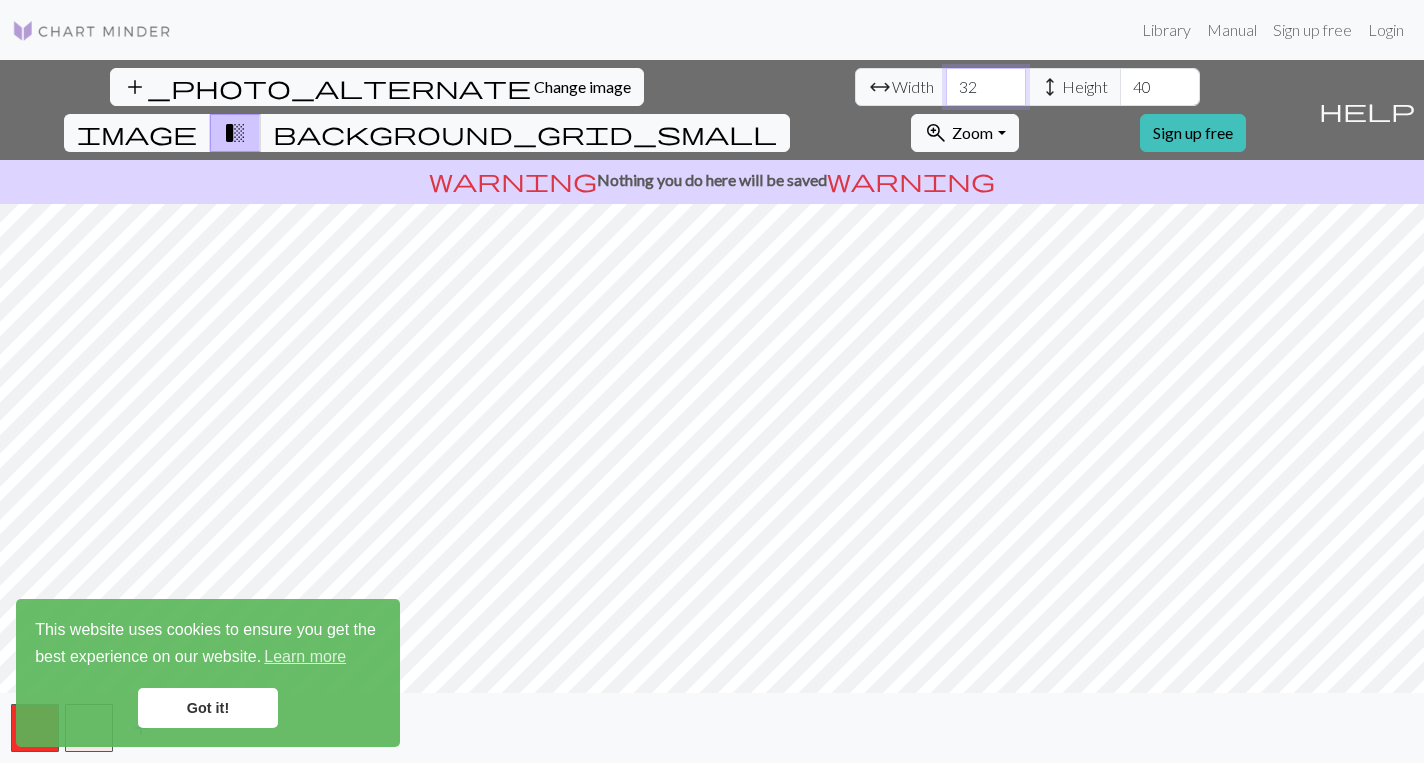 click on "32" at bounding box center [986, 87] 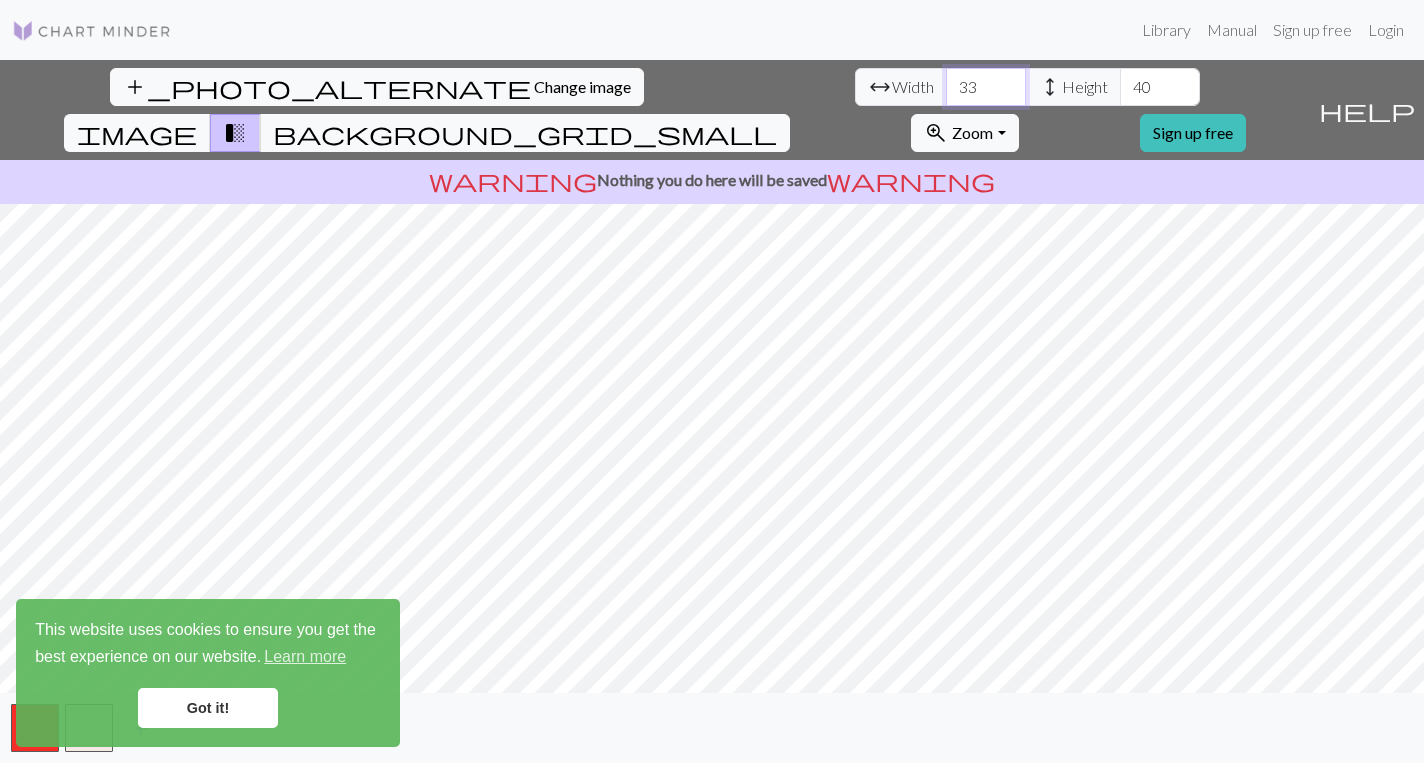 click on "33" at bounding box center (986, 87) 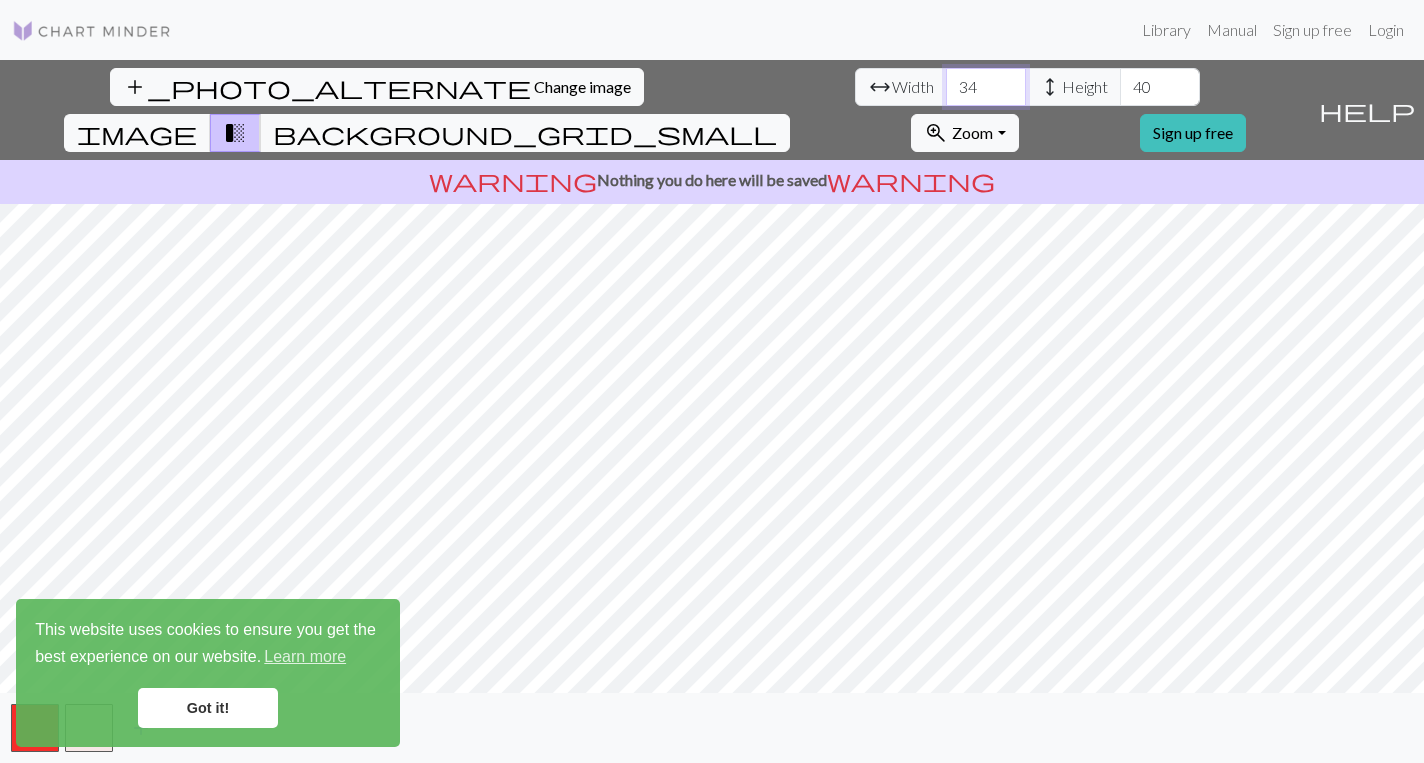 click on "34" at bounding box center [986, 87] 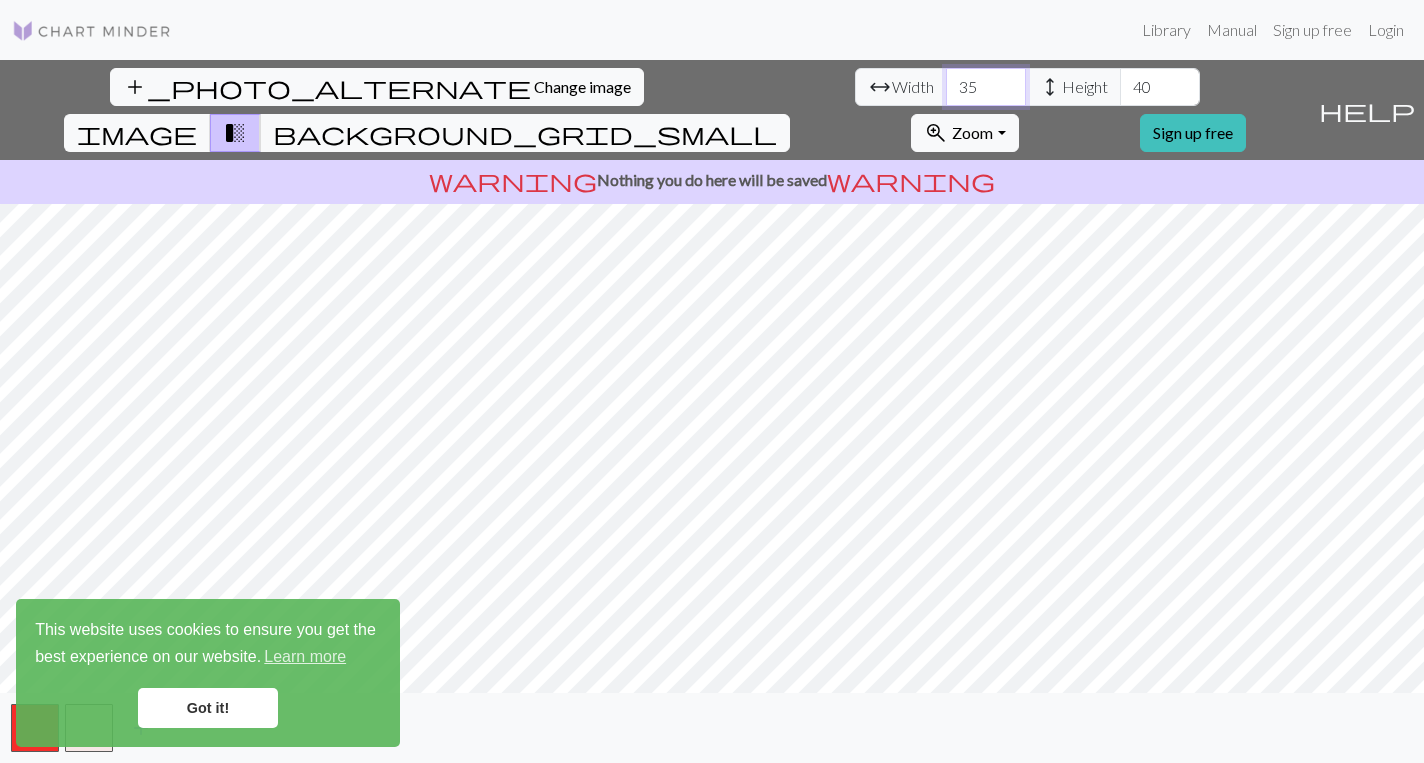 click on "35" at bounding box center (986, 87) 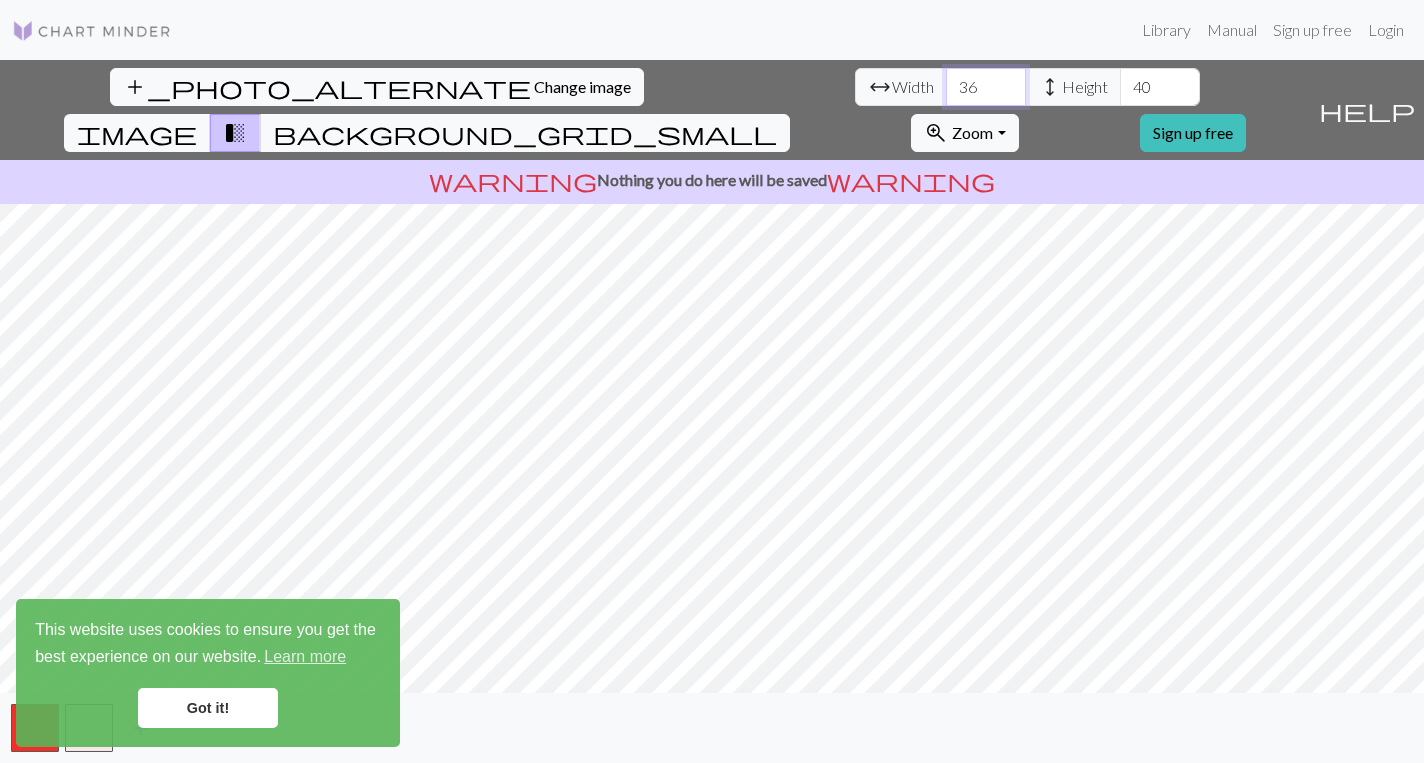 click on "36" at bounding box center (986, 87) 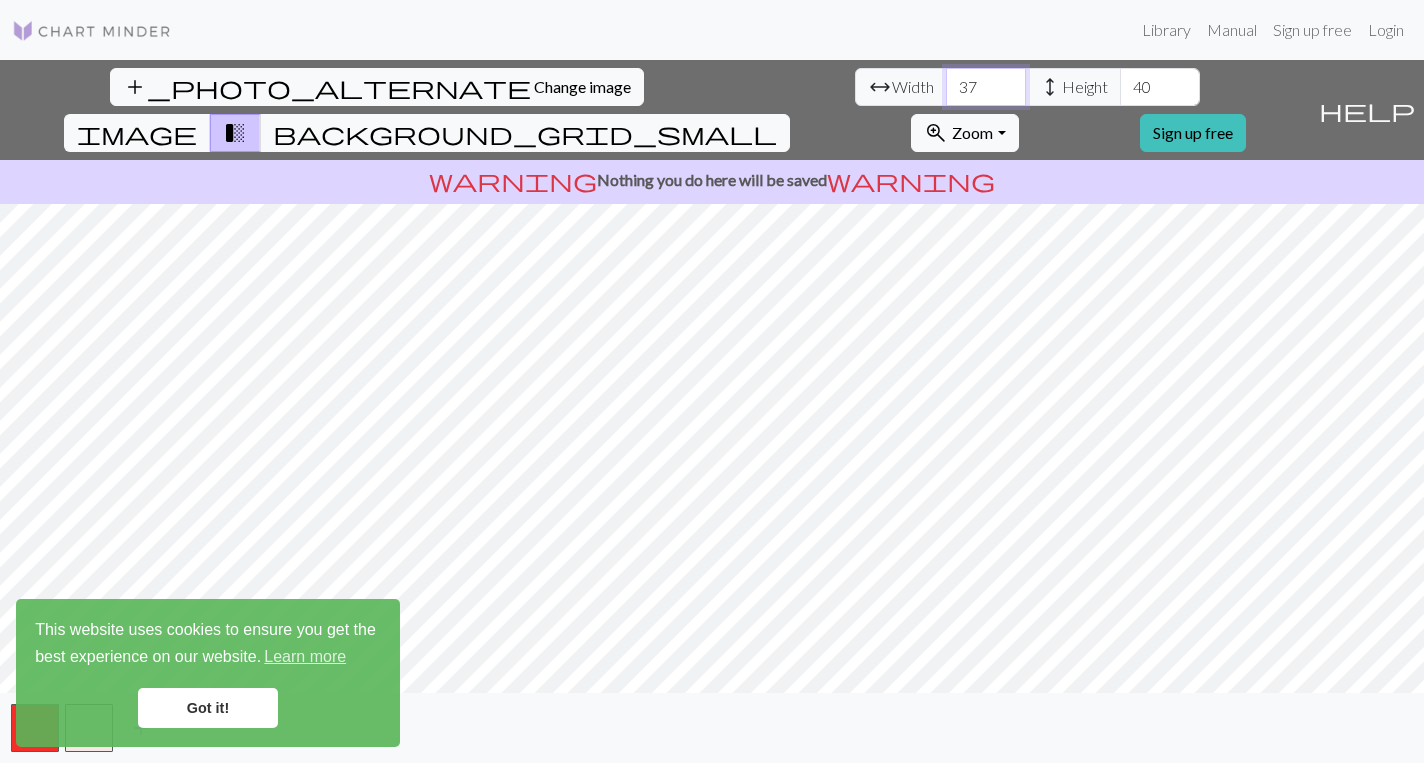 click on "37" at bounding box center [986, 87] 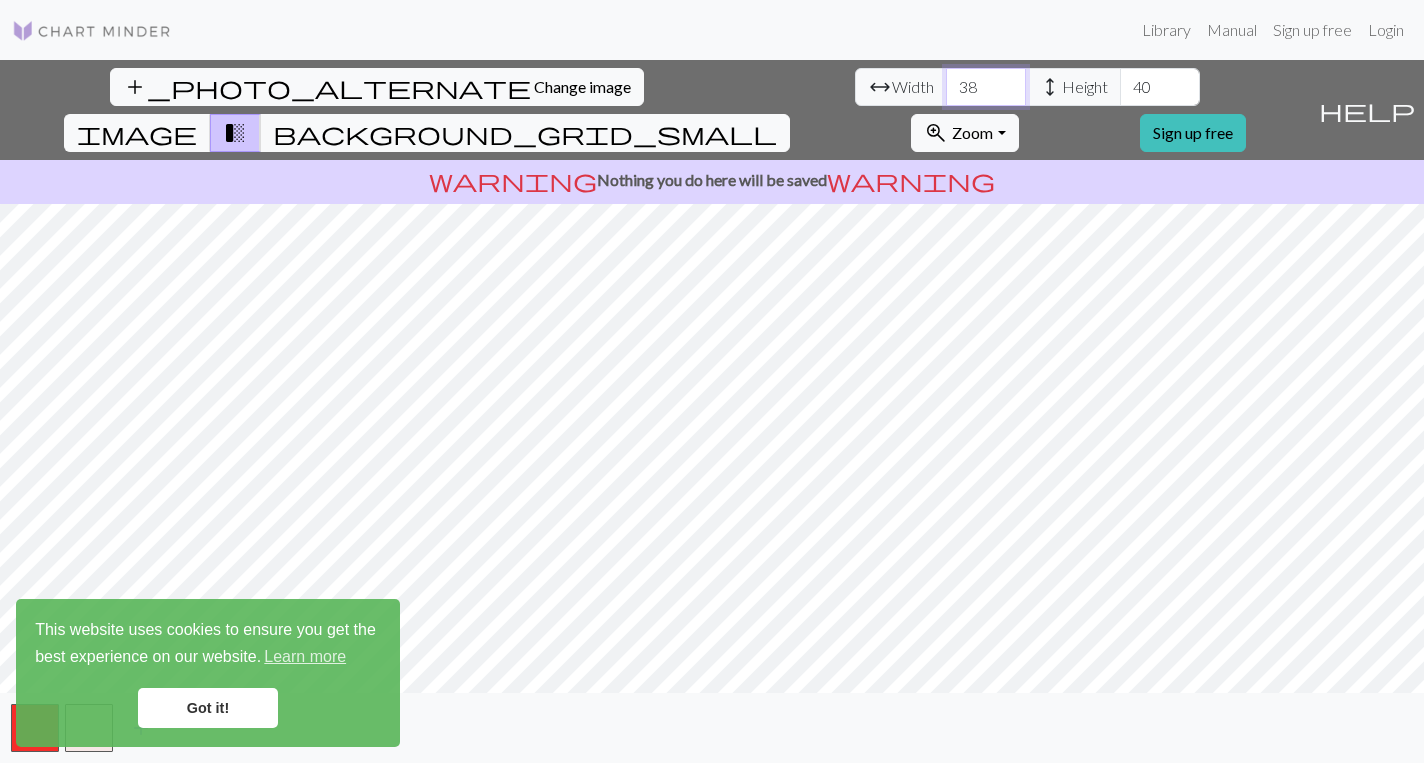 click on "38" at bounding box center [986, 87] 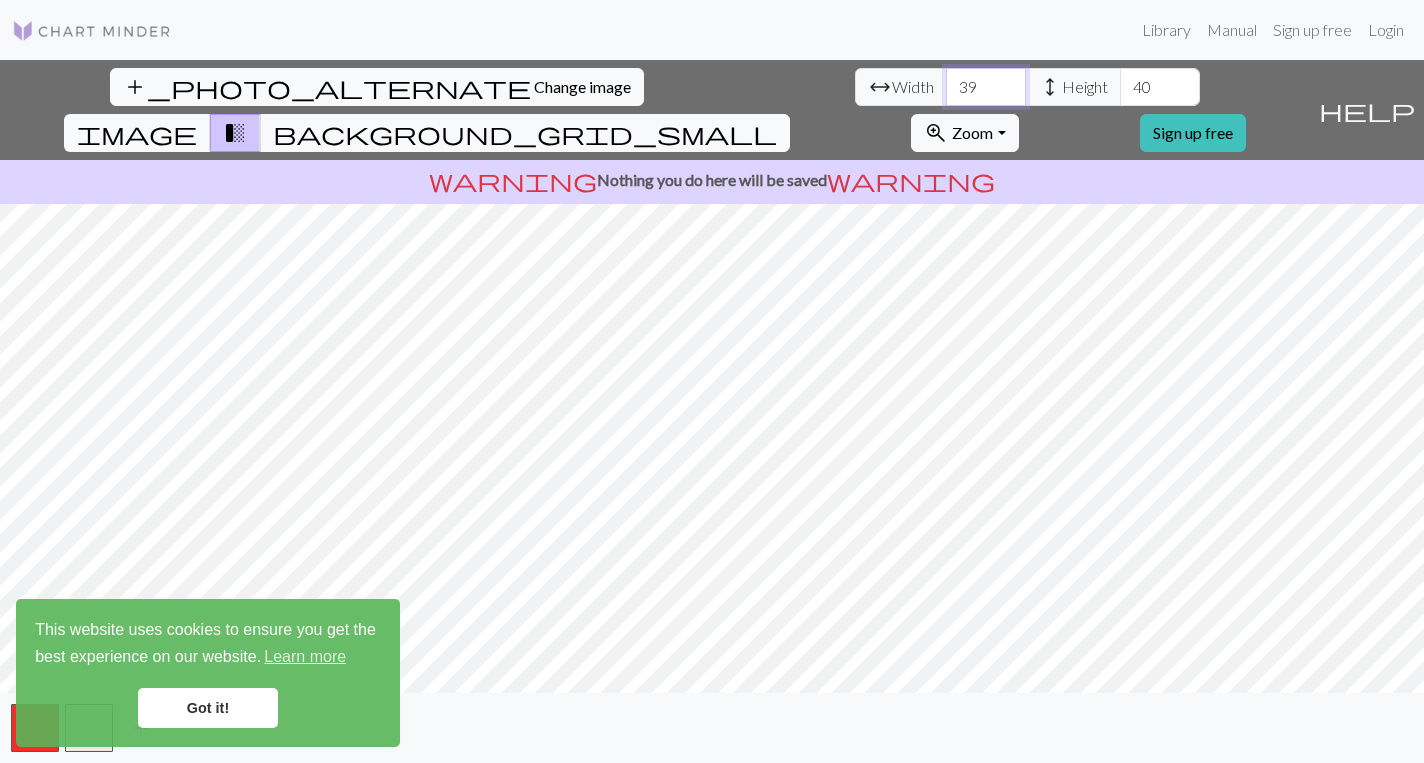 click on "39" at bounding box center (986, 87) 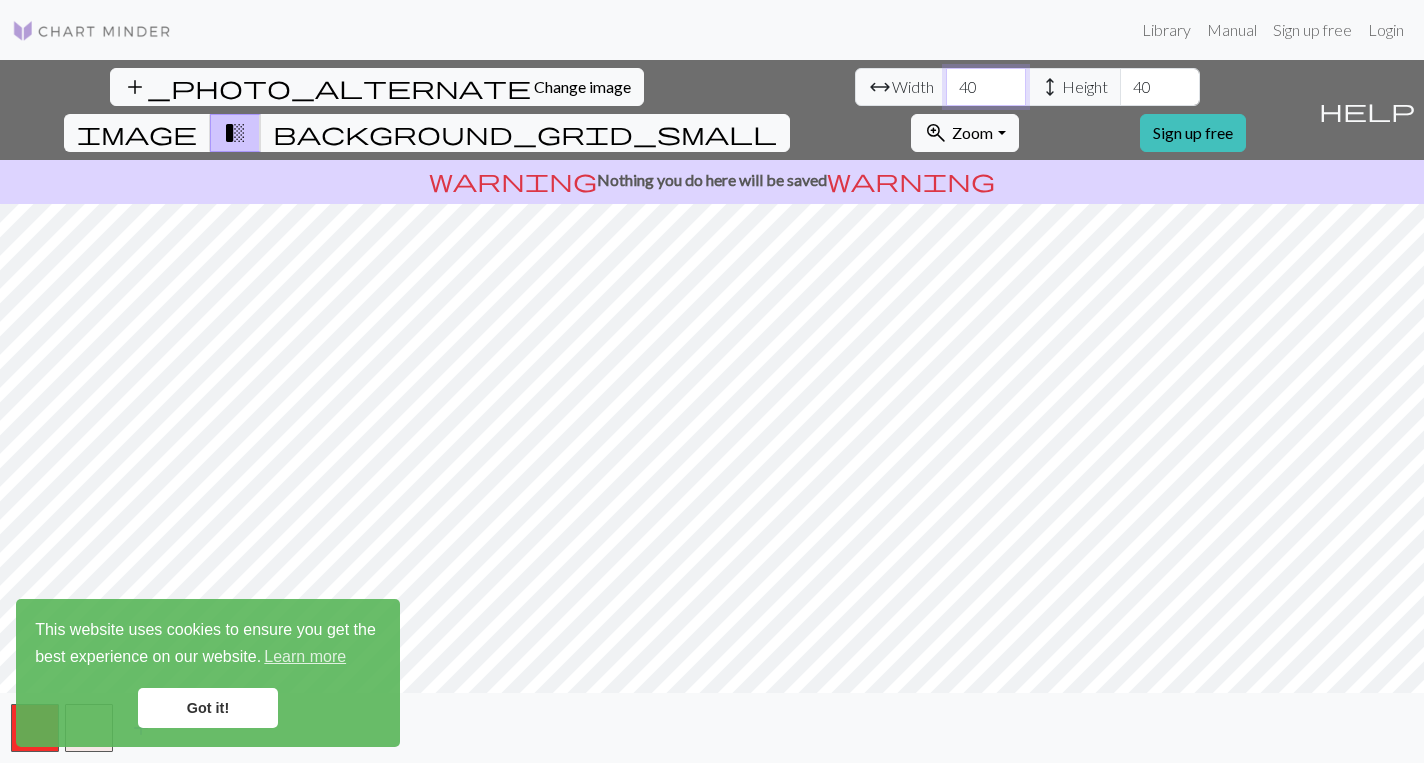 click on "40" at bounding box center [986, 87] 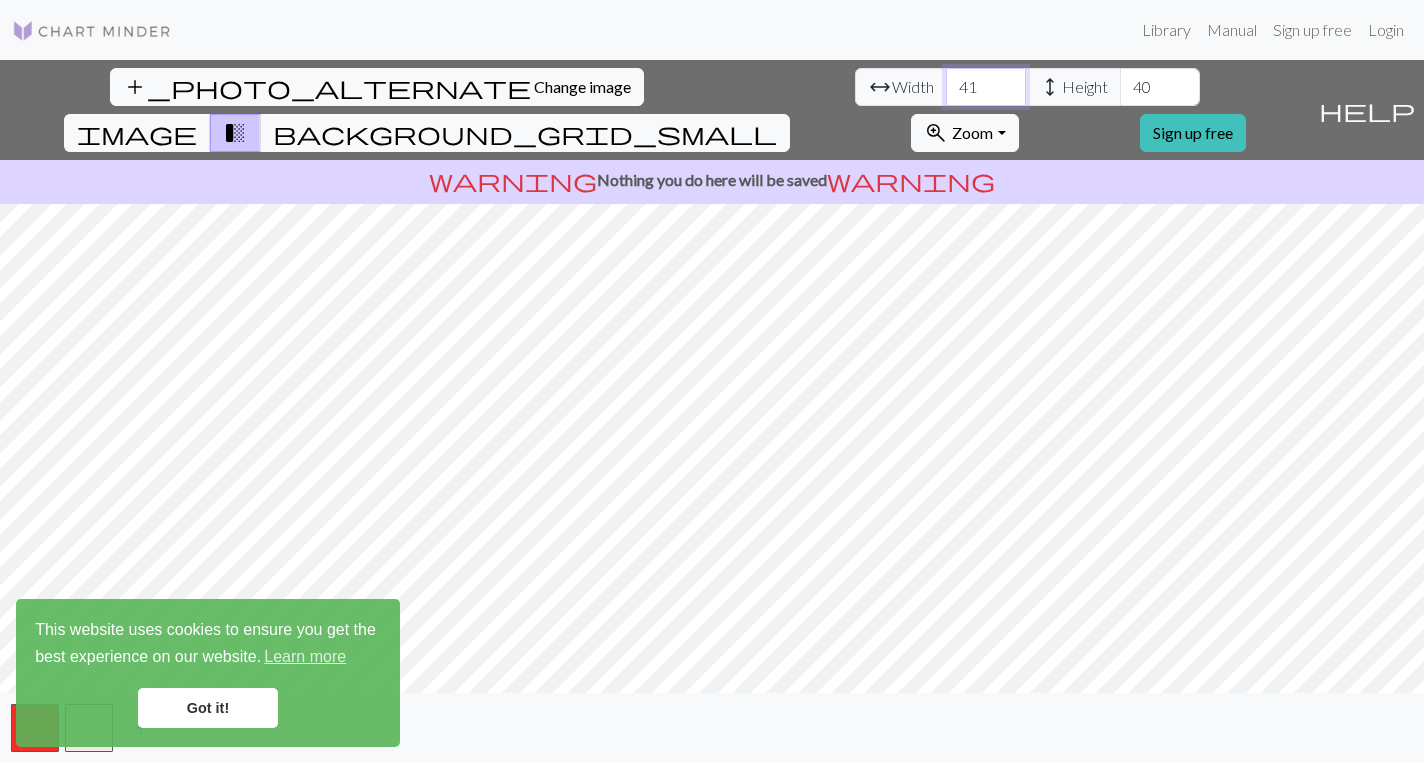 click on "41" at bounding box center [986, 87] 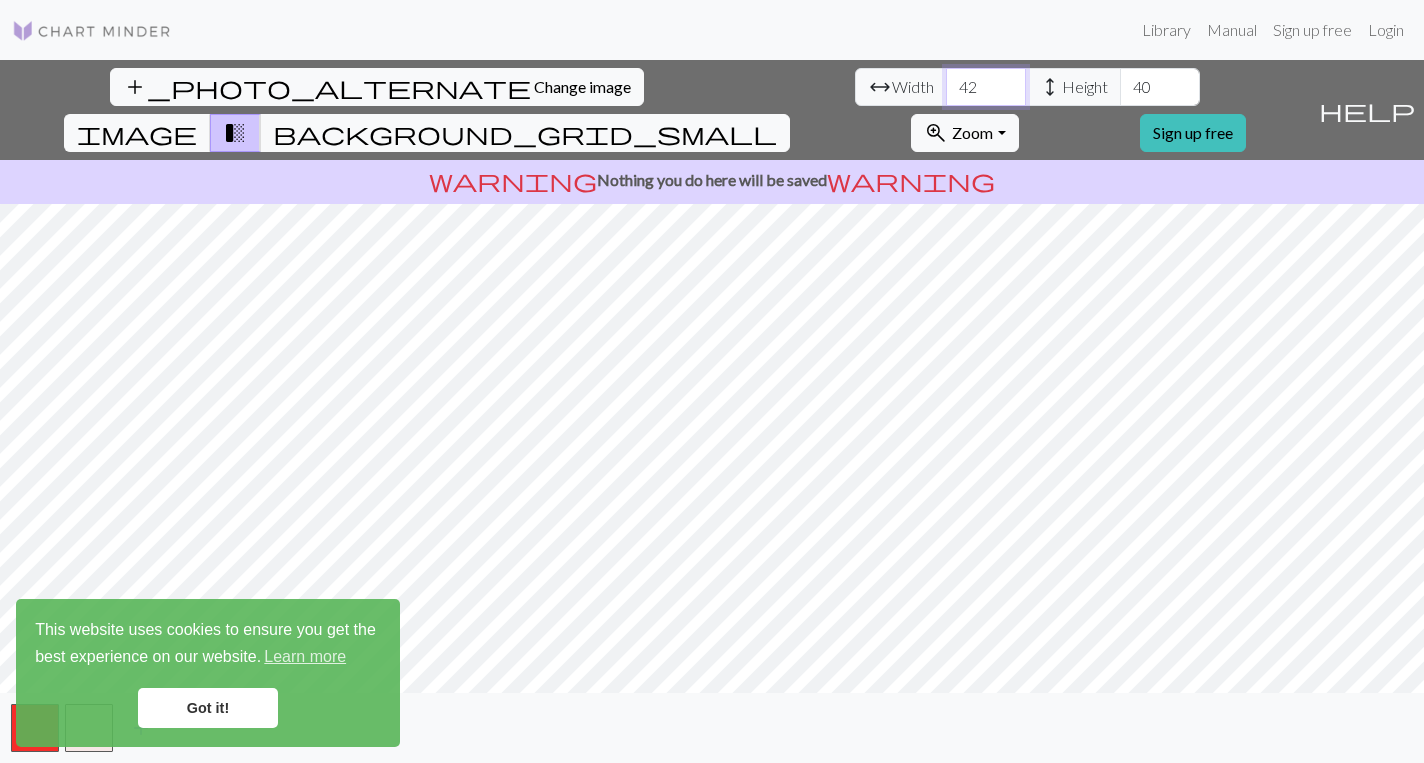 click on "42" at bounding box center [986, 87] 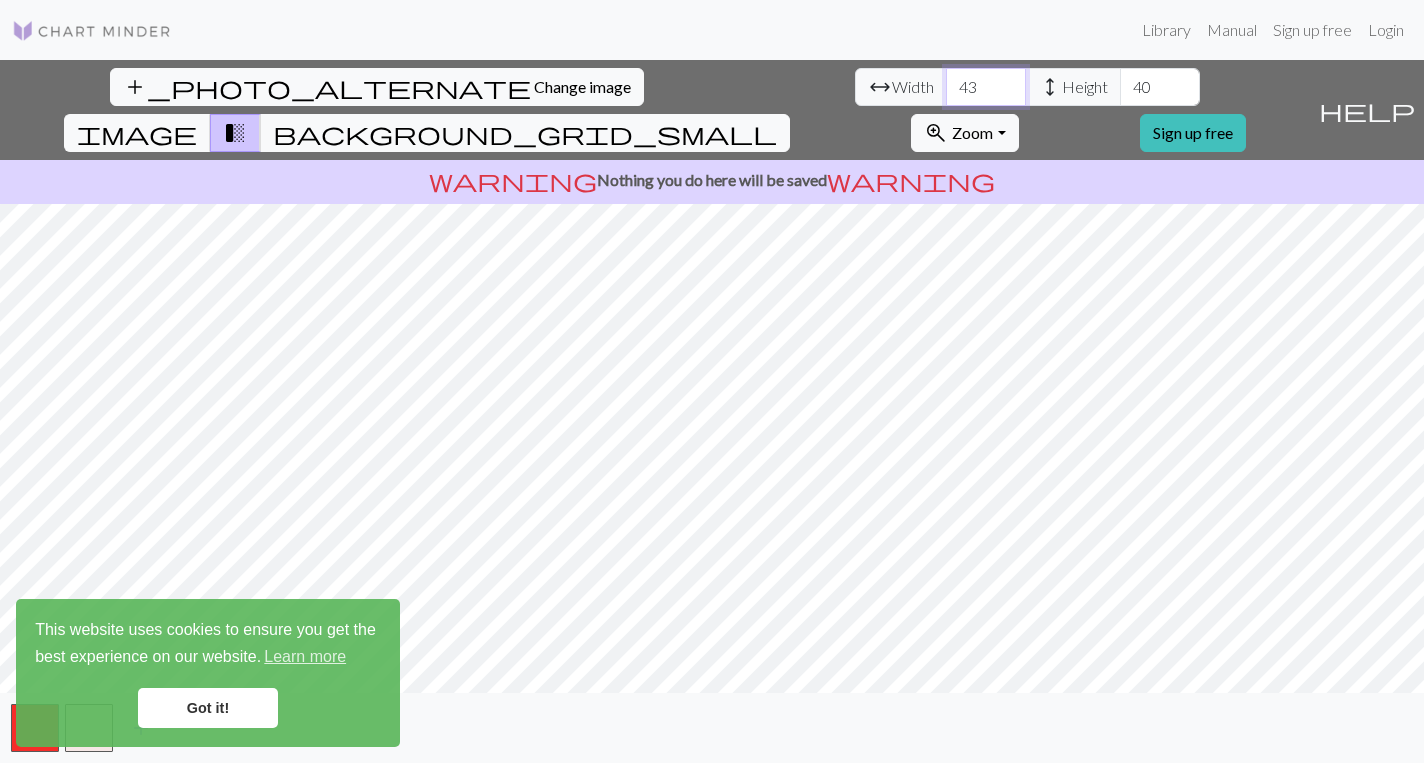 click on "43" at bounding box center (986, 87) 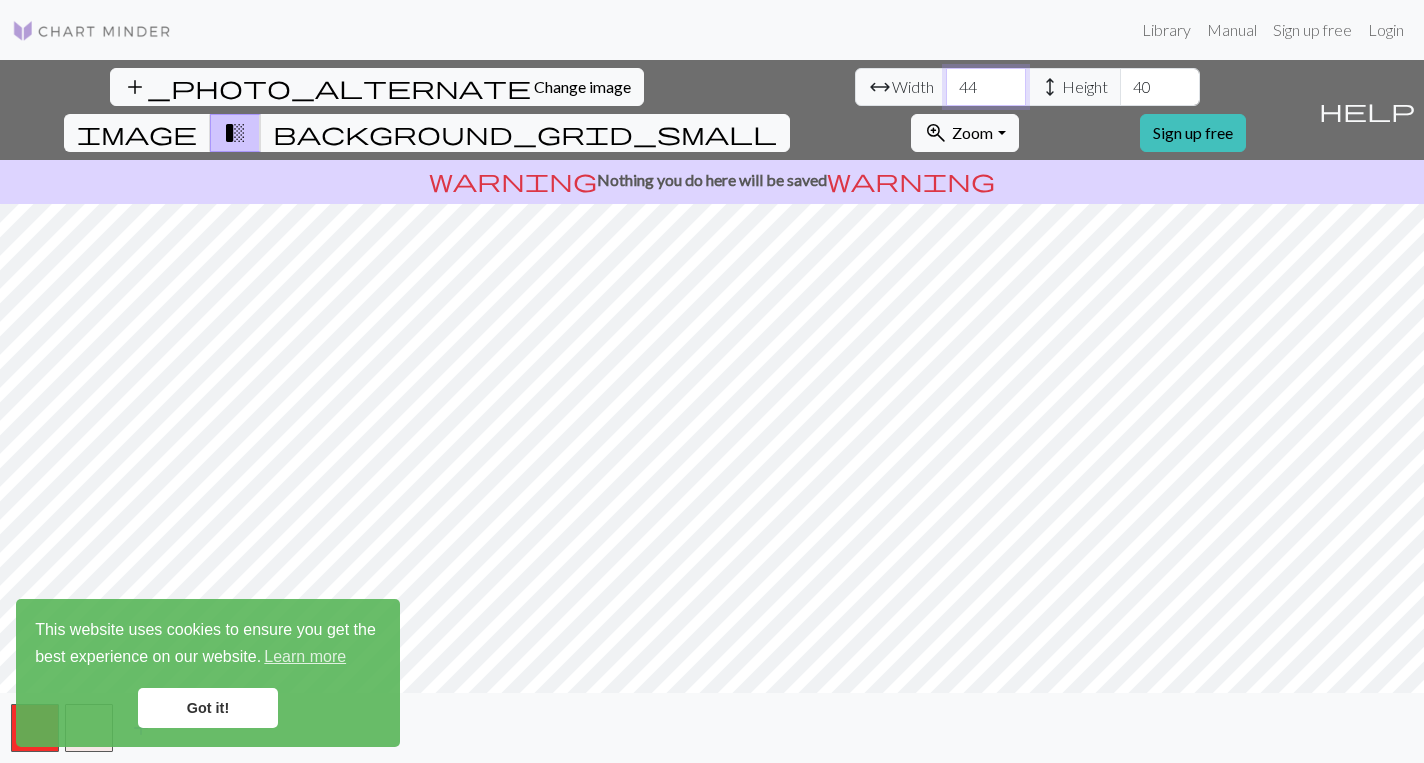 click on "44" at bounding box center [986, 87] 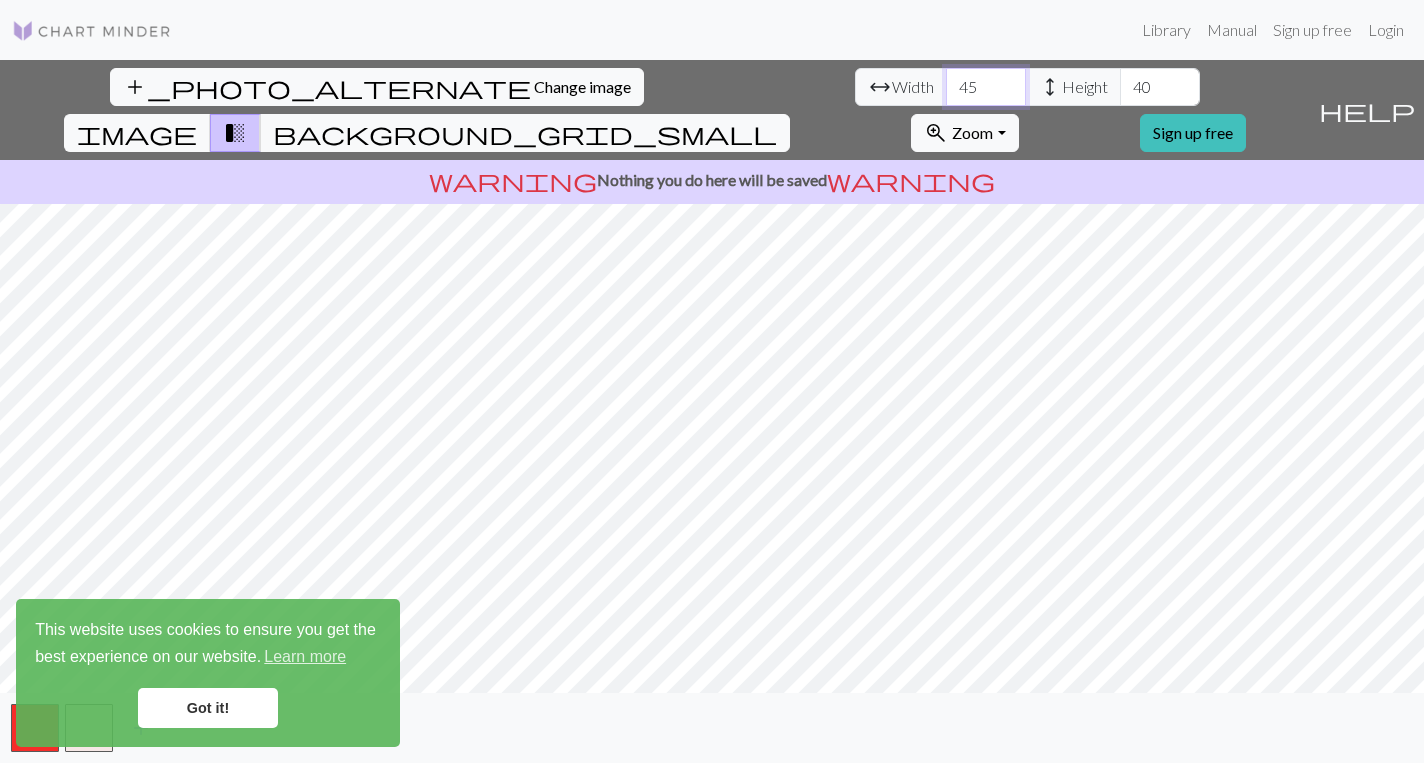 click on "45" at bounding box center [986, 87] 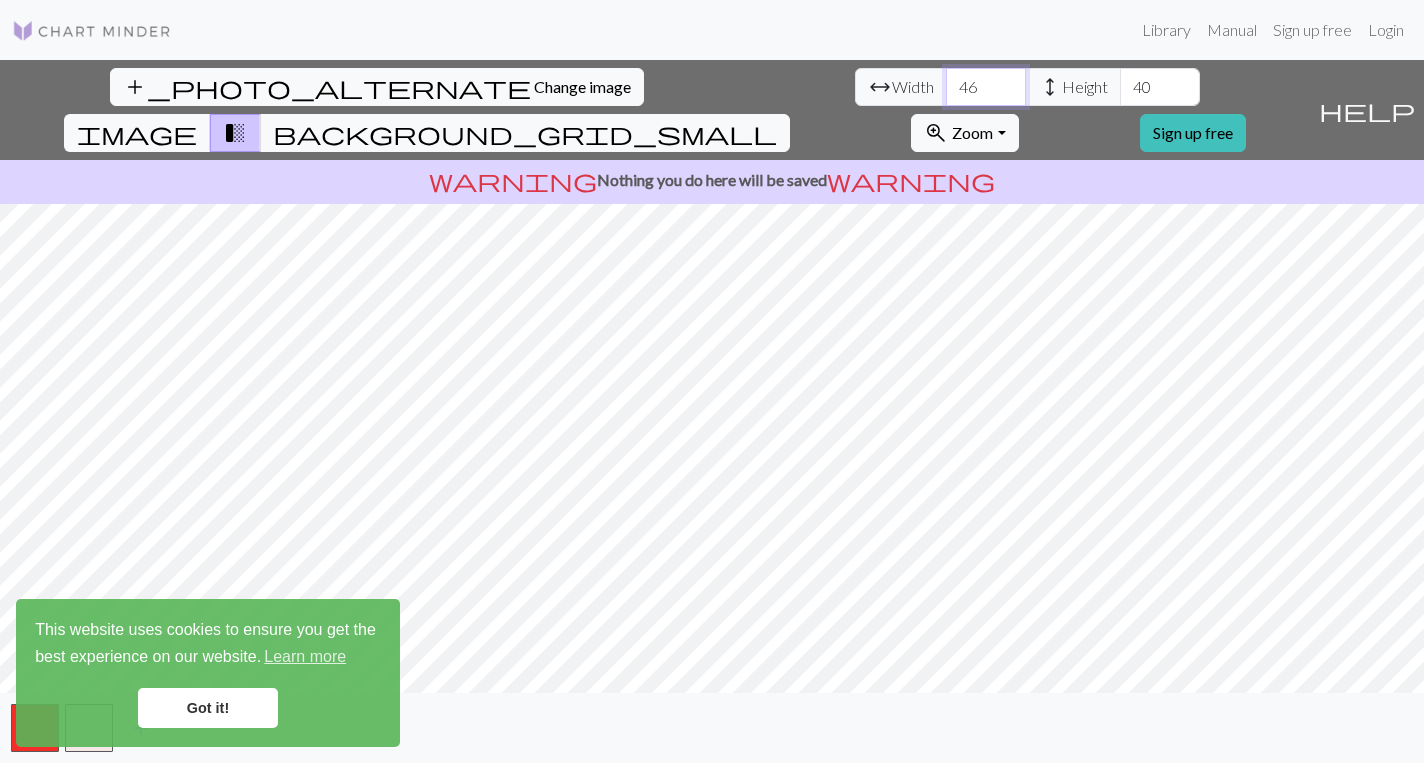 click on "46" at bounding box center [986, 87] 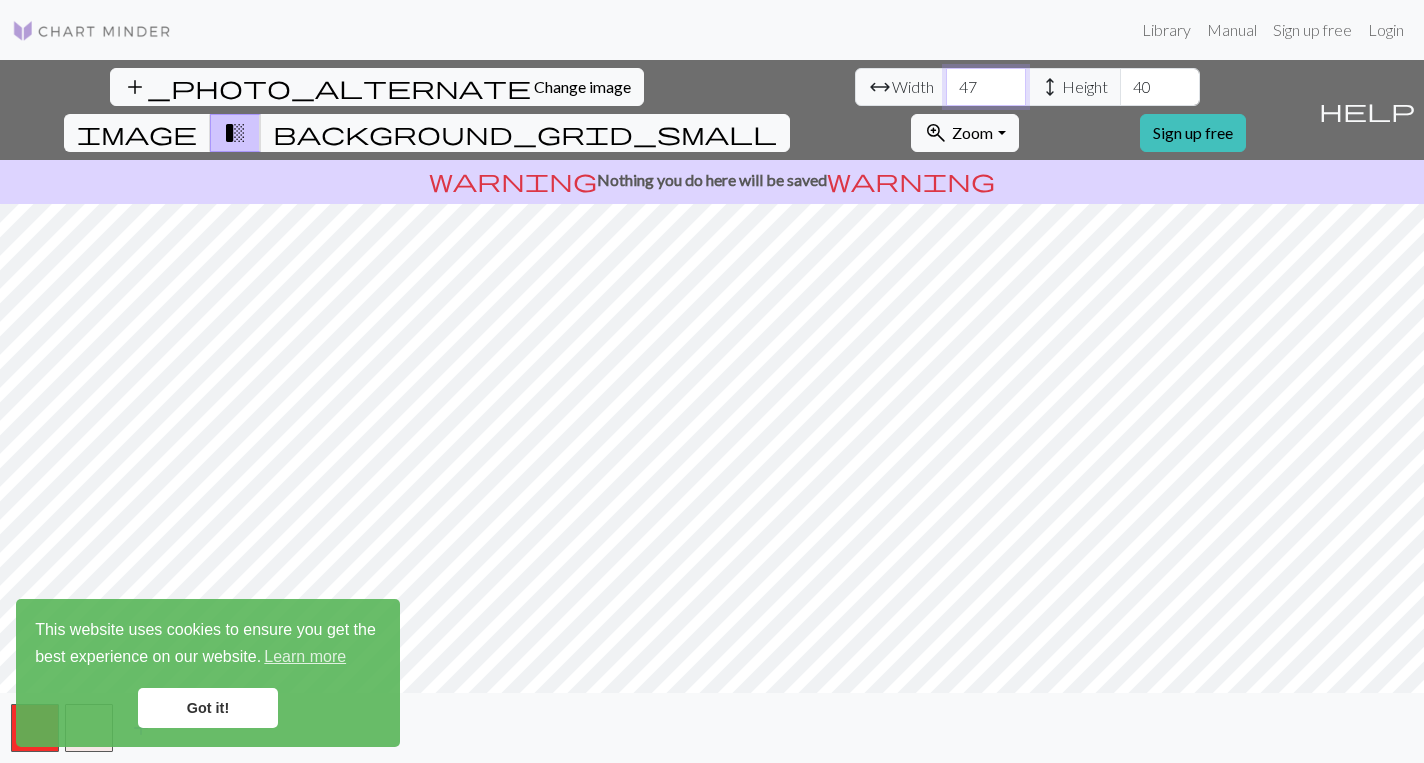 click on "47" at bounding box center (986, 87) 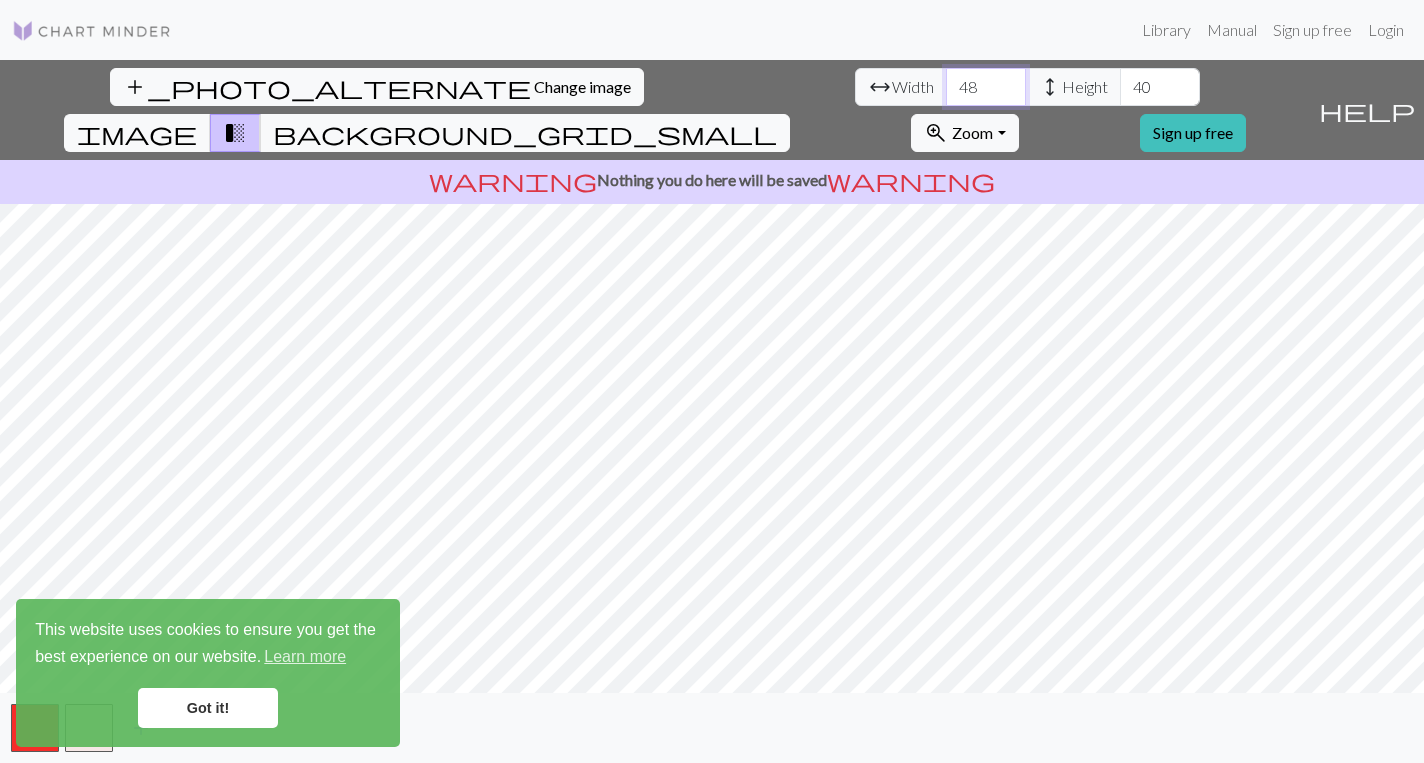 click on "48" at bounding box center (986, 87) 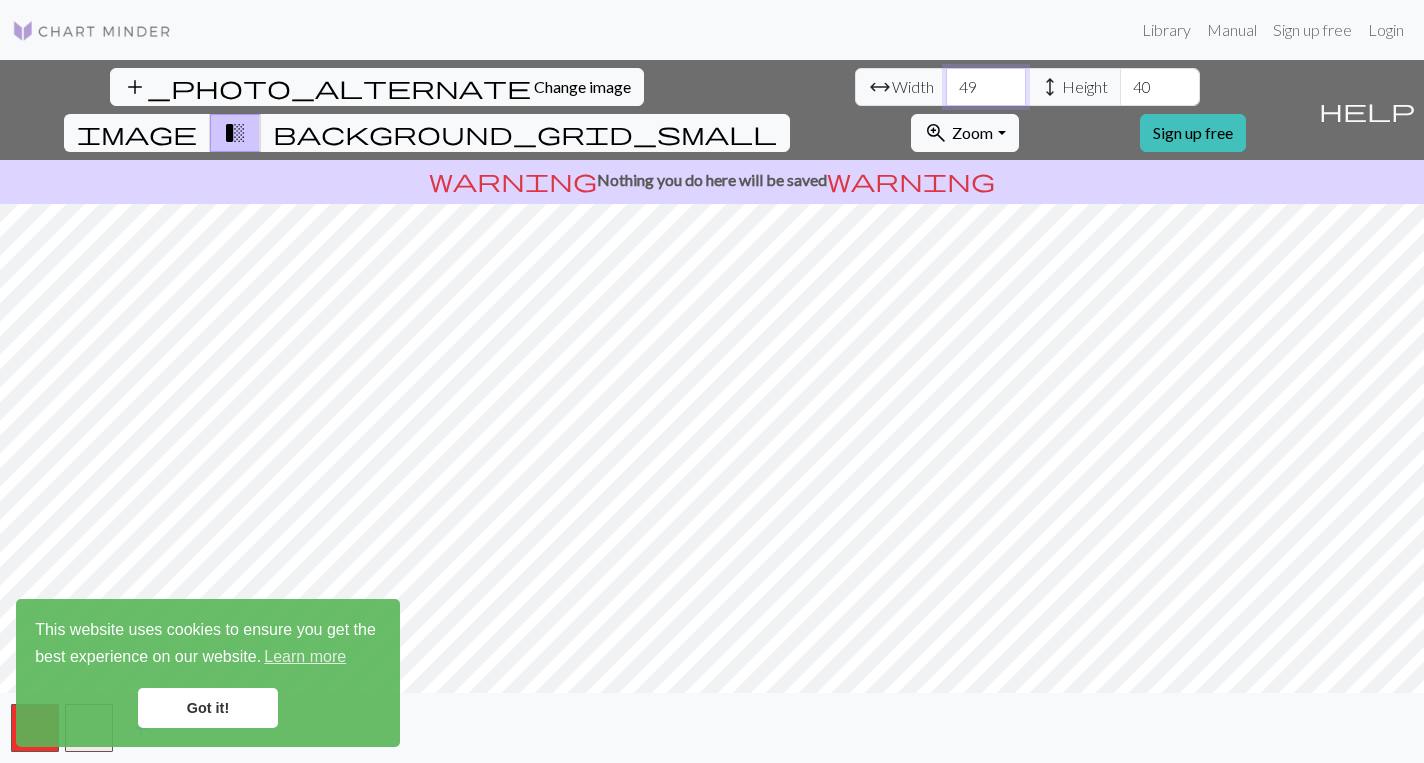click on "49" at bounding box center (986, 87) 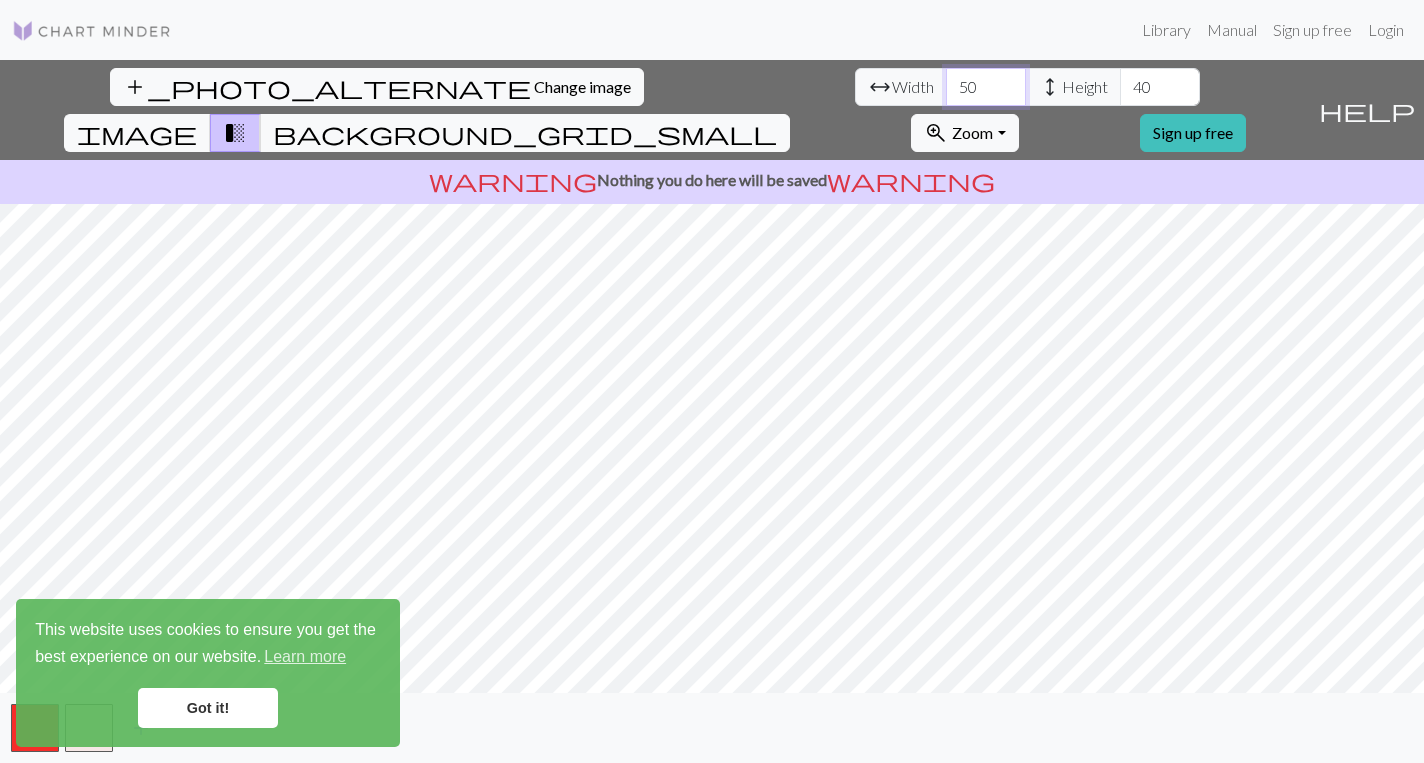 click on "50" at bounding box center (986, 87) 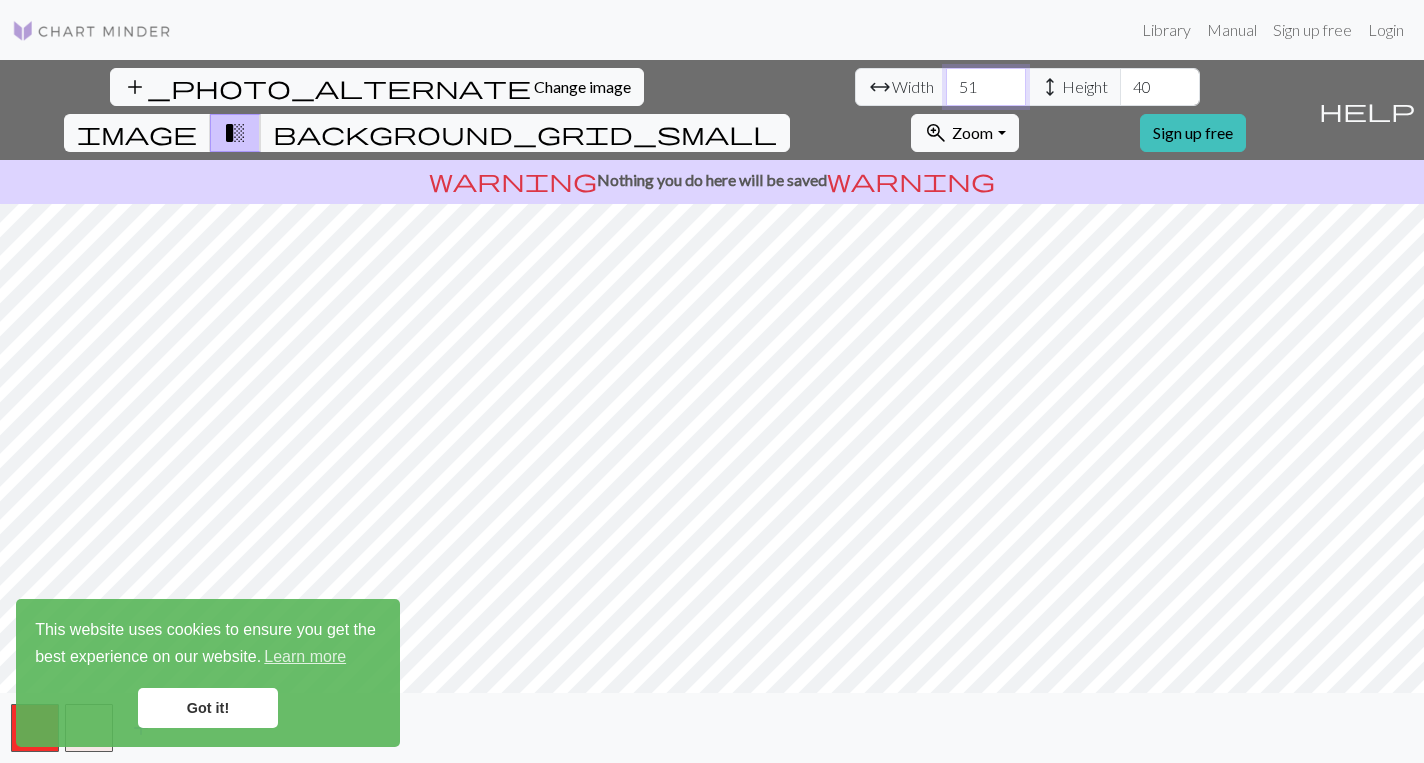 click on "51" at bounding box center (986, 87) 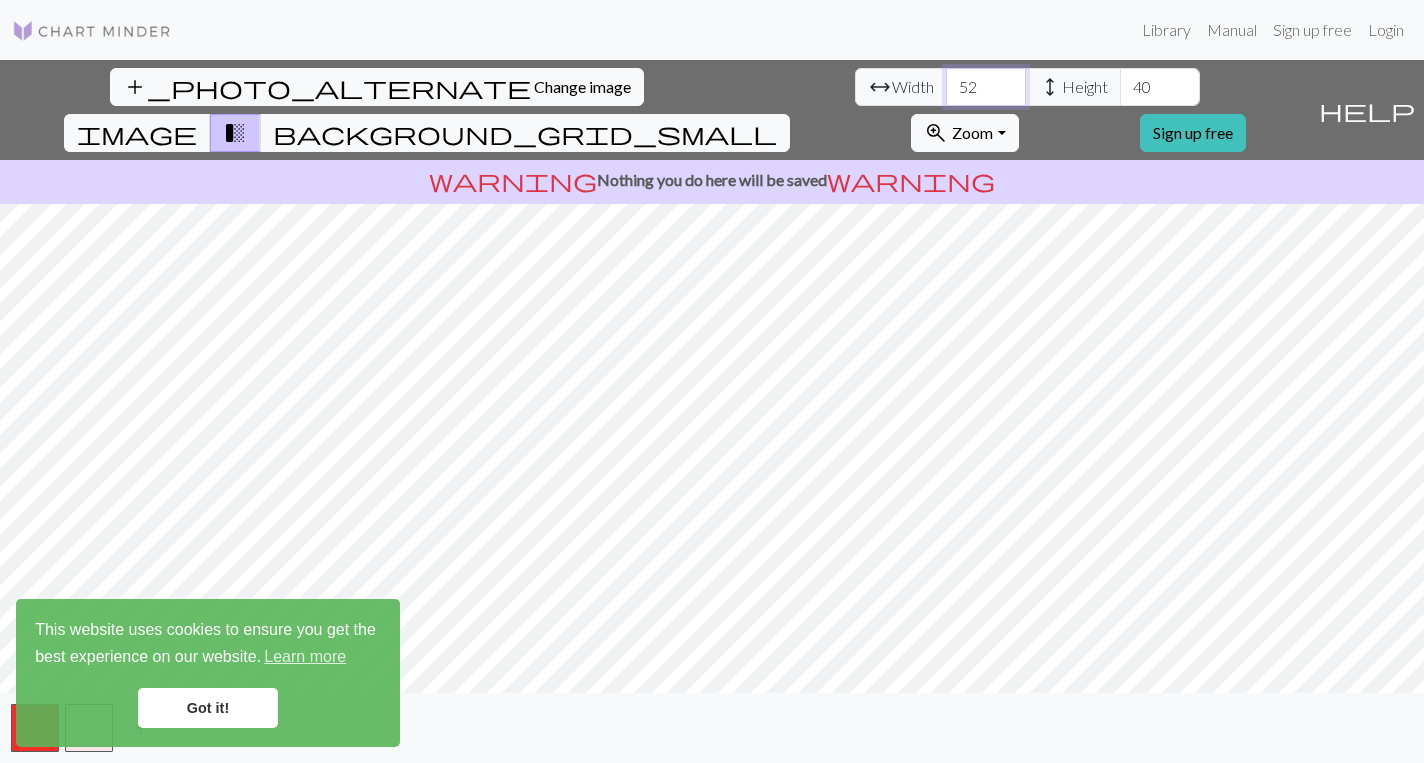 click on "52" at bounding box center (986, 87) 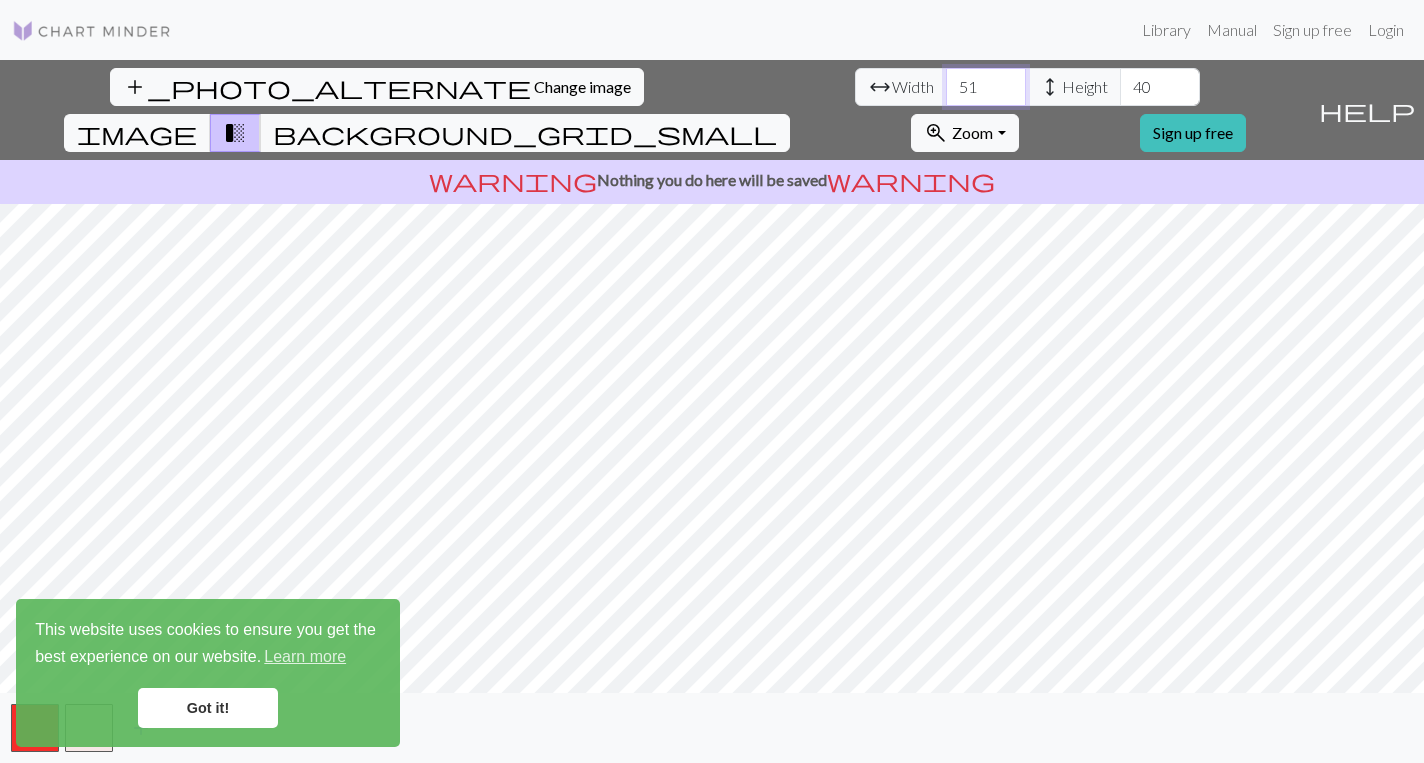 click on "51" at bounding box center (986, 87) 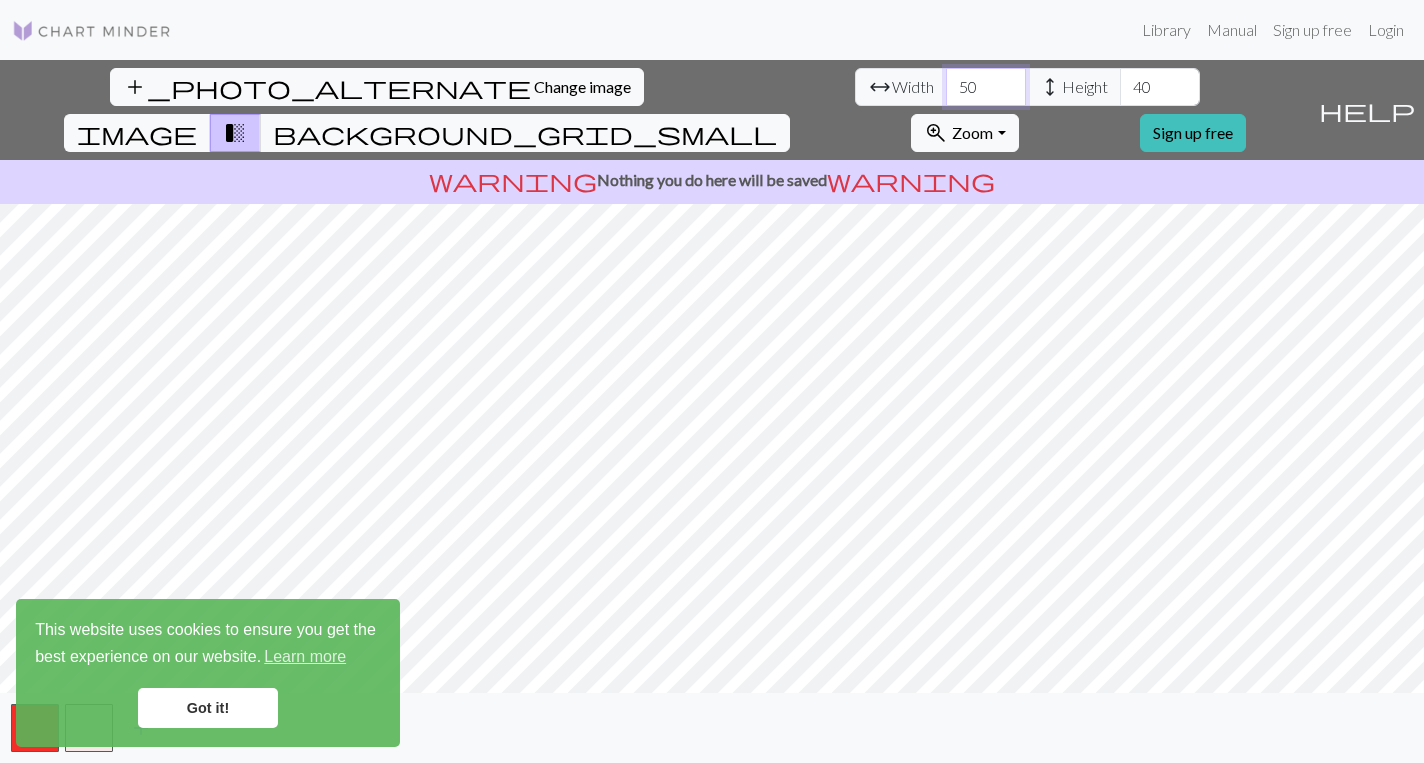 click on "50" at bounding box center [986, 87] 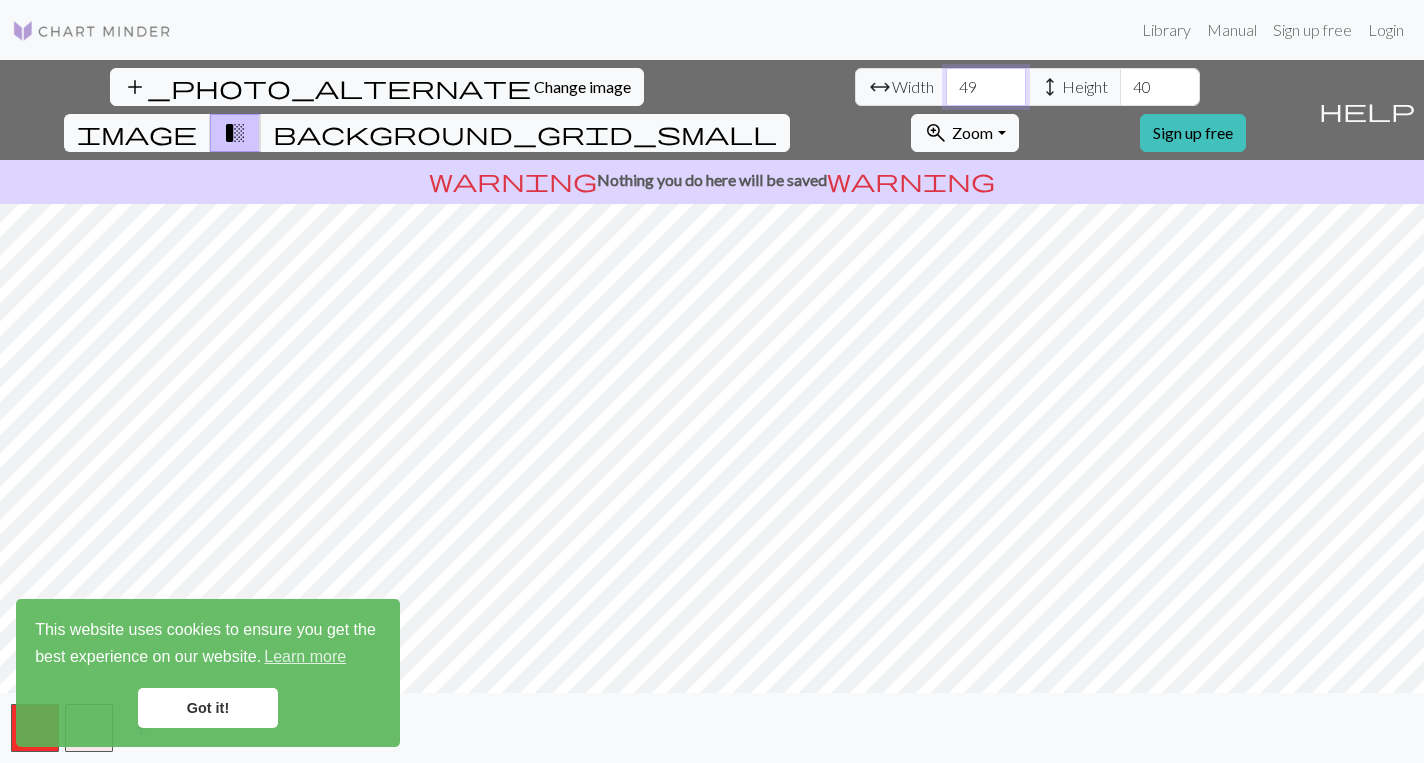 click on "49" at bounding box center (986, 87) 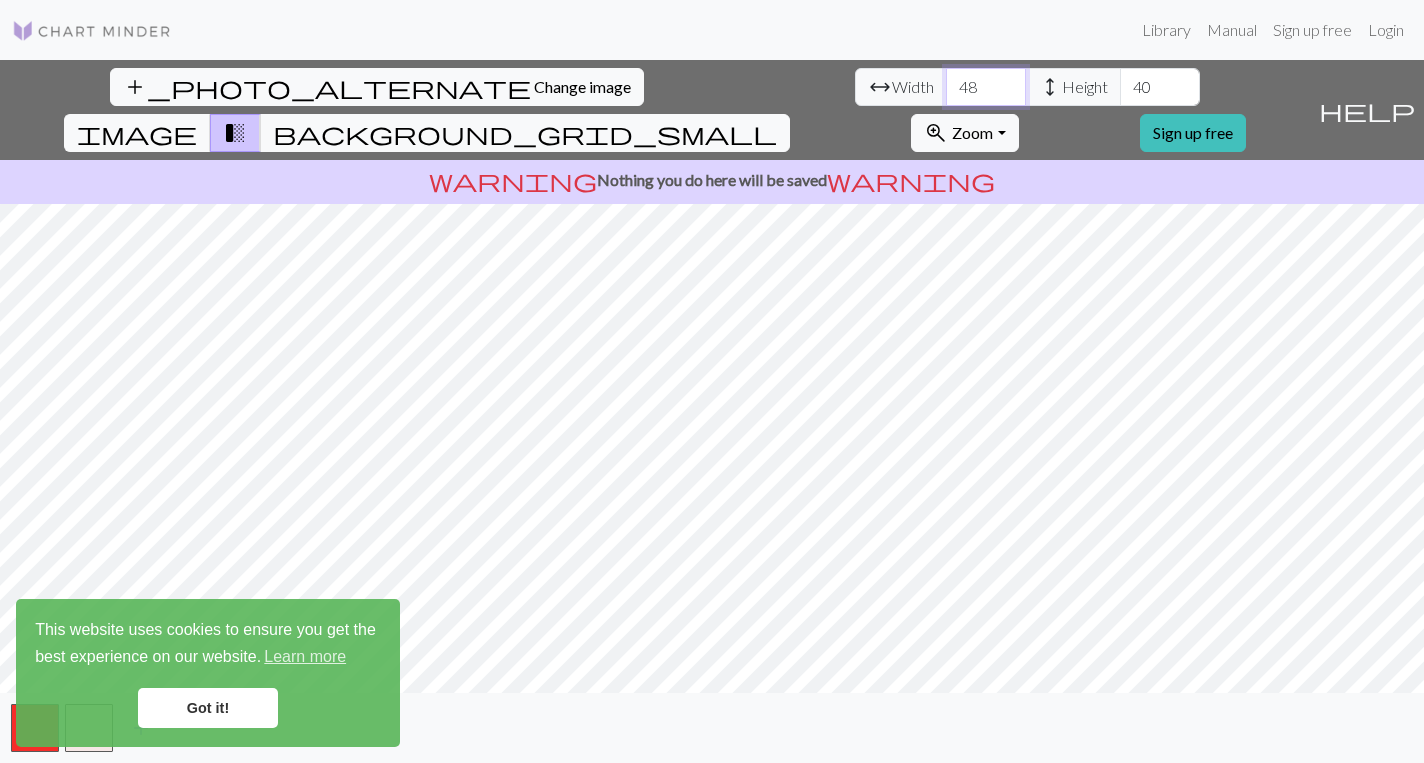 click on "48" at bounding box center [986, 87] 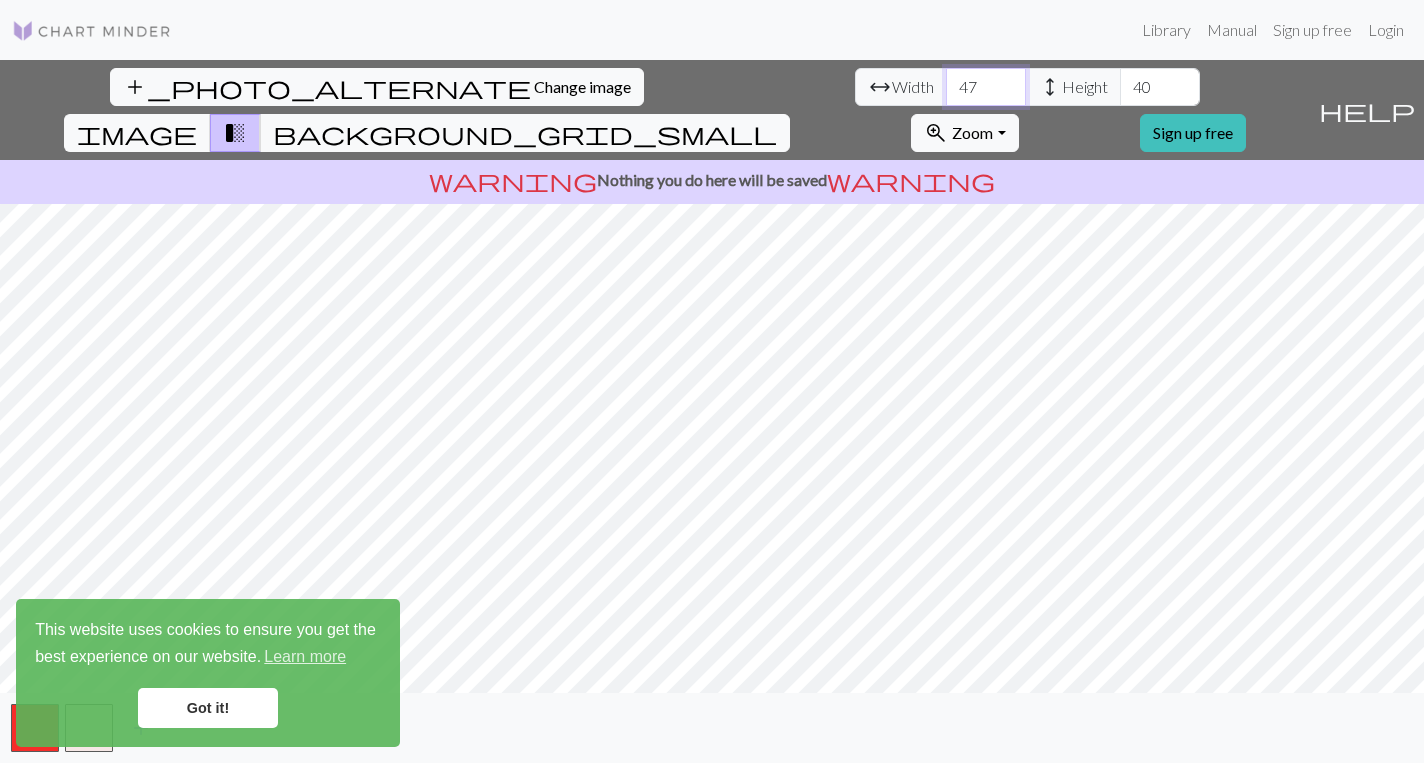 click on "47" at bounding box center [986, 87] 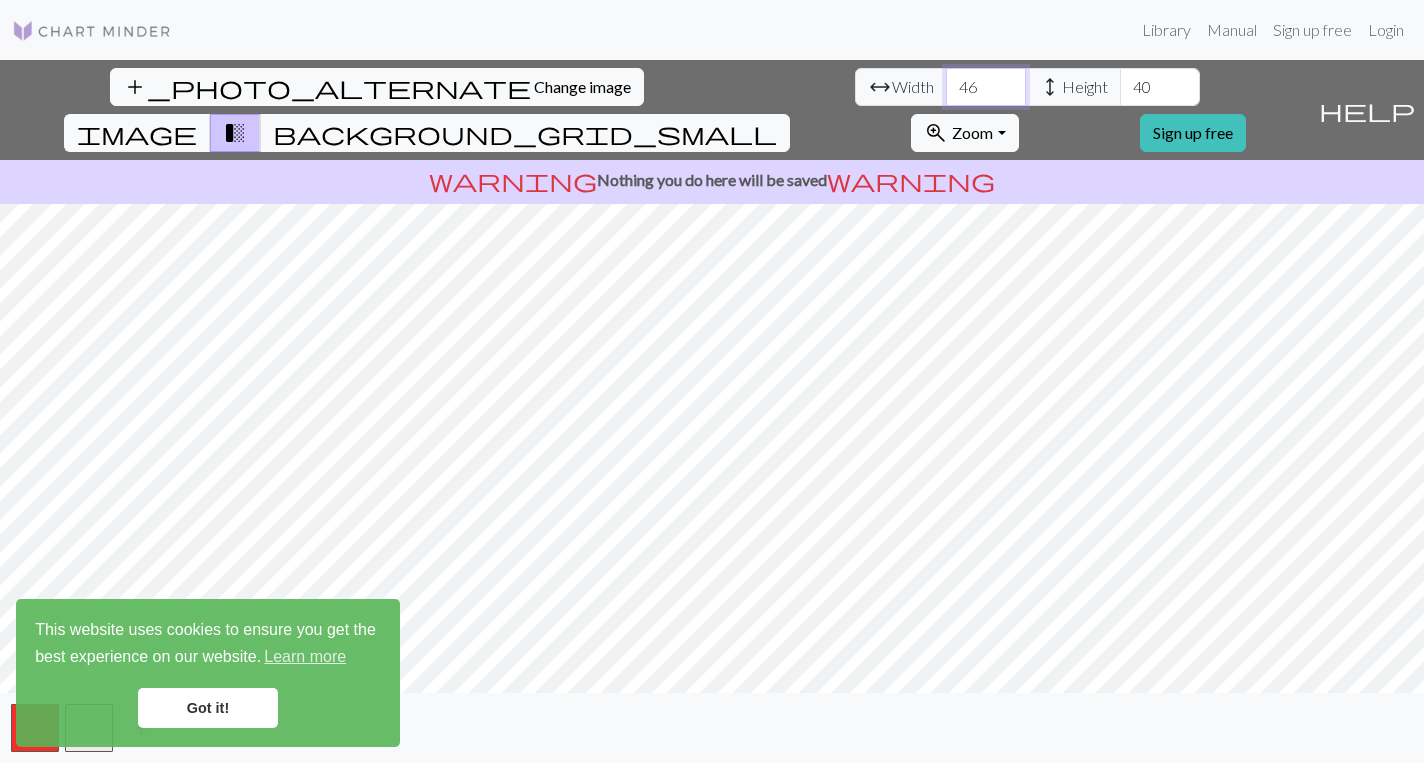 click on "46" at bounding box center (986, 87) 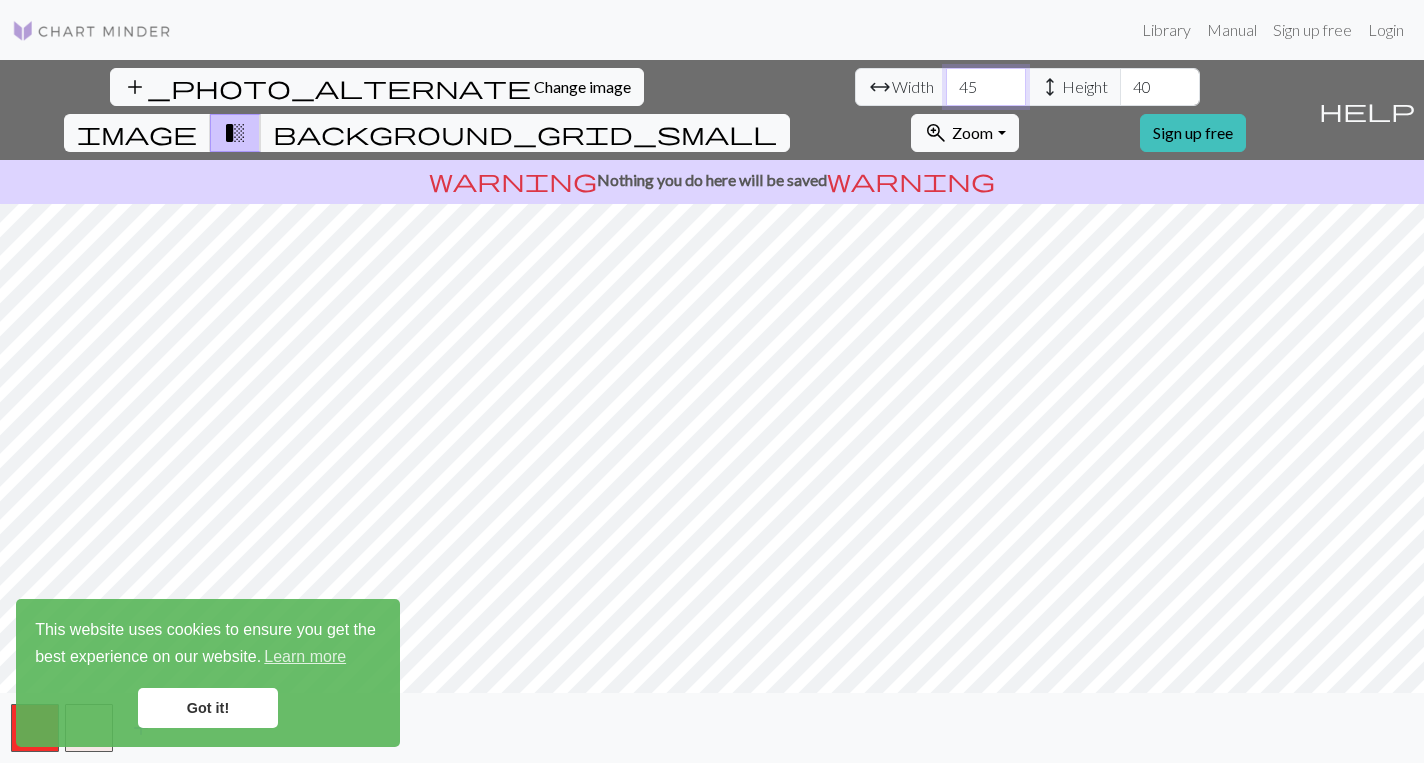 click on "45" at bounding box center [986, 87] 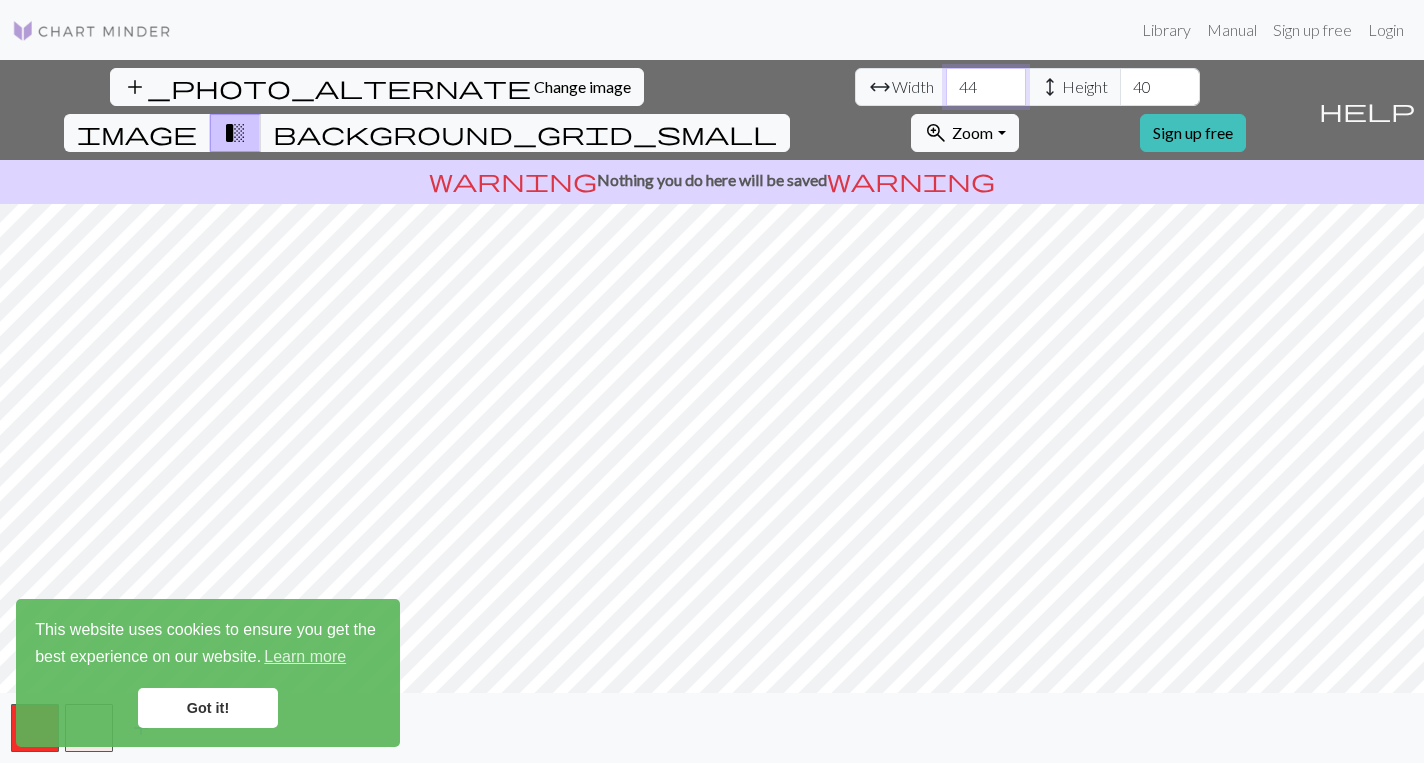 click on "44" at bounding box center (986, 87) 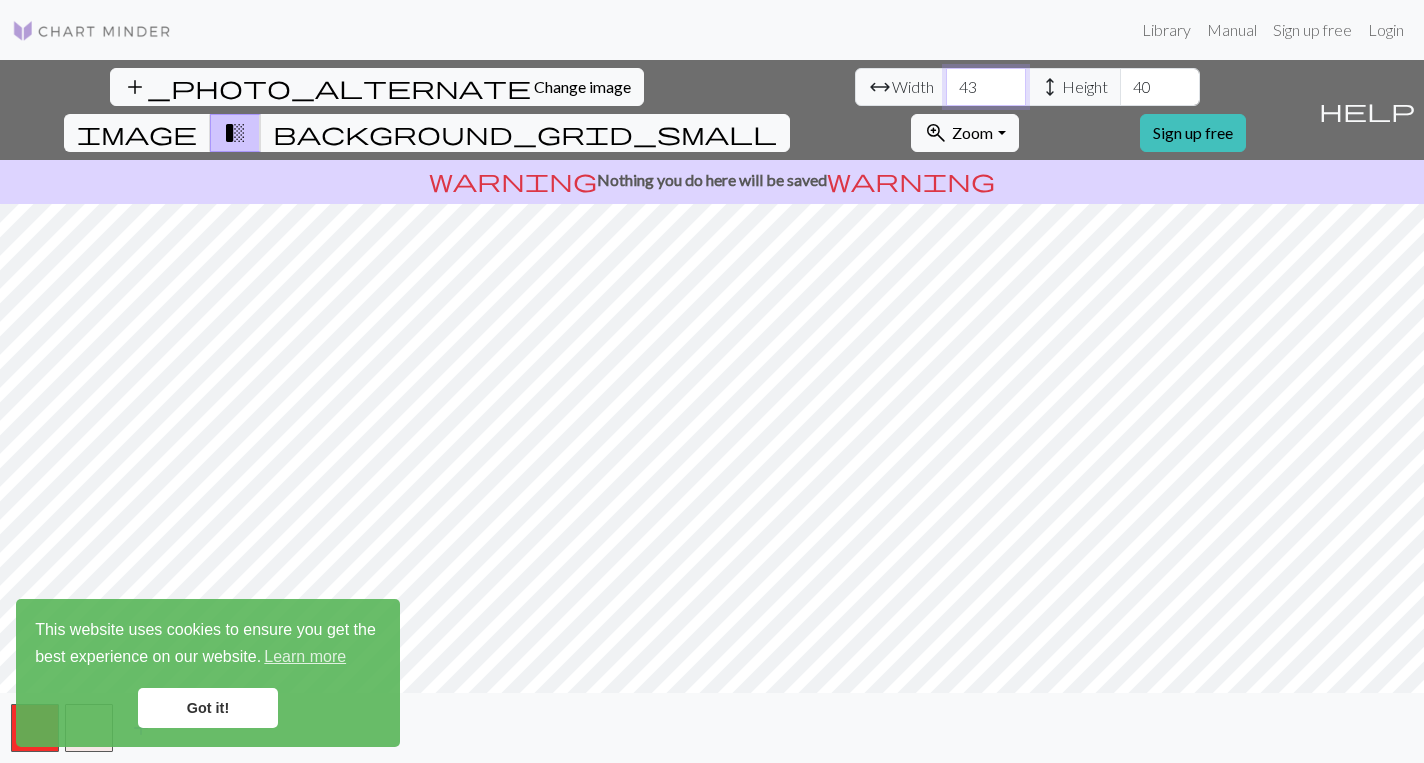 click on "43" at bounding box center [986, 87] 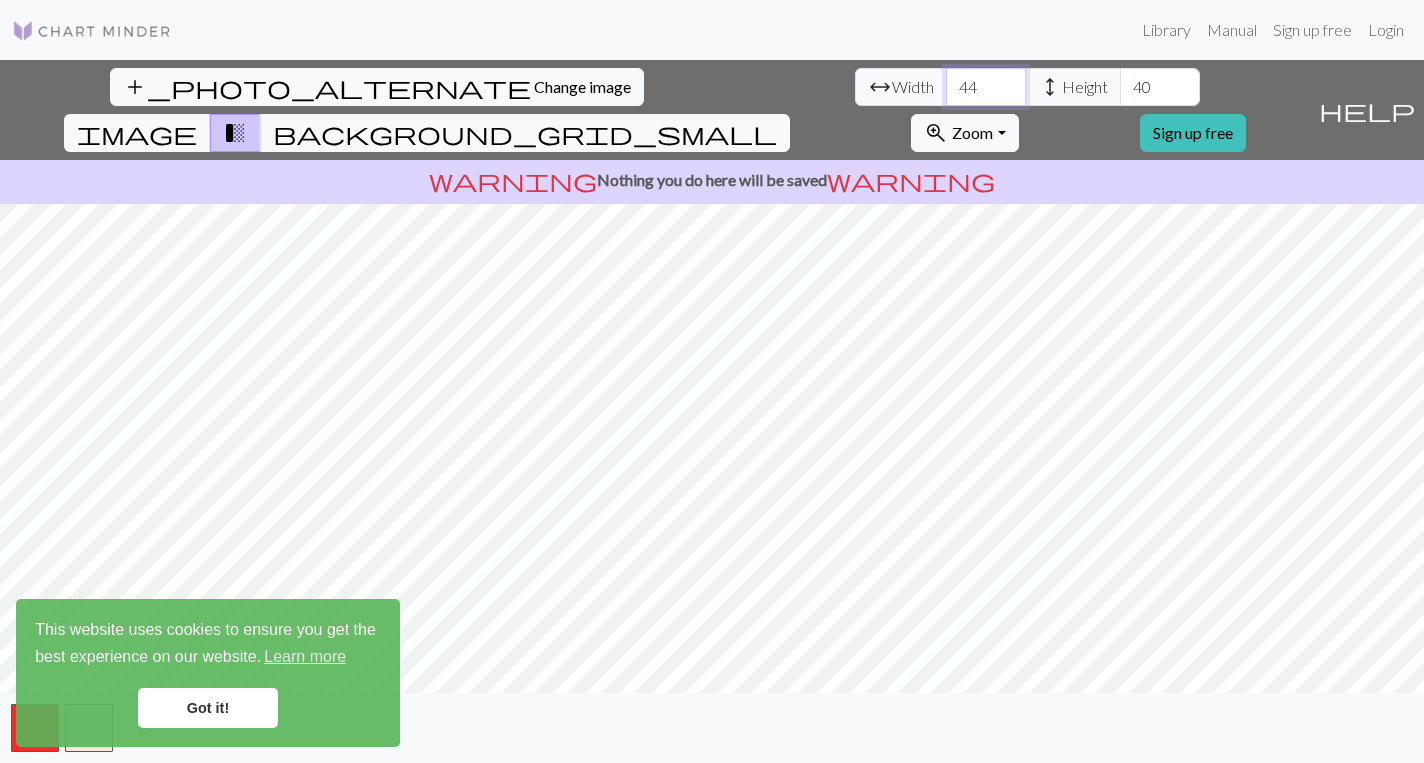 click on "44" at bounding box center [986, 87] 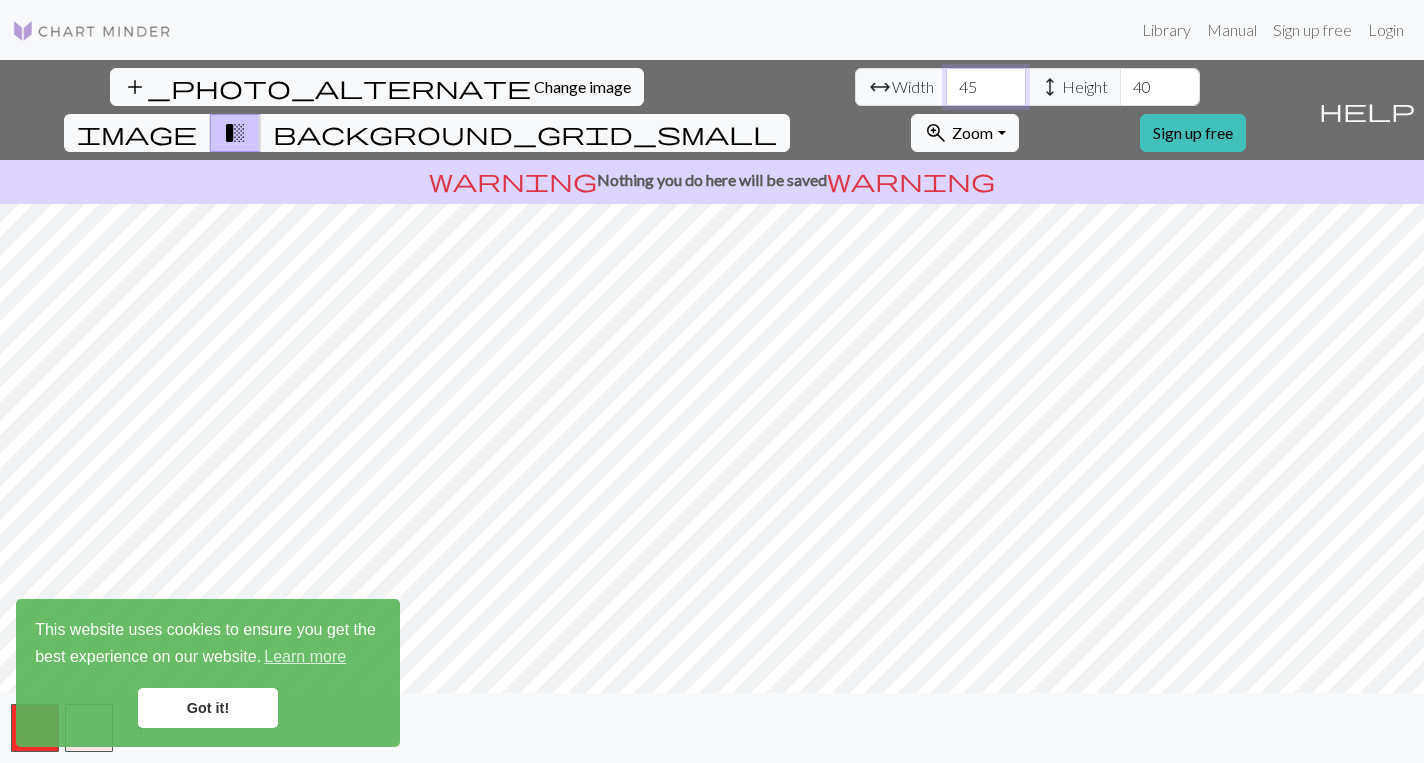 click on "45" at bounding box center (986, 87) 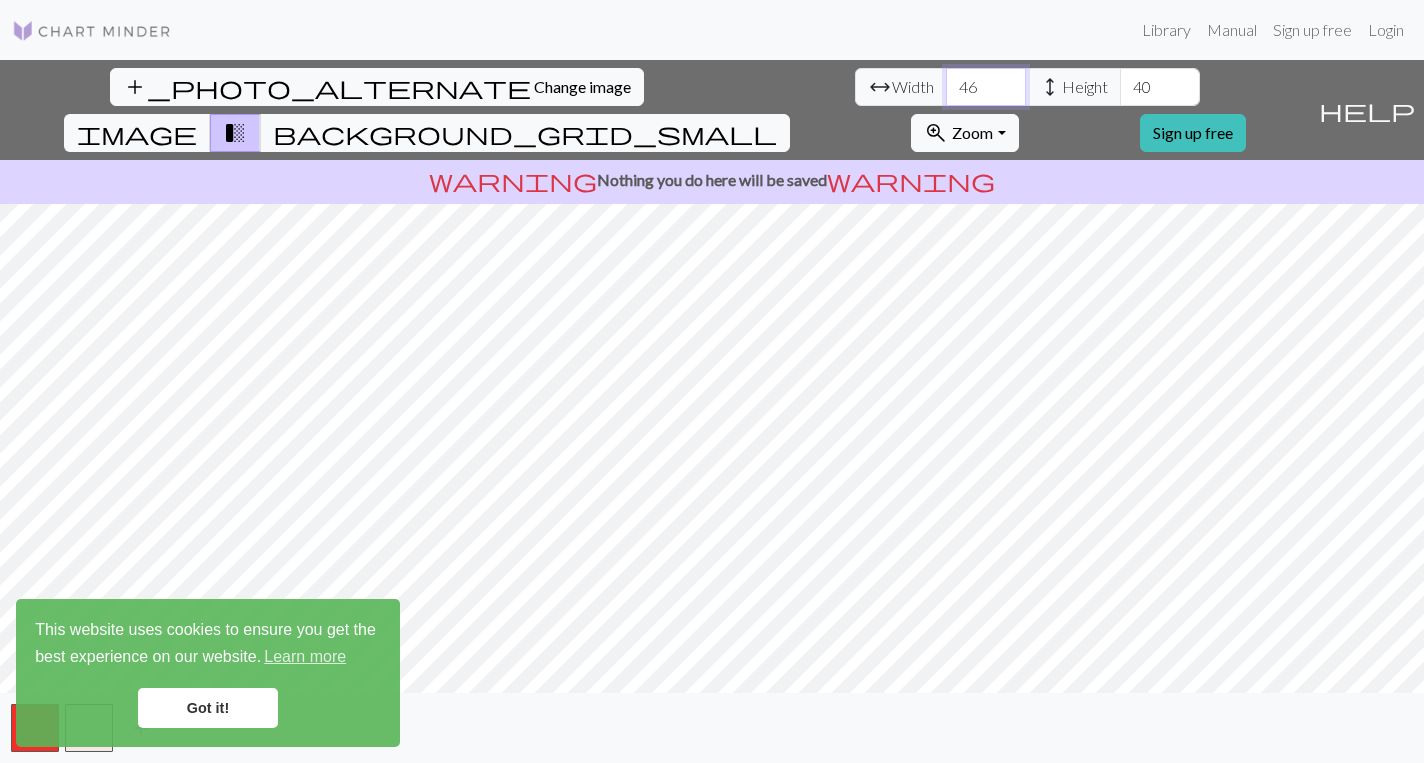 type on "46" 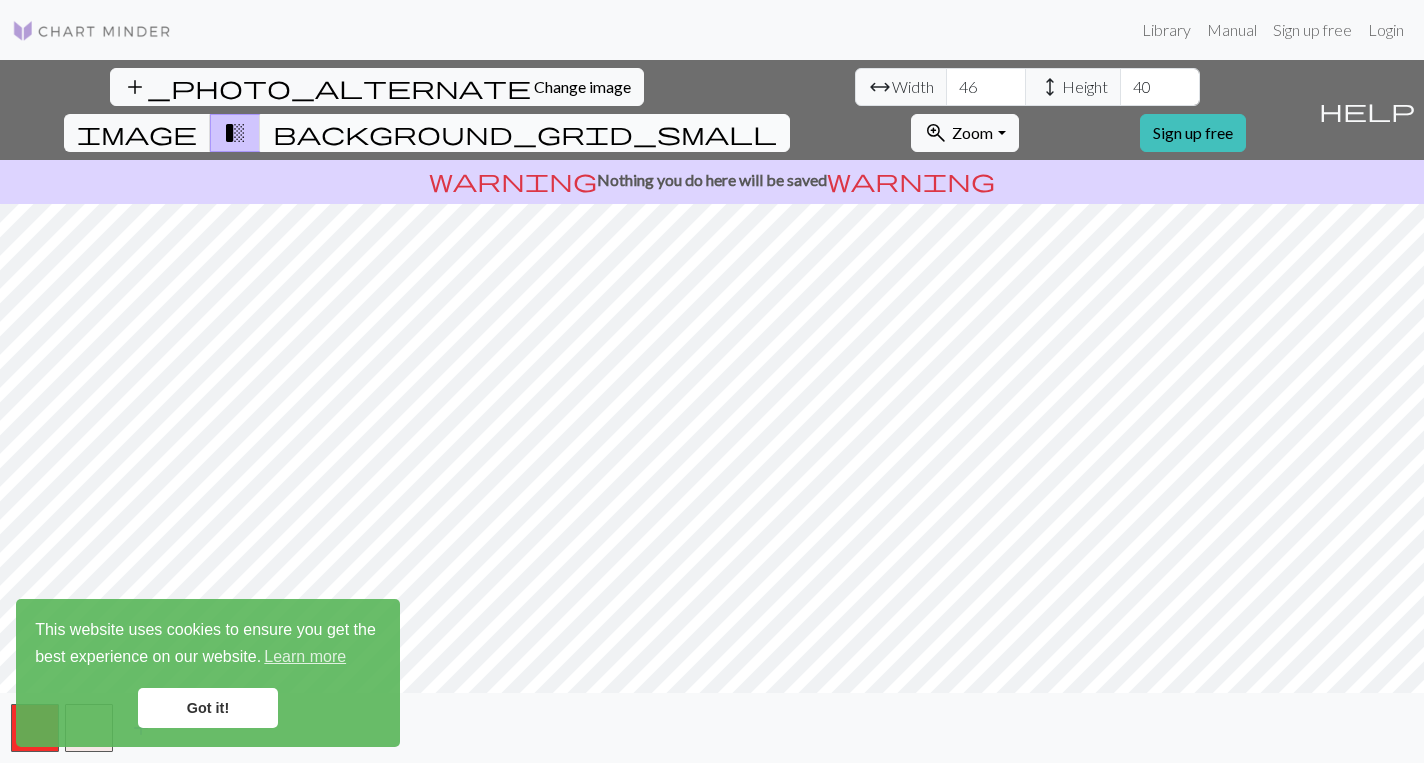 click on "background_grid_small" at bounding box center (525, 133) 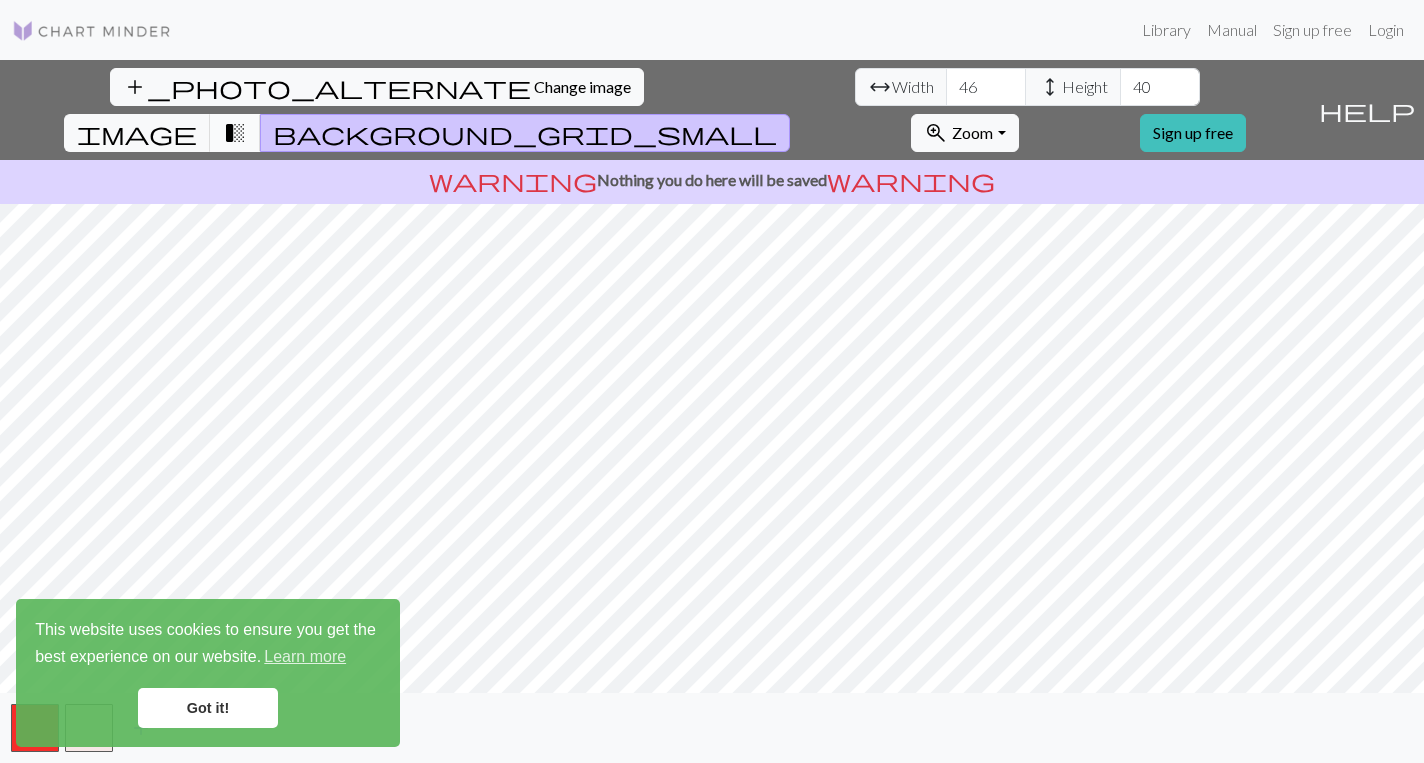 click on "transition_fade" at bounding box center (235, 133) 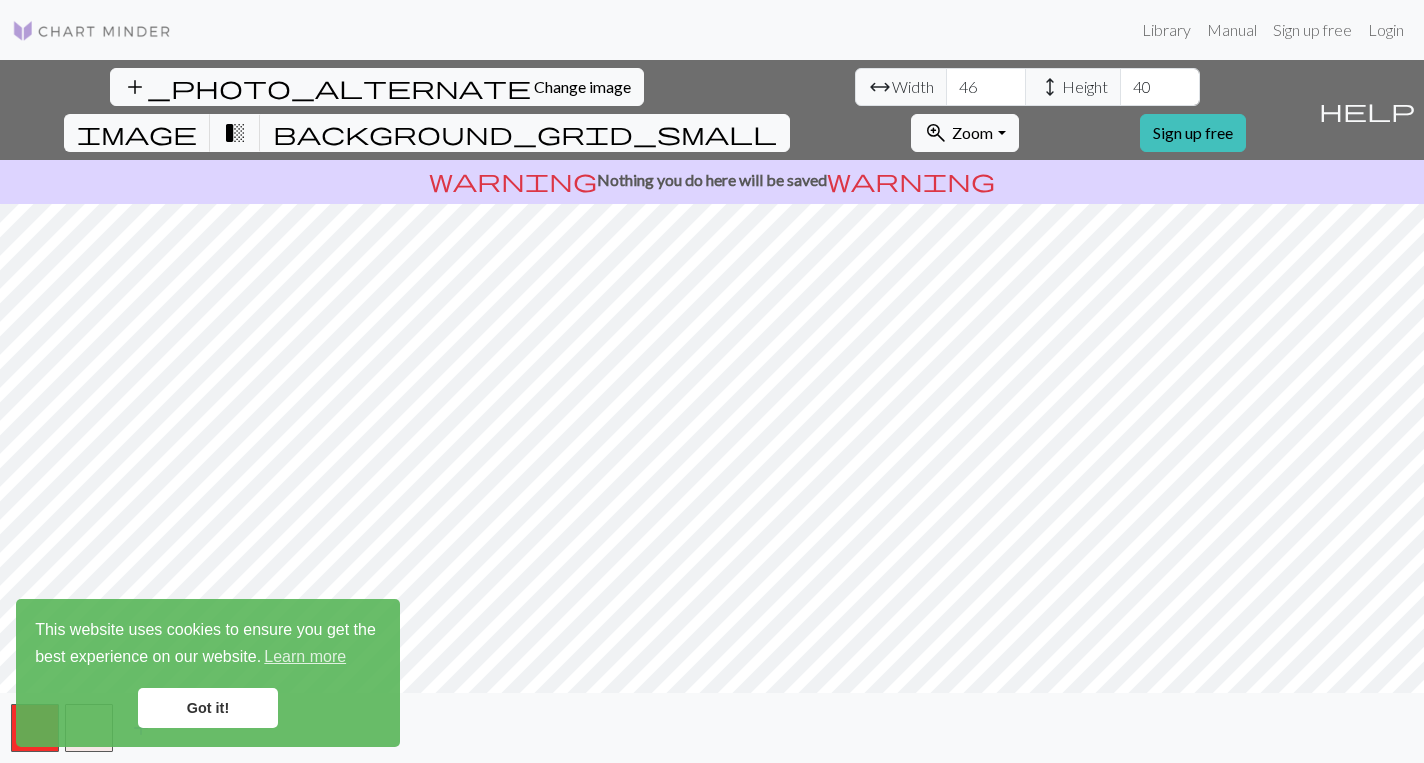click on "Got it!" at bounding box center [208, 708] 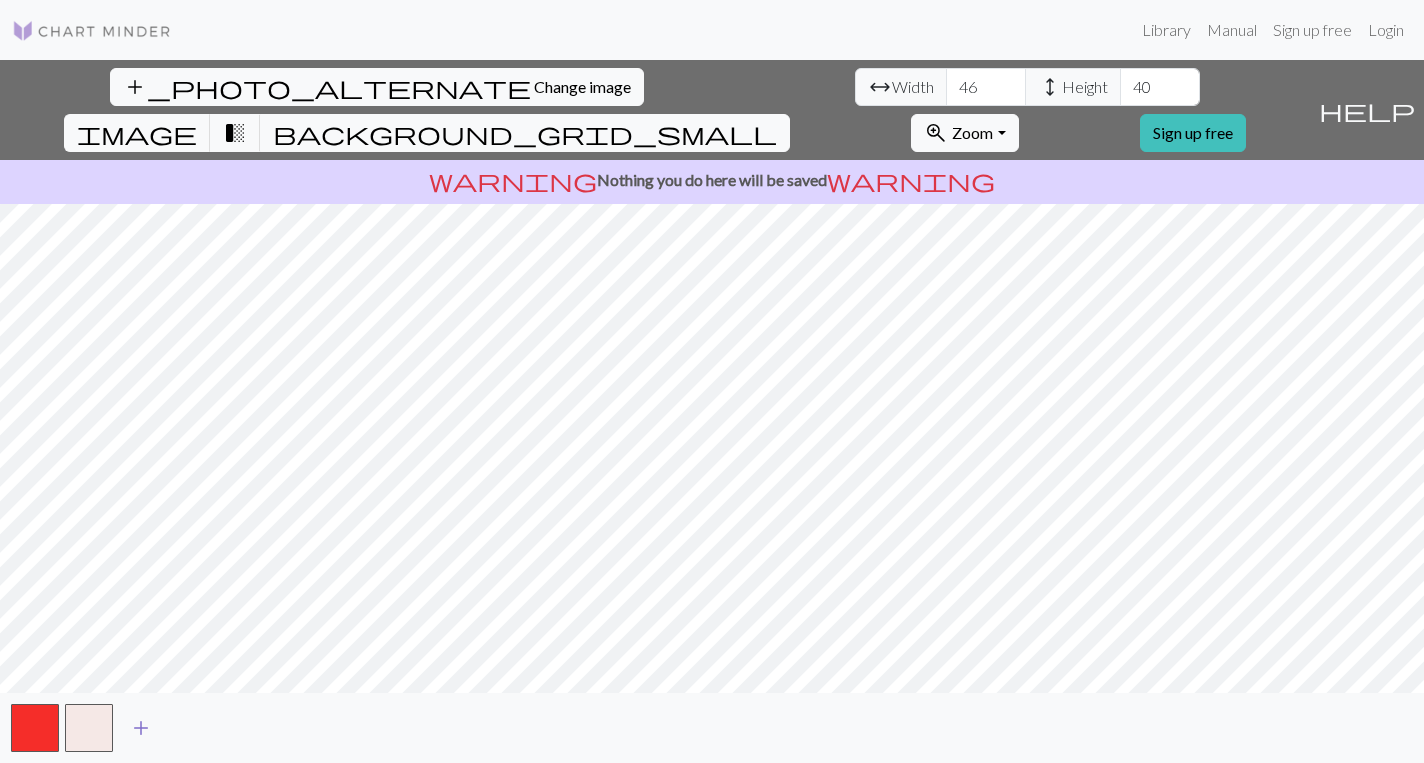 click on "add" at bounding box center (141, 728) 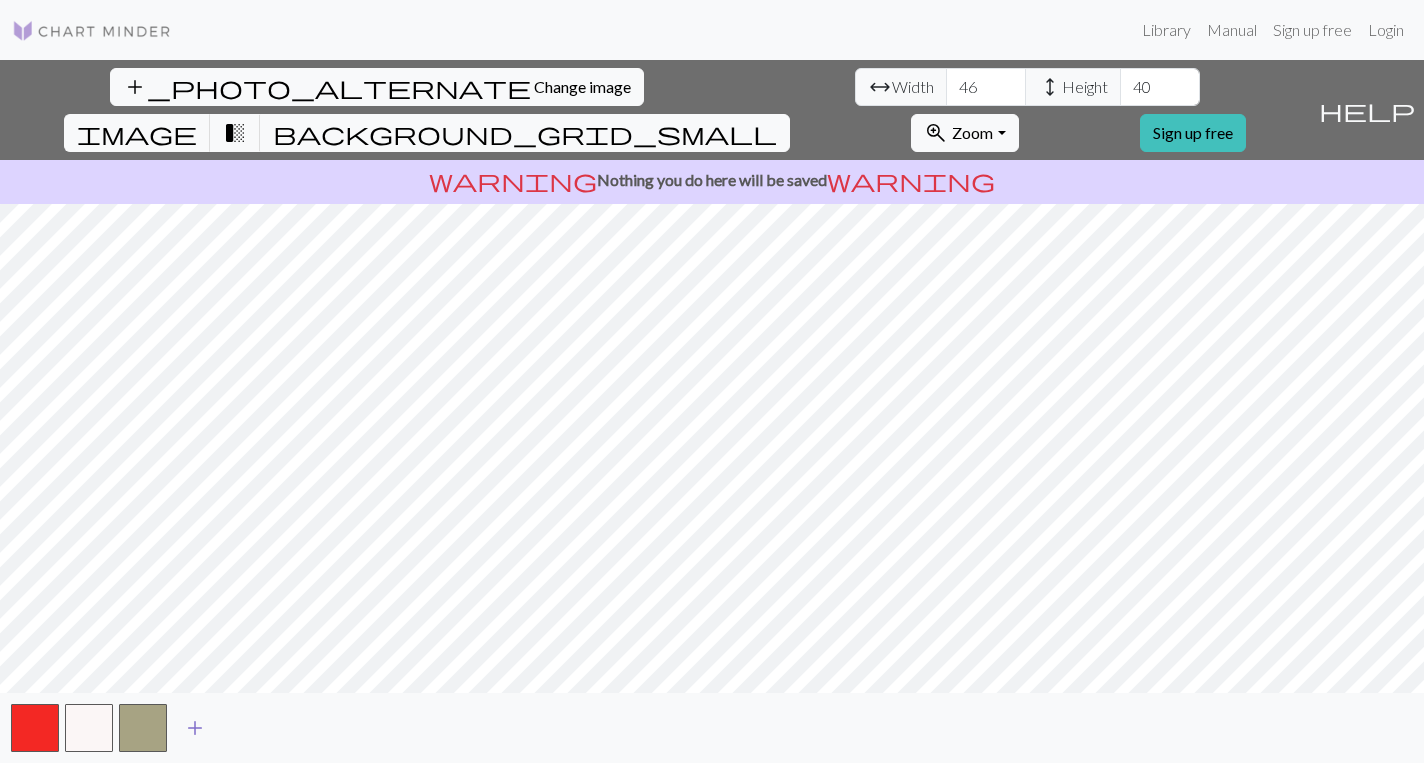 click on "add" at bounding box center [195, 728] 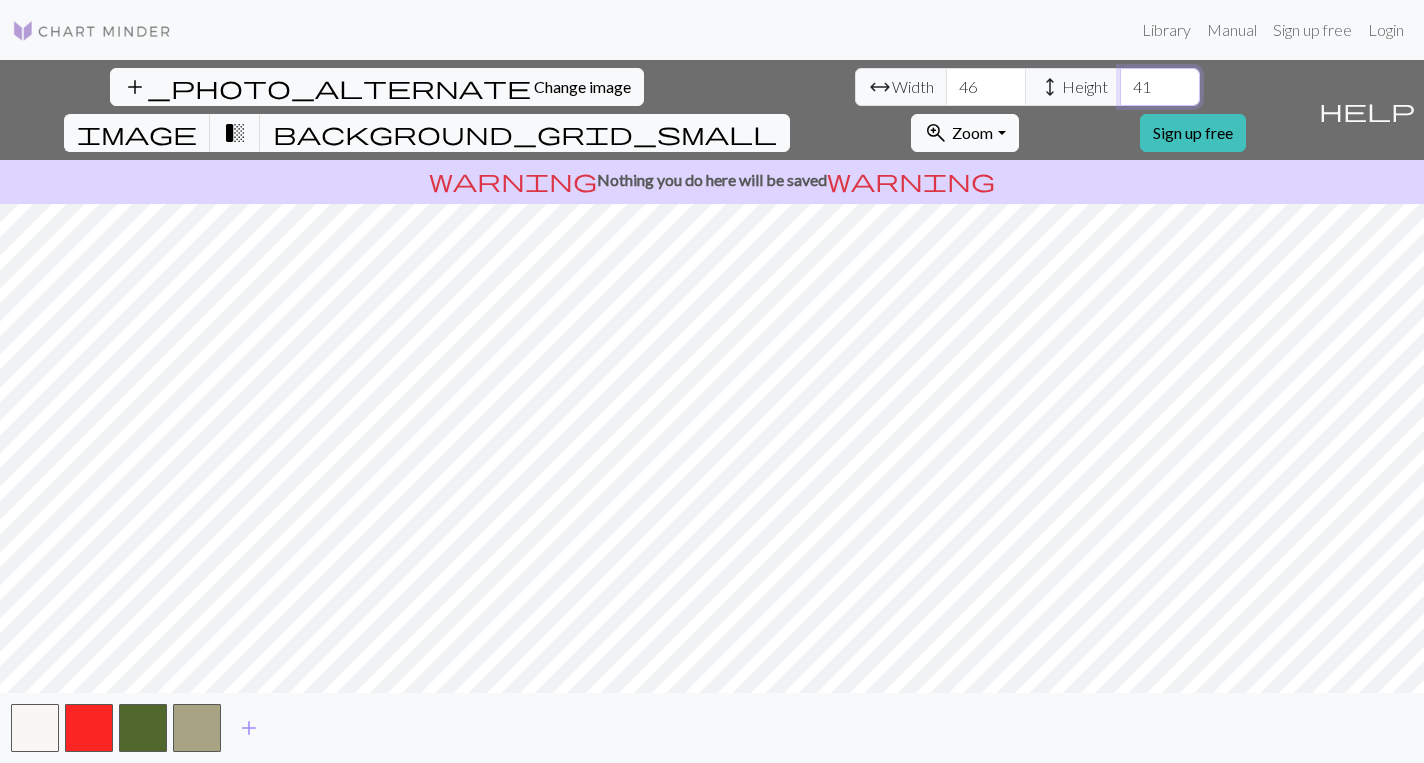 click on "41" at bounding box center (1160, 87) 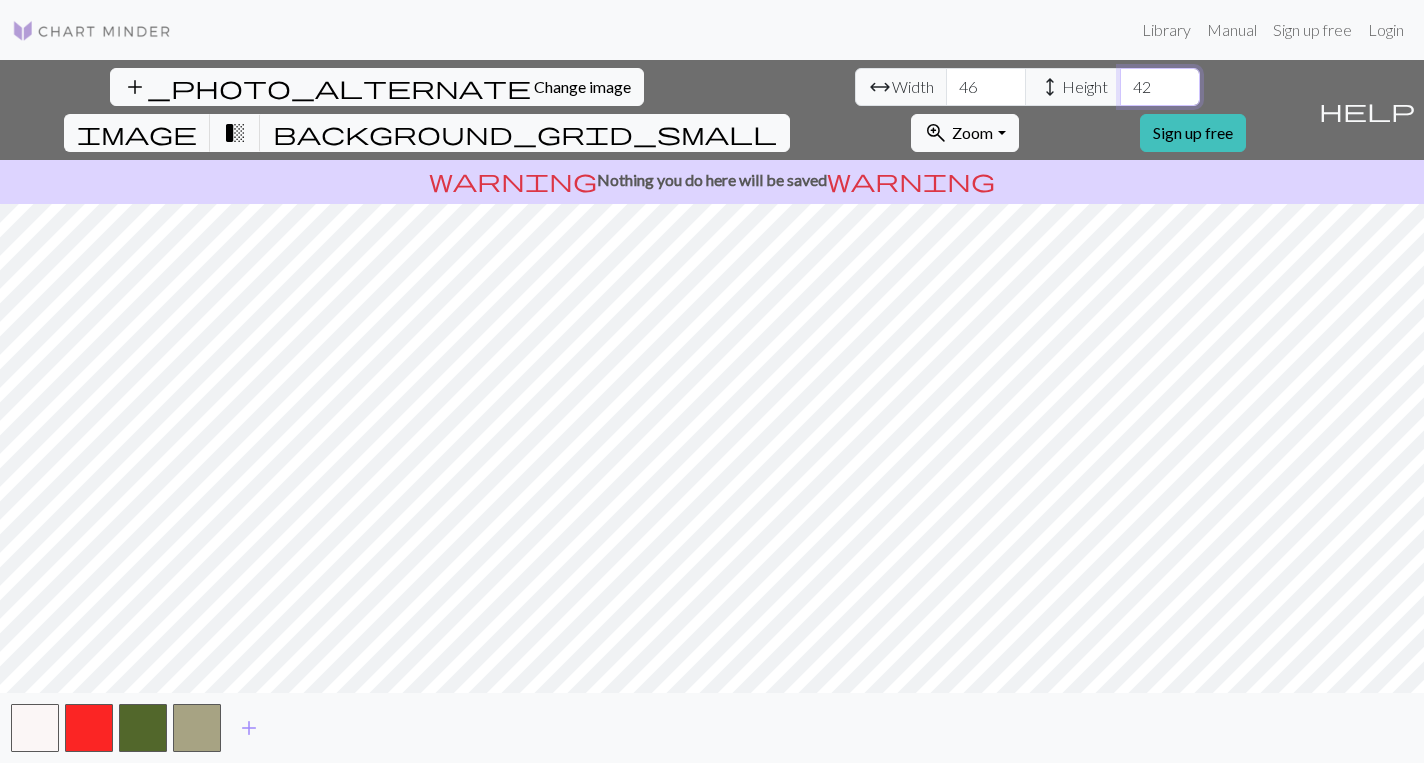 click on "42" at bounding box center (1160, 87) 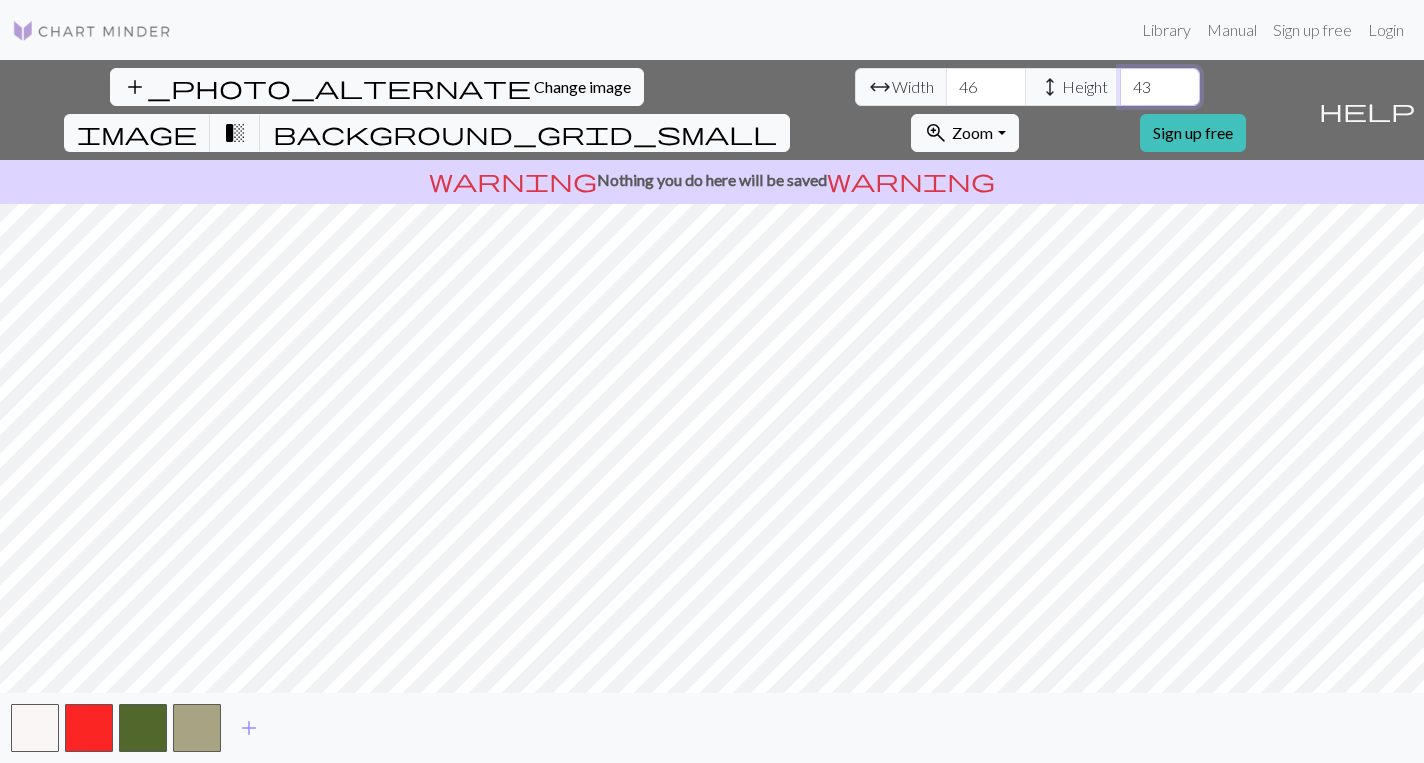 click on "43" at bounding box center [1160, 87] 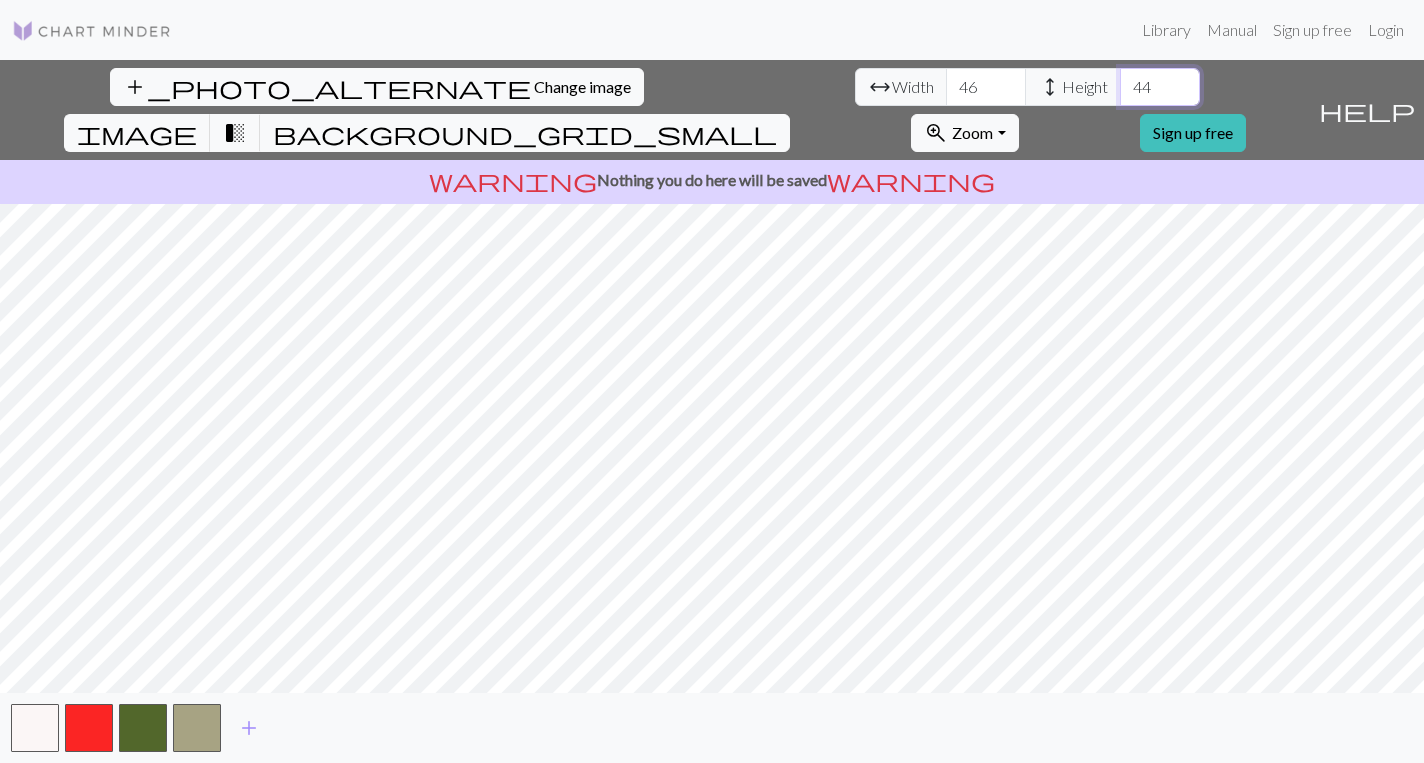 click on "44" at bounding box center [1160, 87] 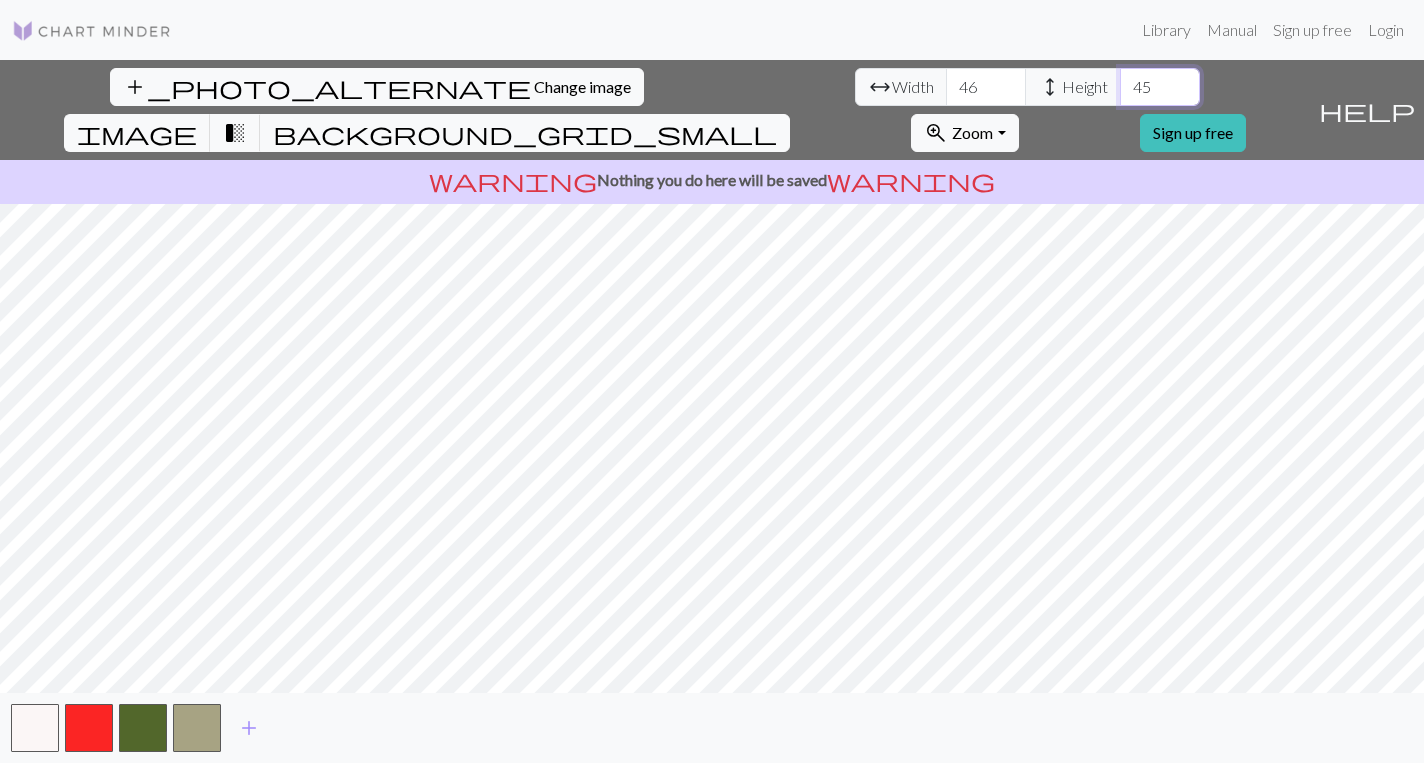 click on "45" at bounding box center [1160, 87] 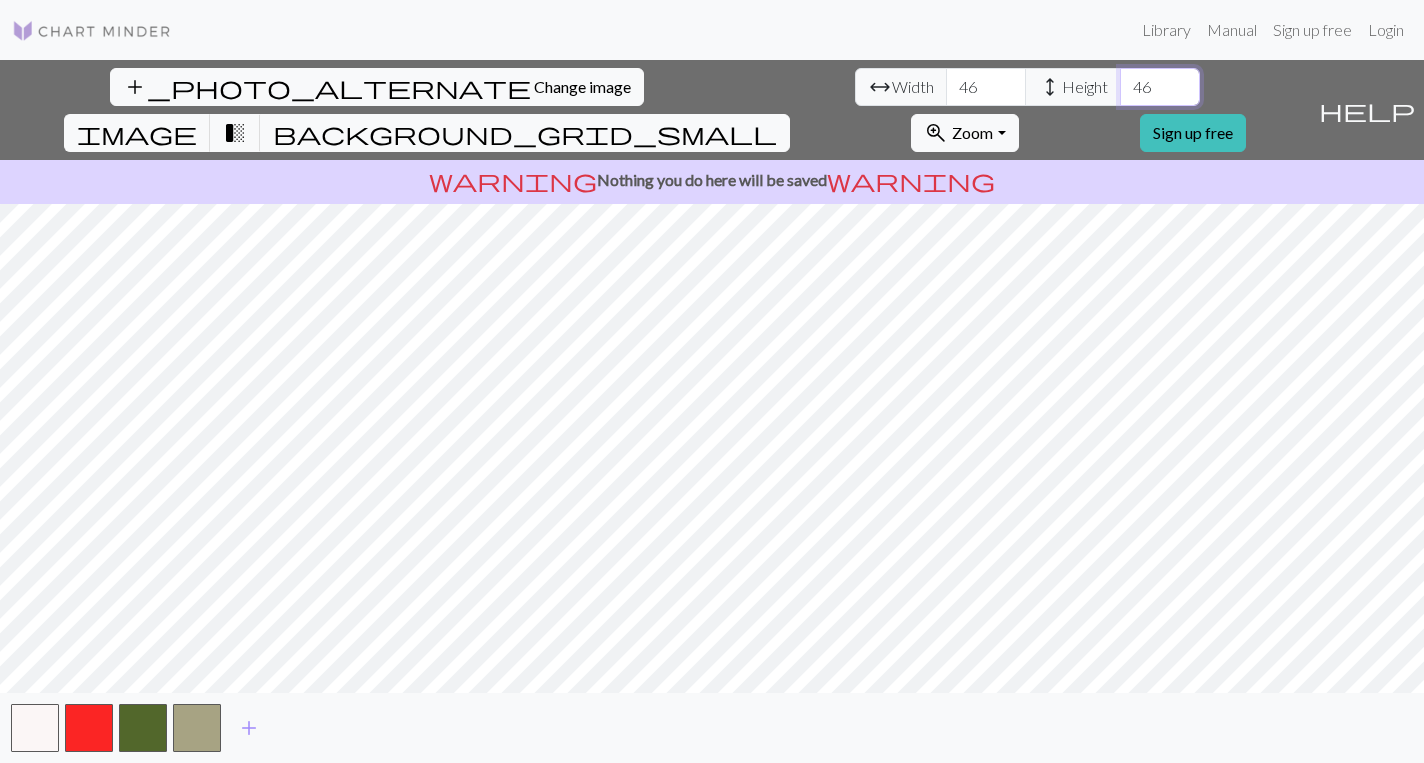 click on "46" at bounding box center (1160, 87) 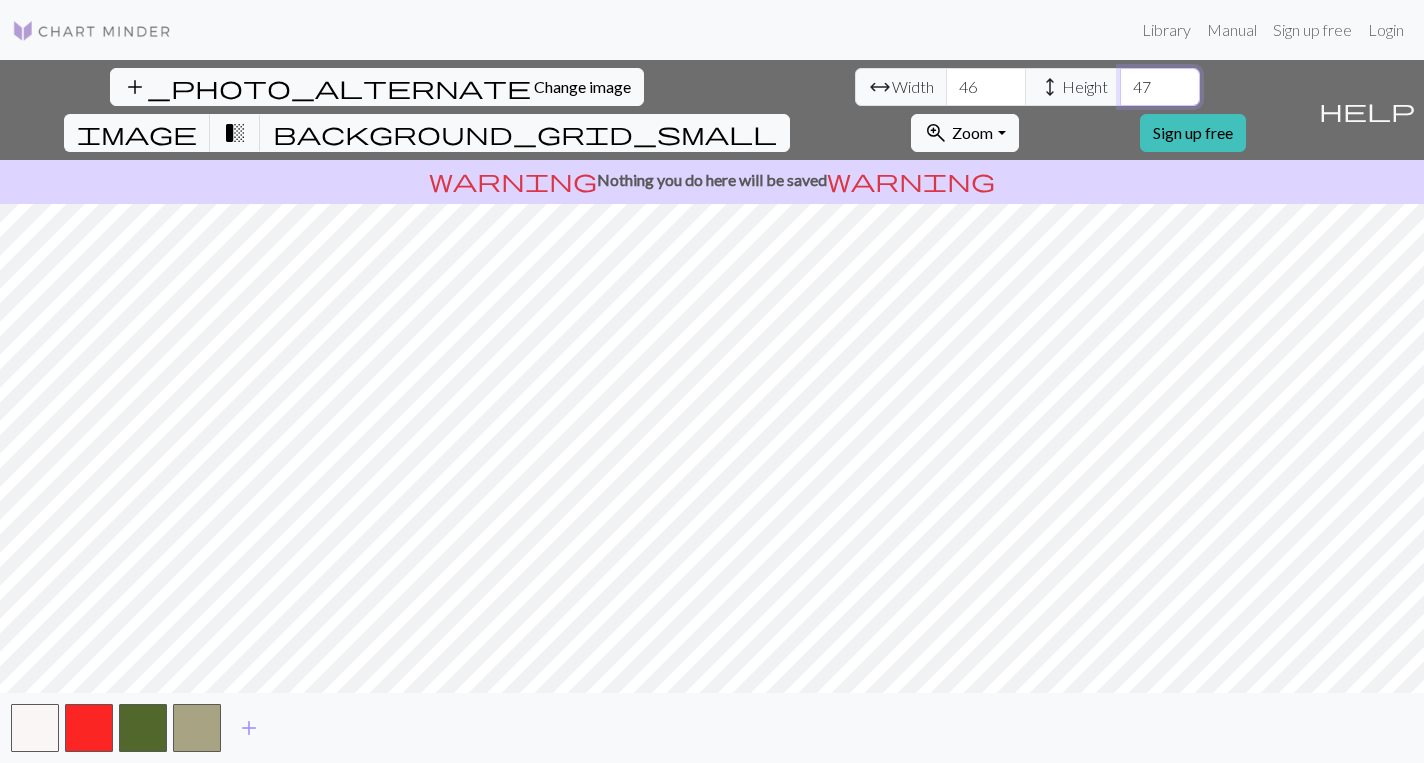 click on "47" at bounding box center (1160, 87) 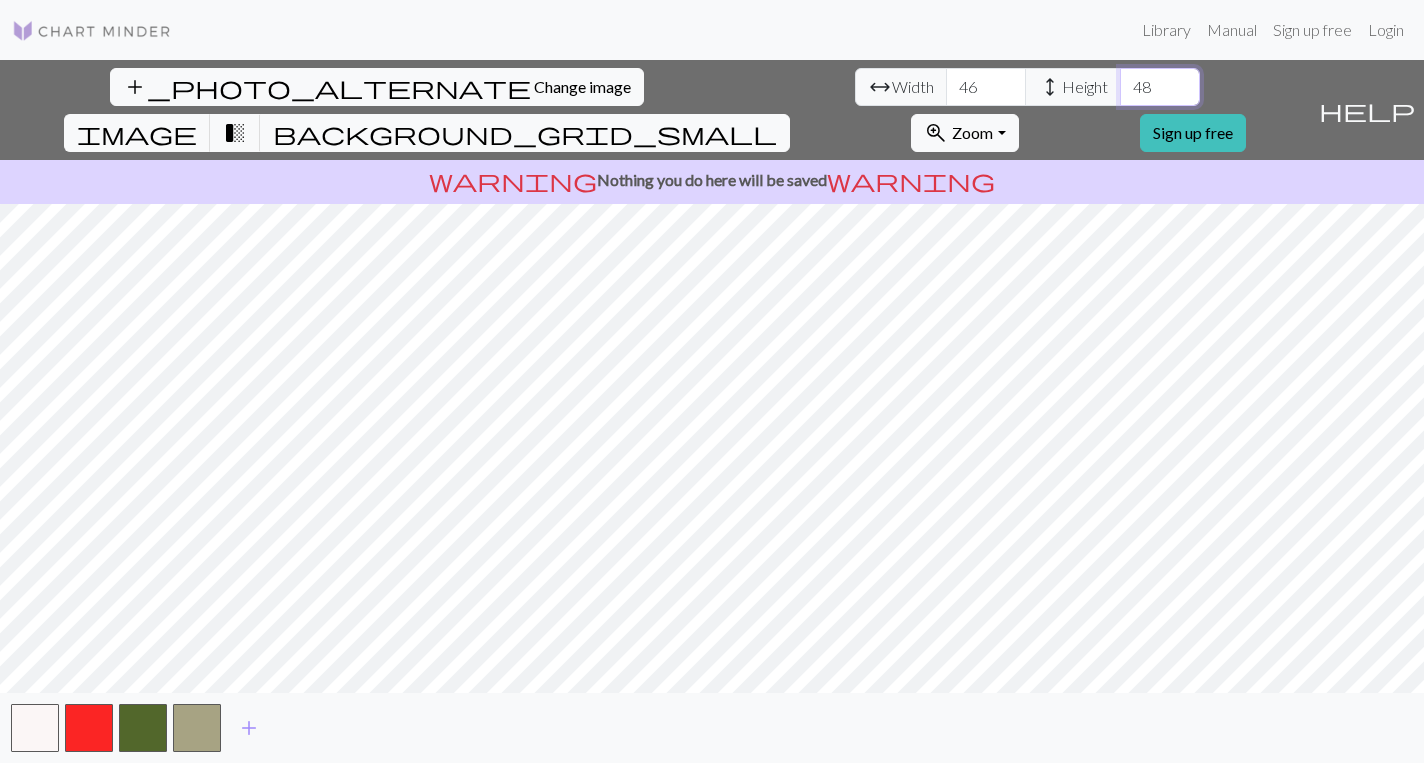 click on "48" at bounding box center (1160, 87) 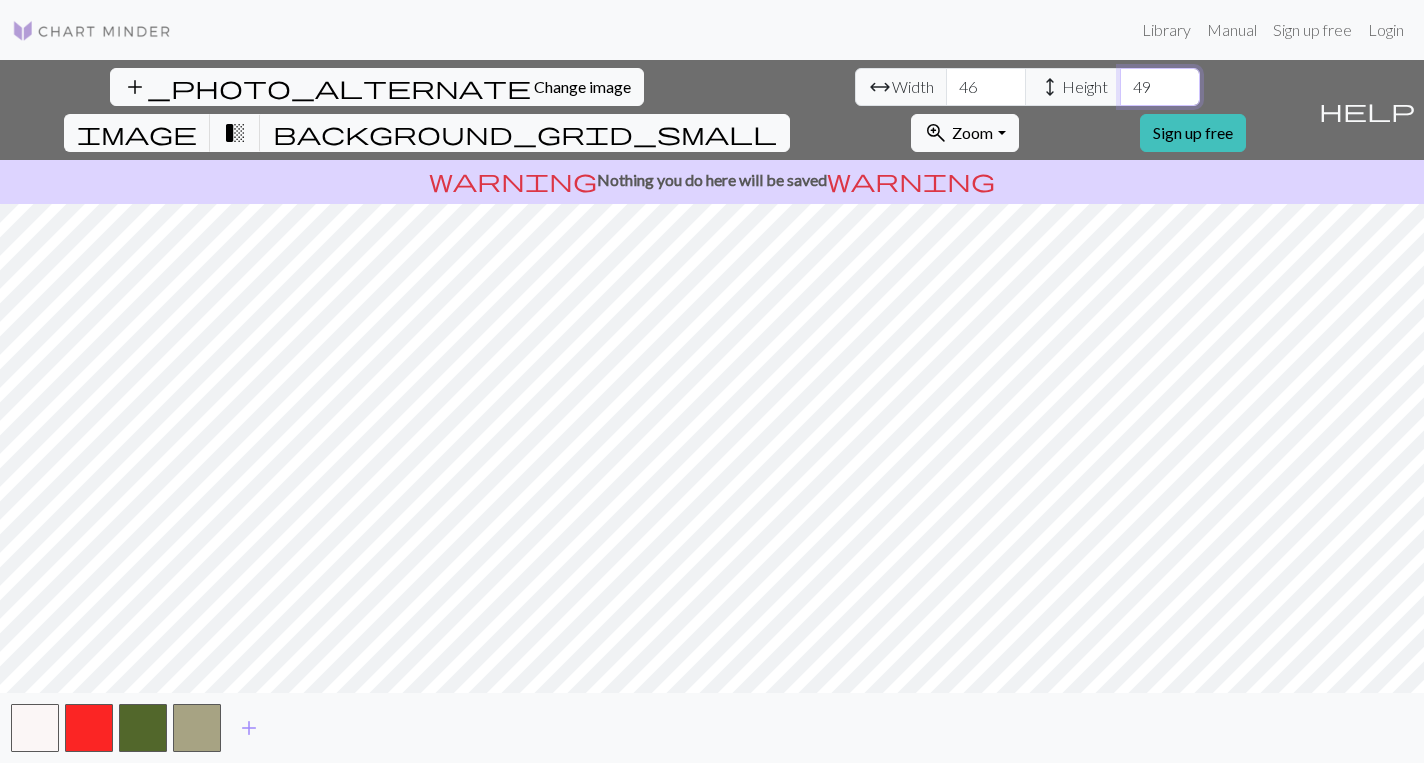 click on "49" at bounding box center [1160, 87] 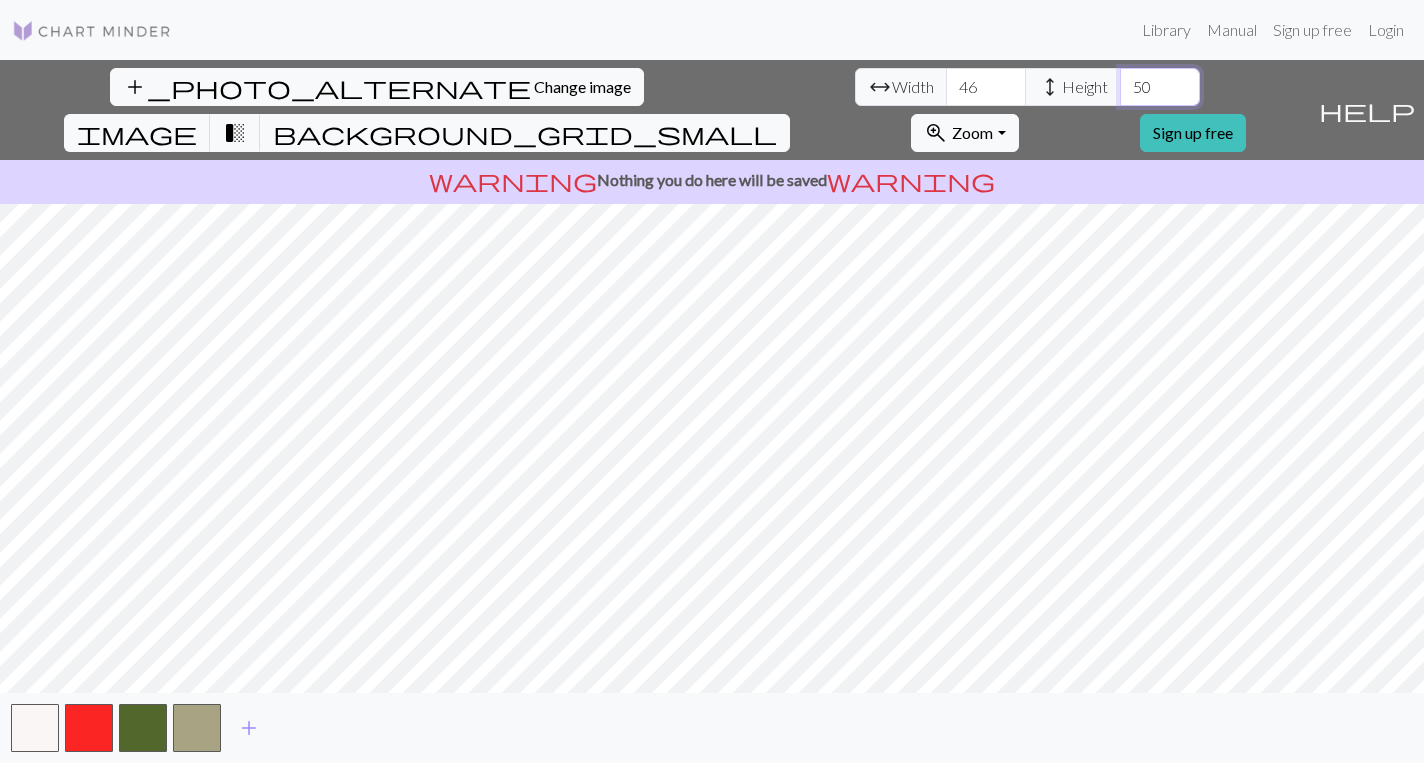 click on "50" at bounding box center (1160, 87) 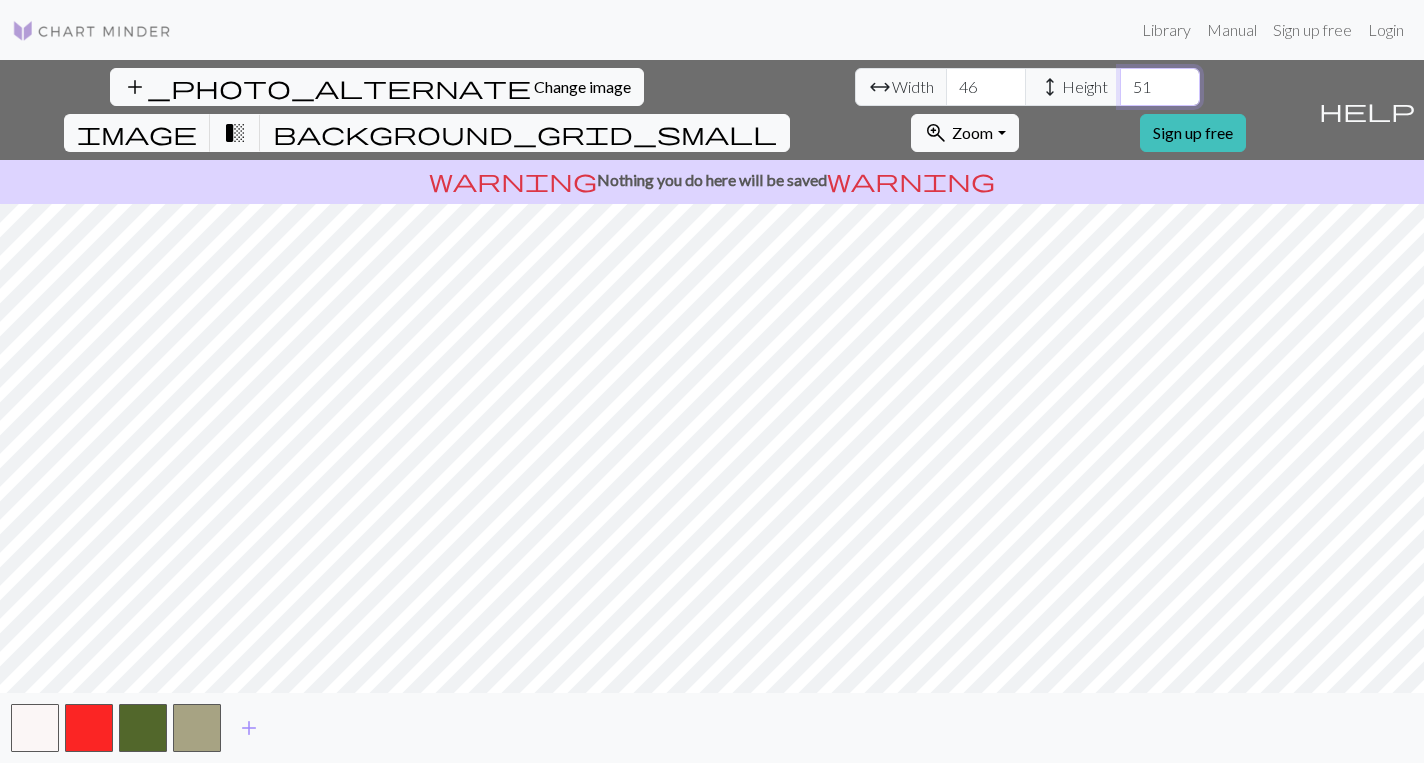 click on "51" at bounding box center [1160, 87] 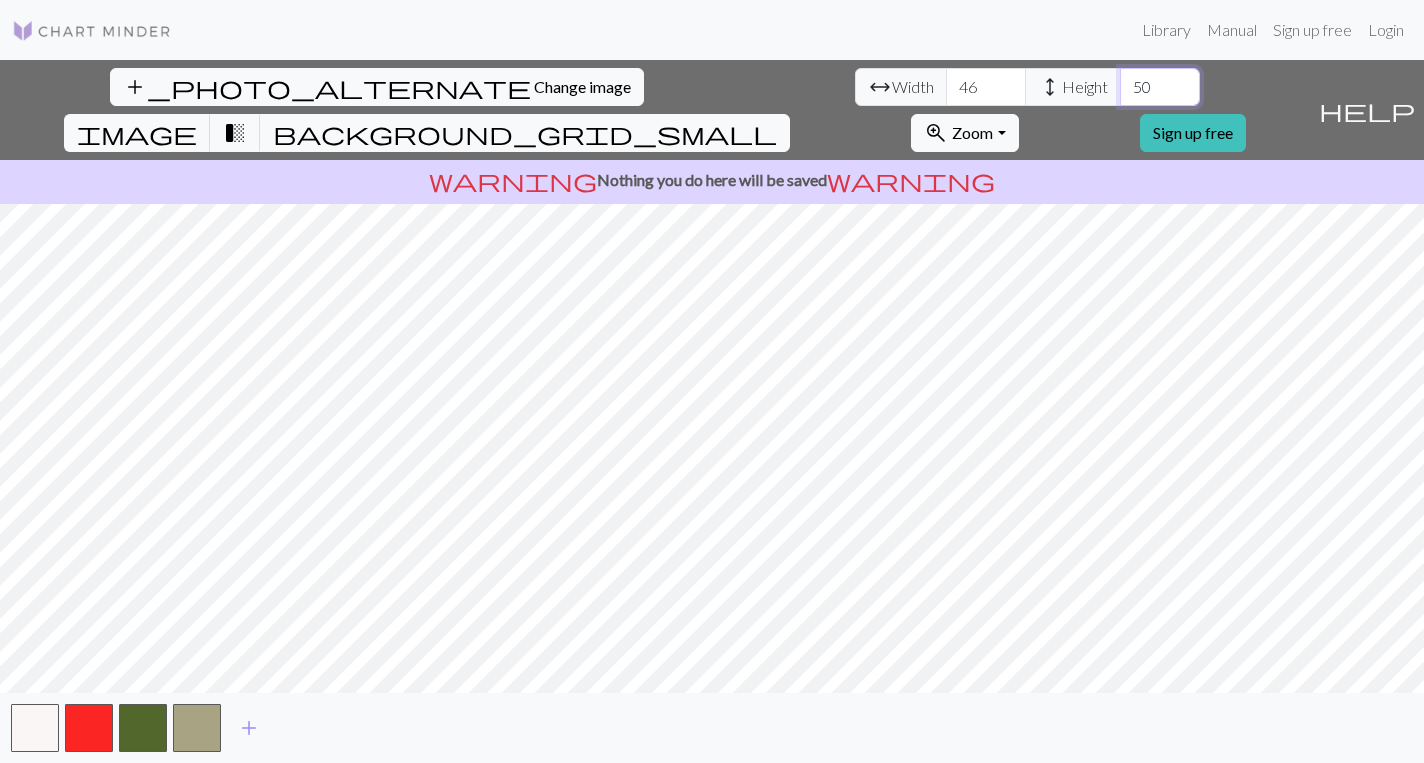 click on "50" at bounding box center (1160, 87) 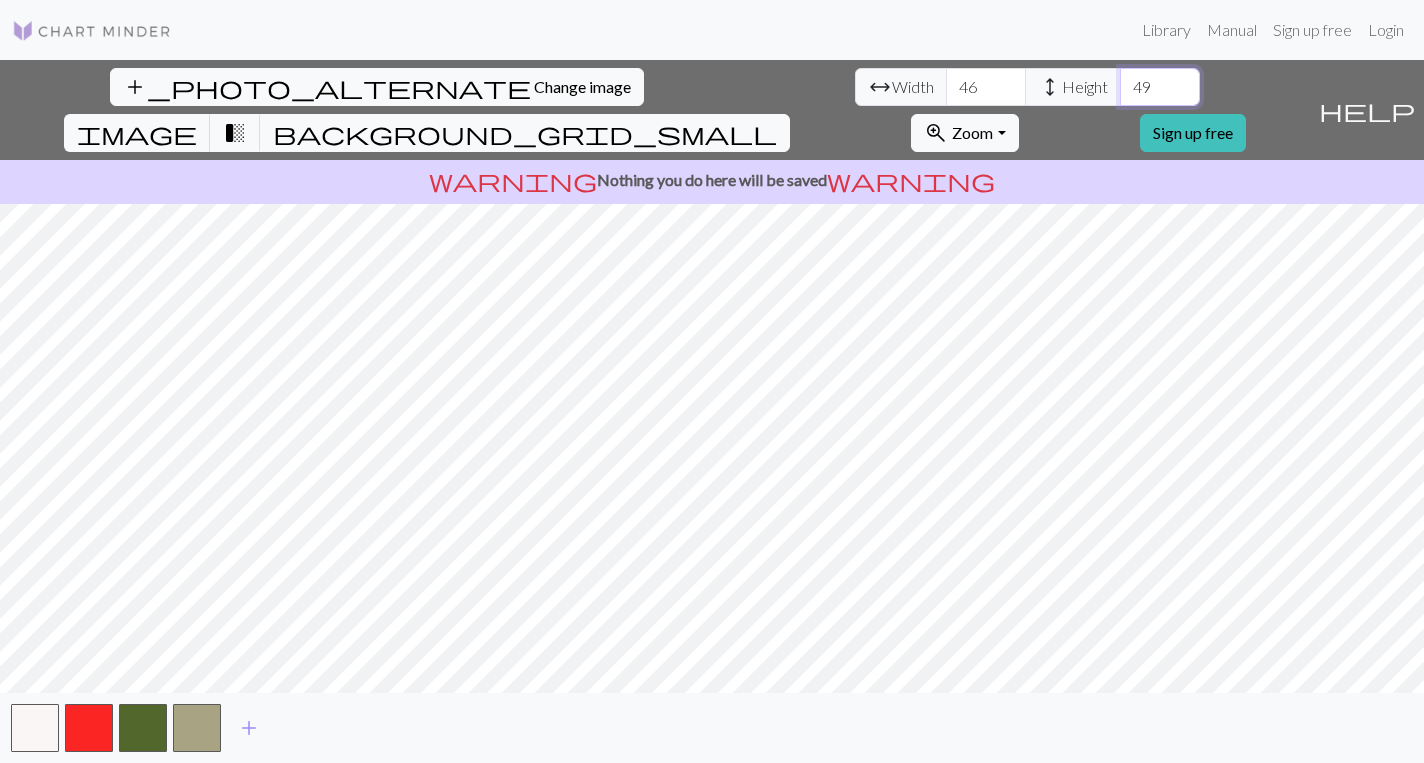 click on "49" at bounding box center (1160, 87) 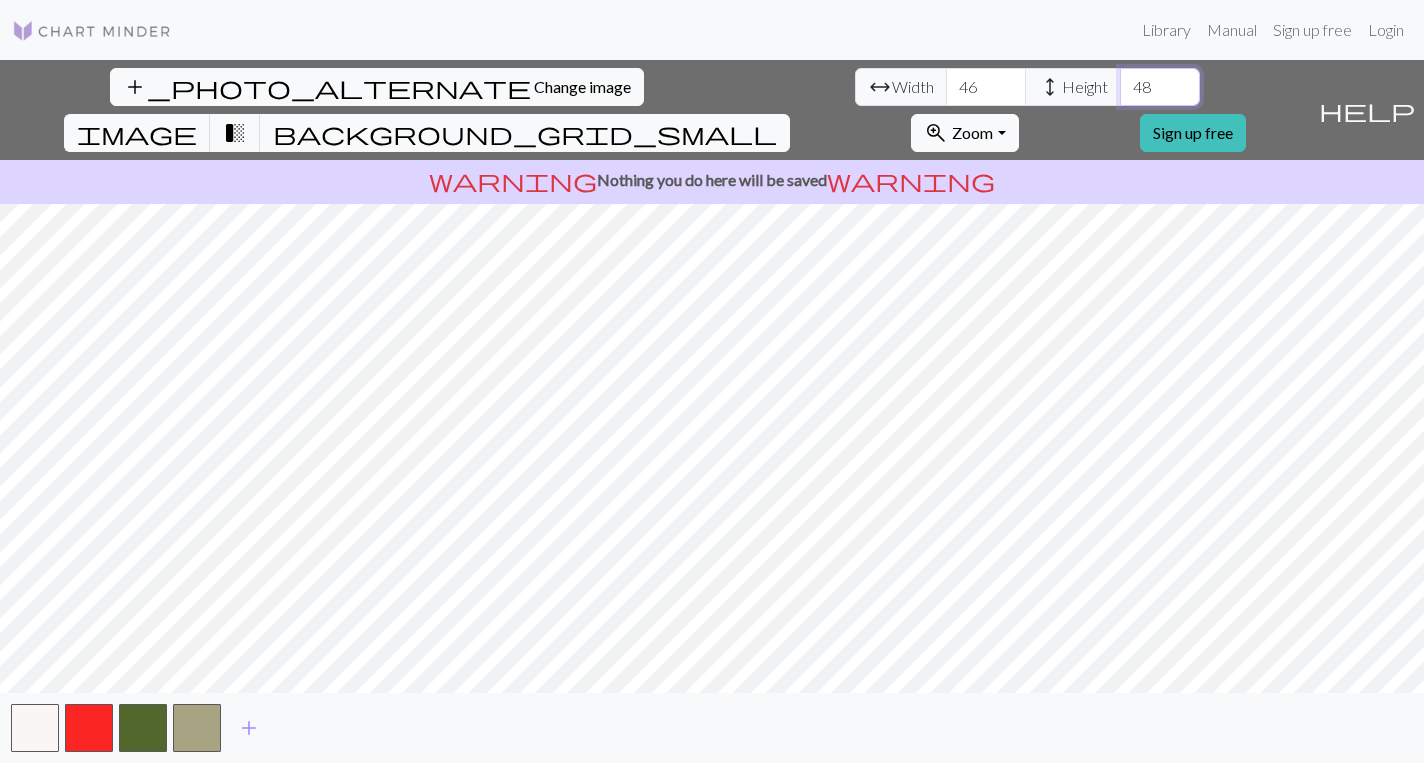 click on "48" at bounding box center (1160, 87) 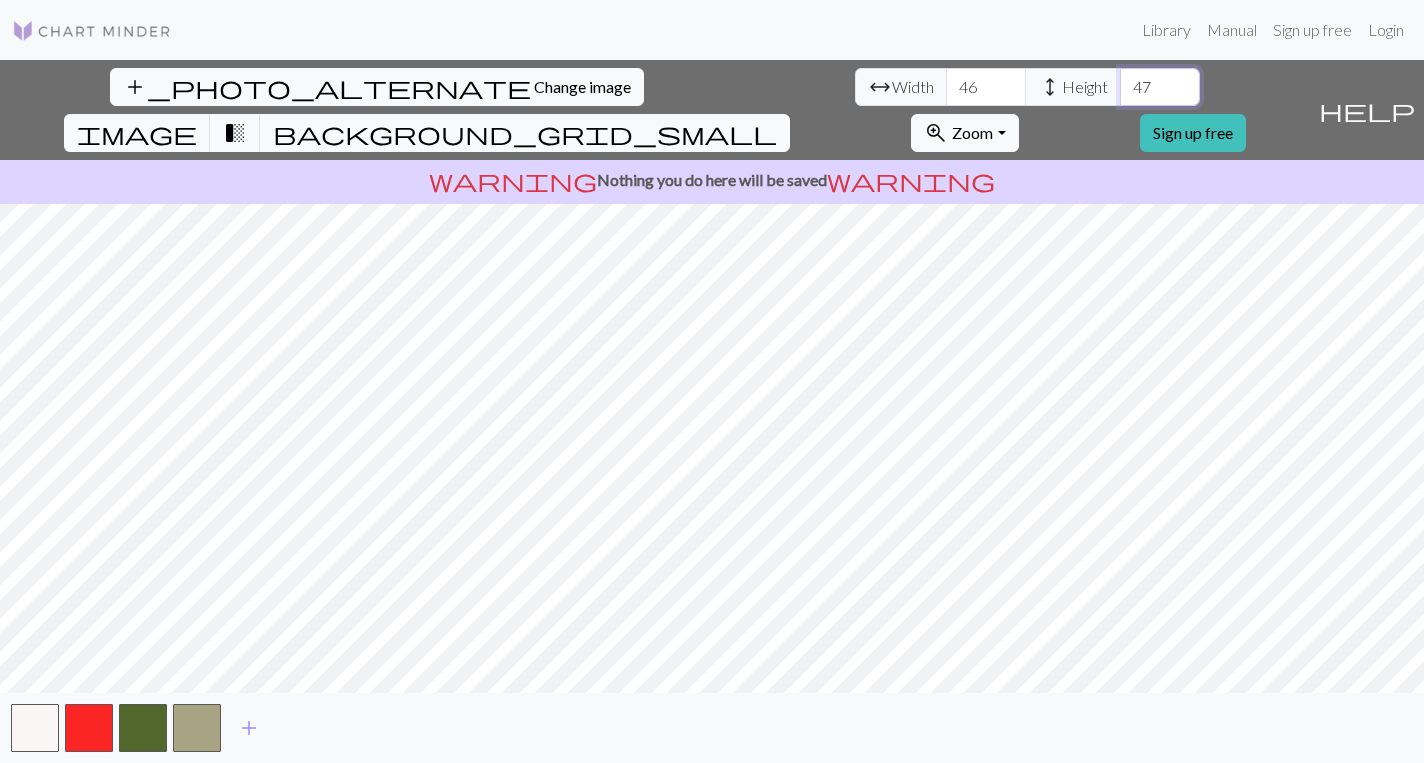 click on "47" at bounding box center [1160, 87] 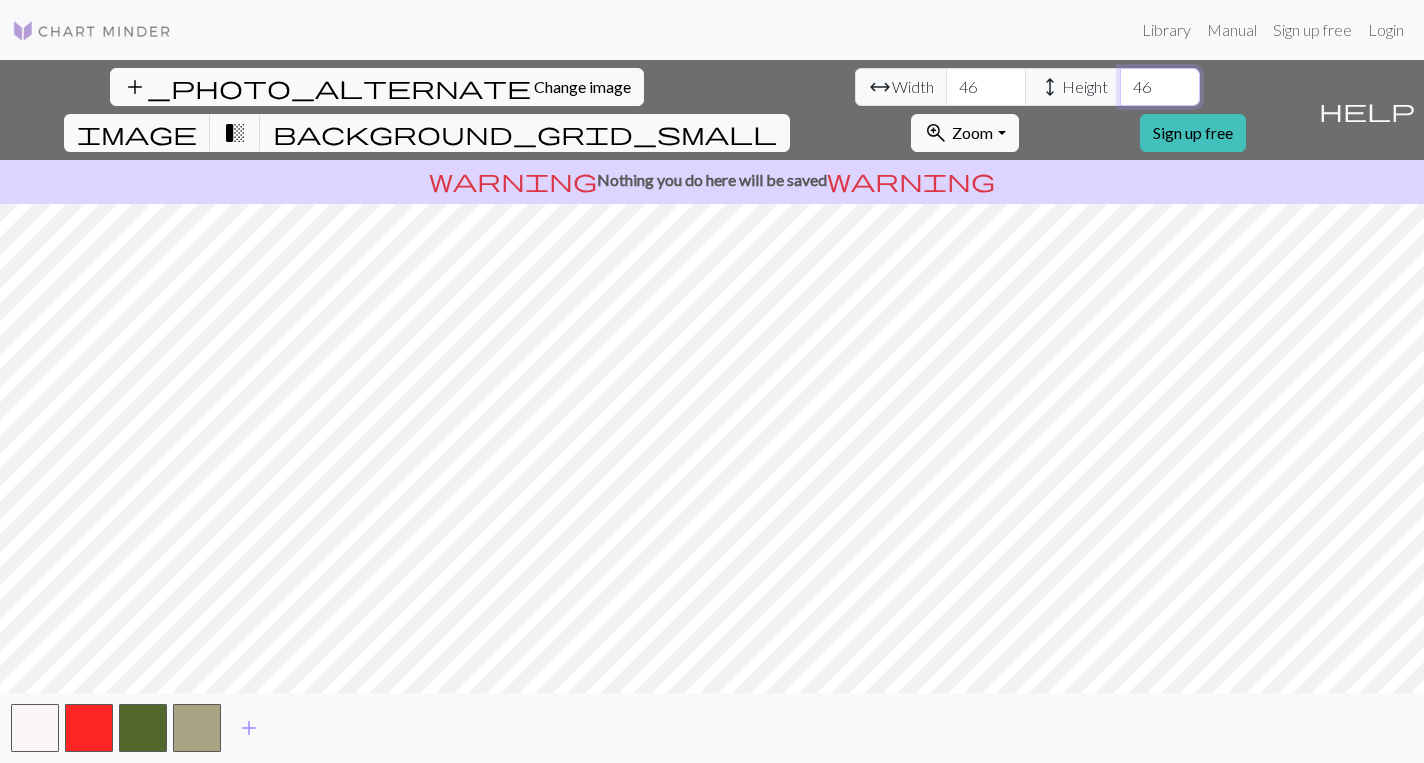 click on "46" at bounding box center (1160, 87) 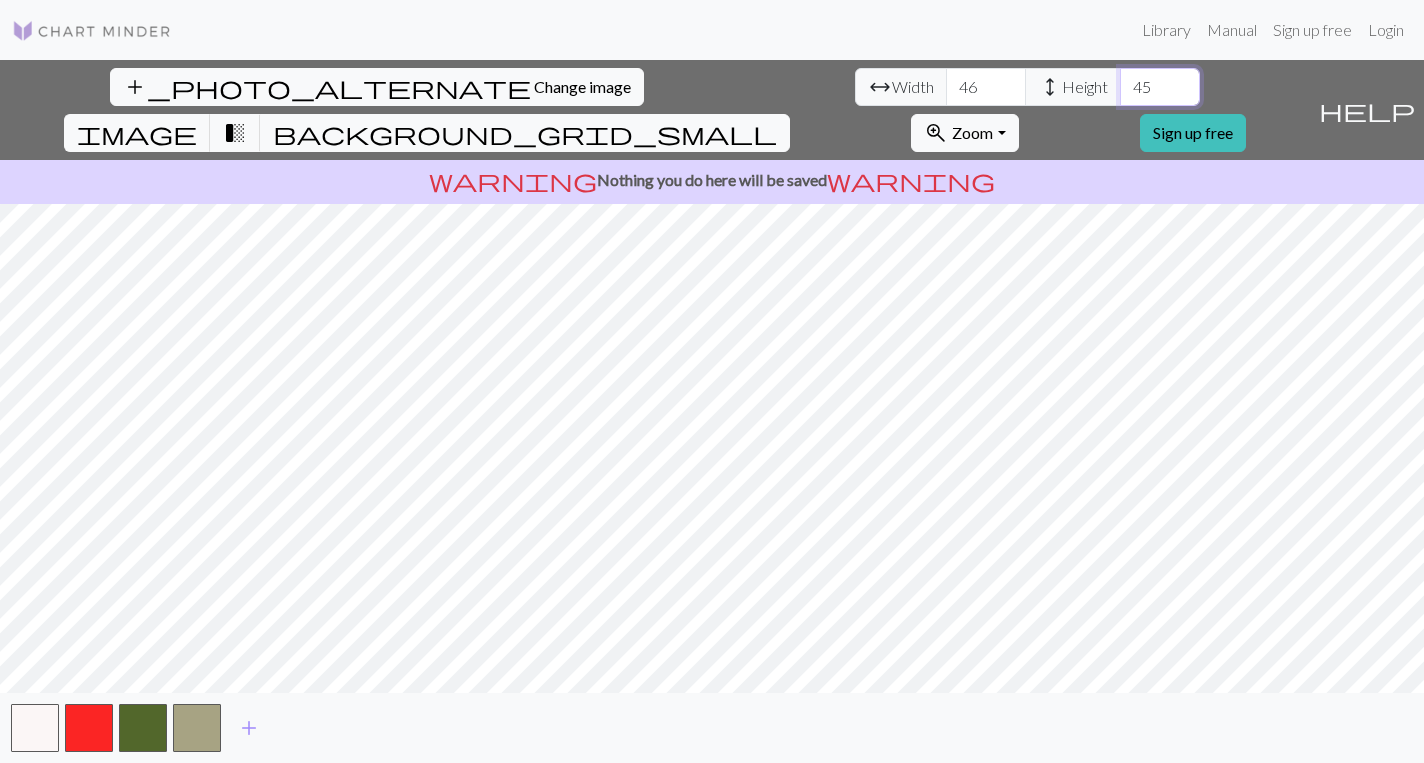 click on "45" at bounding box center (1160, 87) 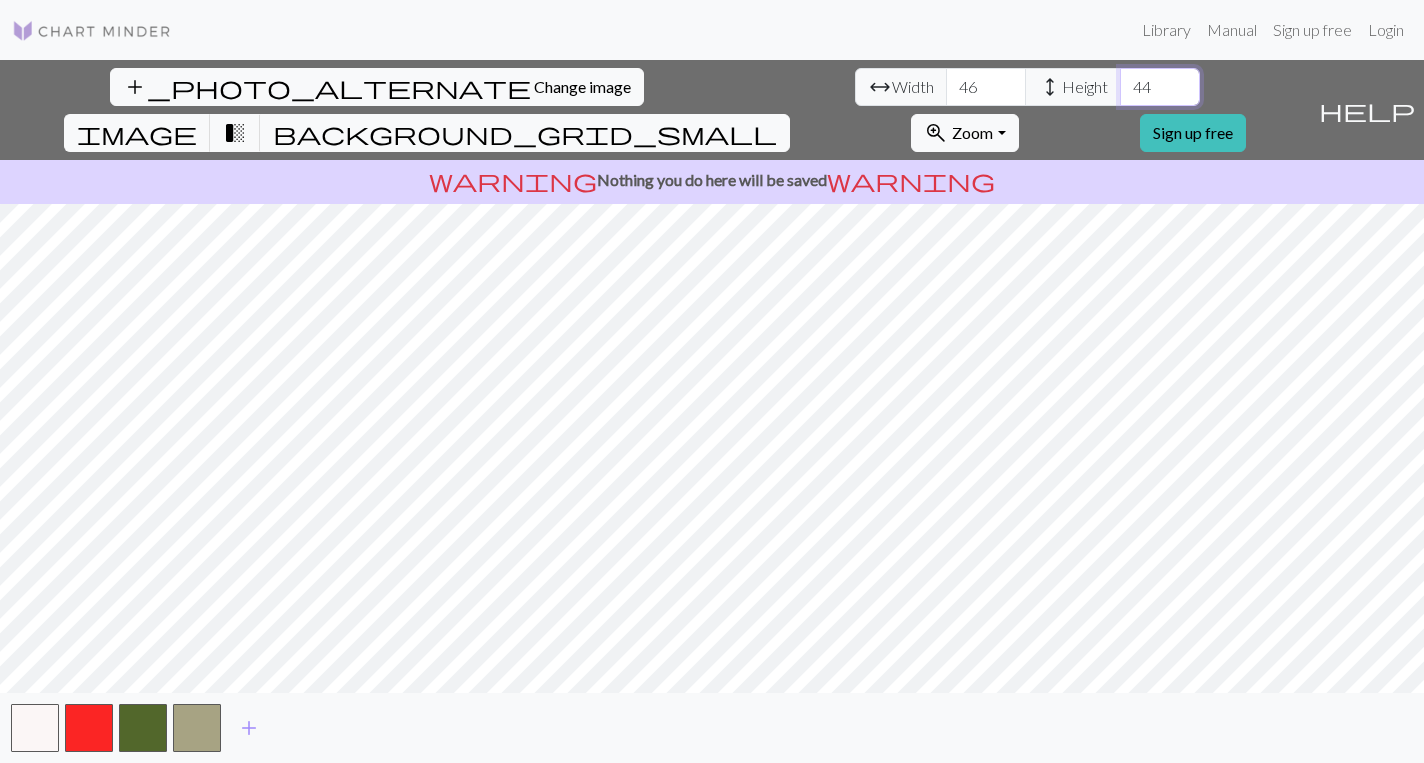click on "44" at bounding box center [1160, 87] 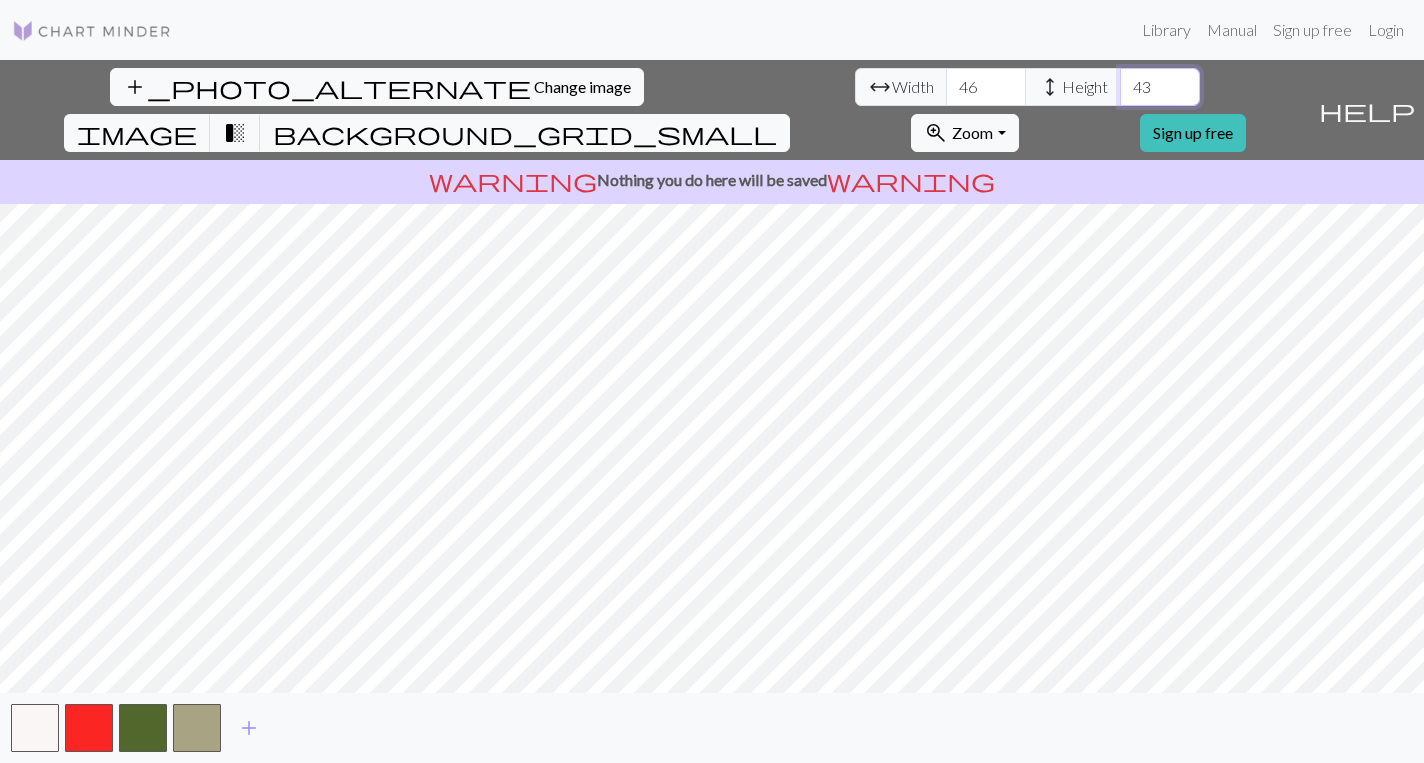 type on "43" 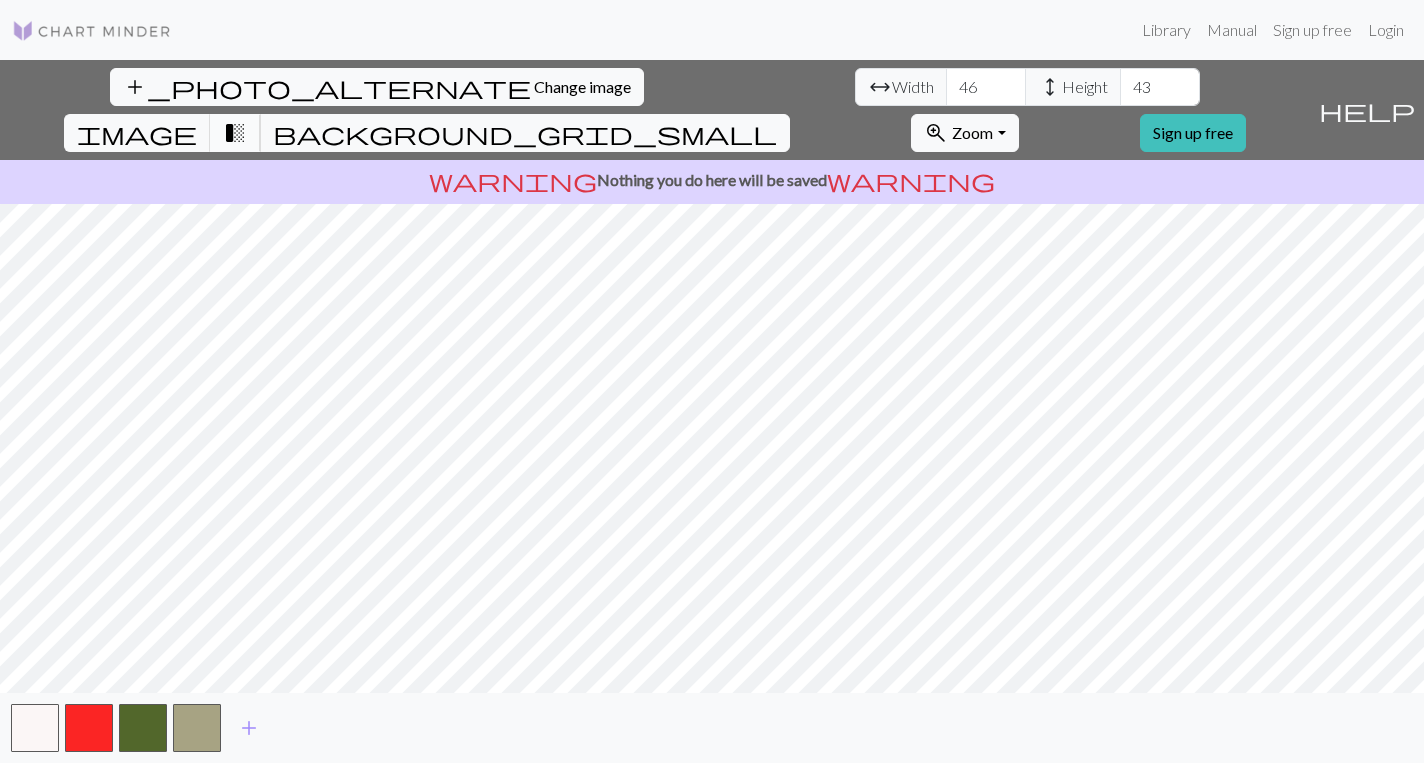 click on "transition_fade" at bounding box center (235, 133) 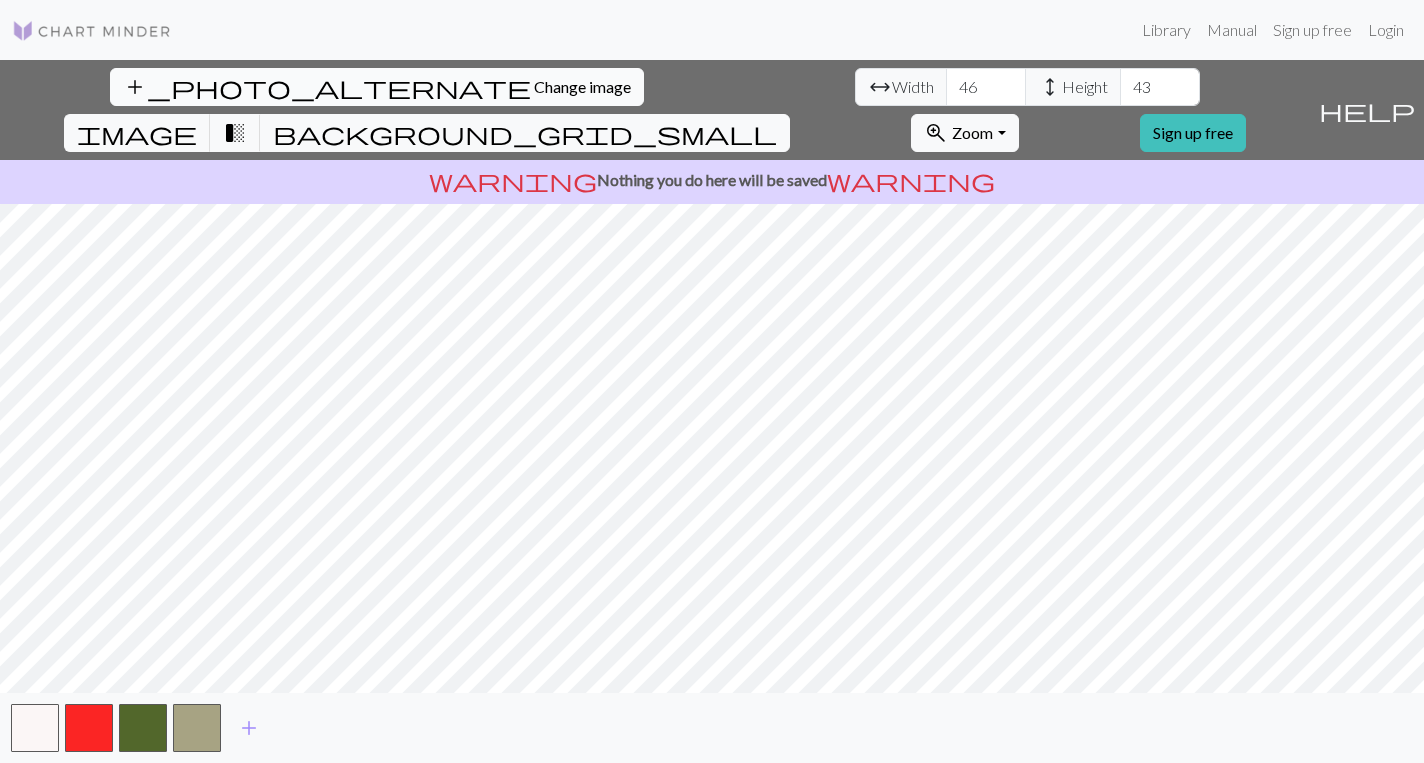 click on "Change image" at bounding box center [582, 86] 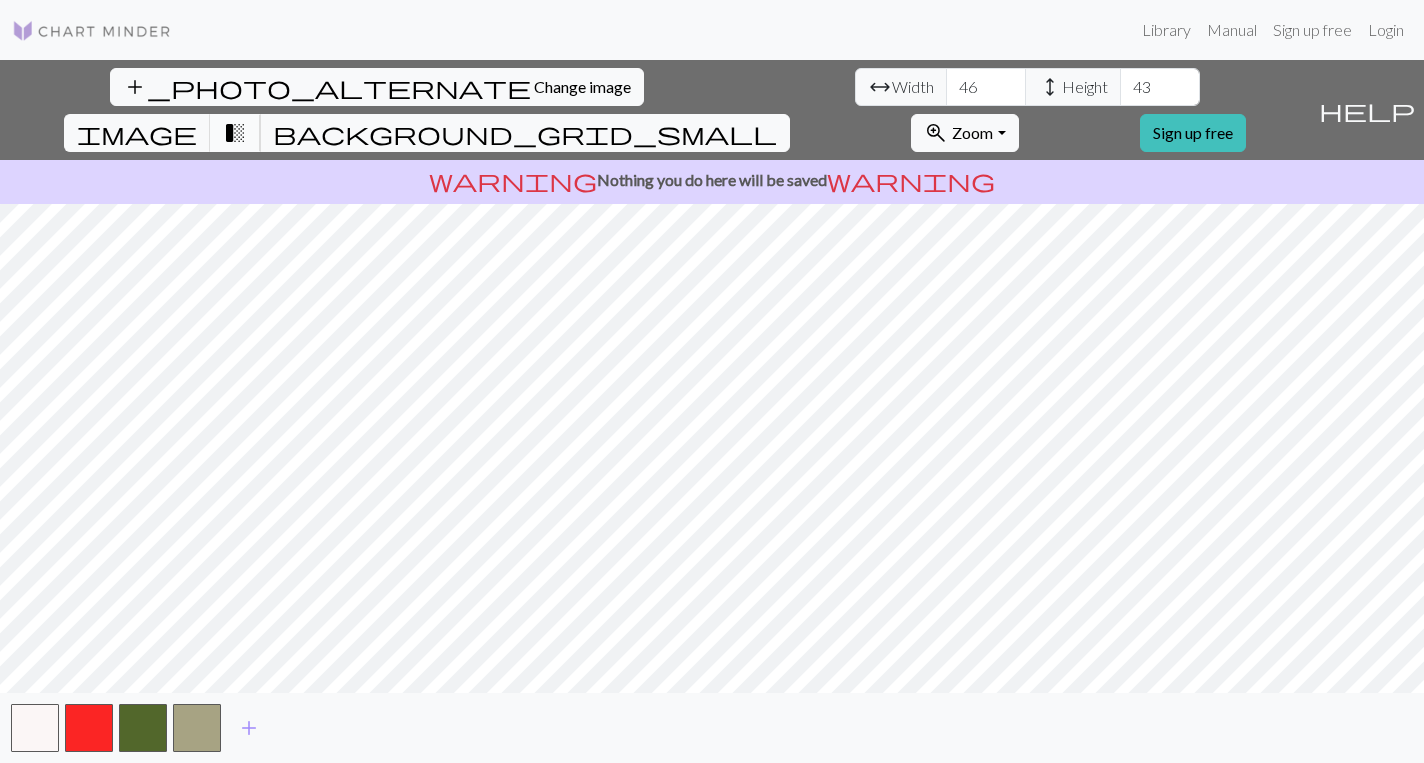 click on "transition_fade" at bounding box center (235, 133) 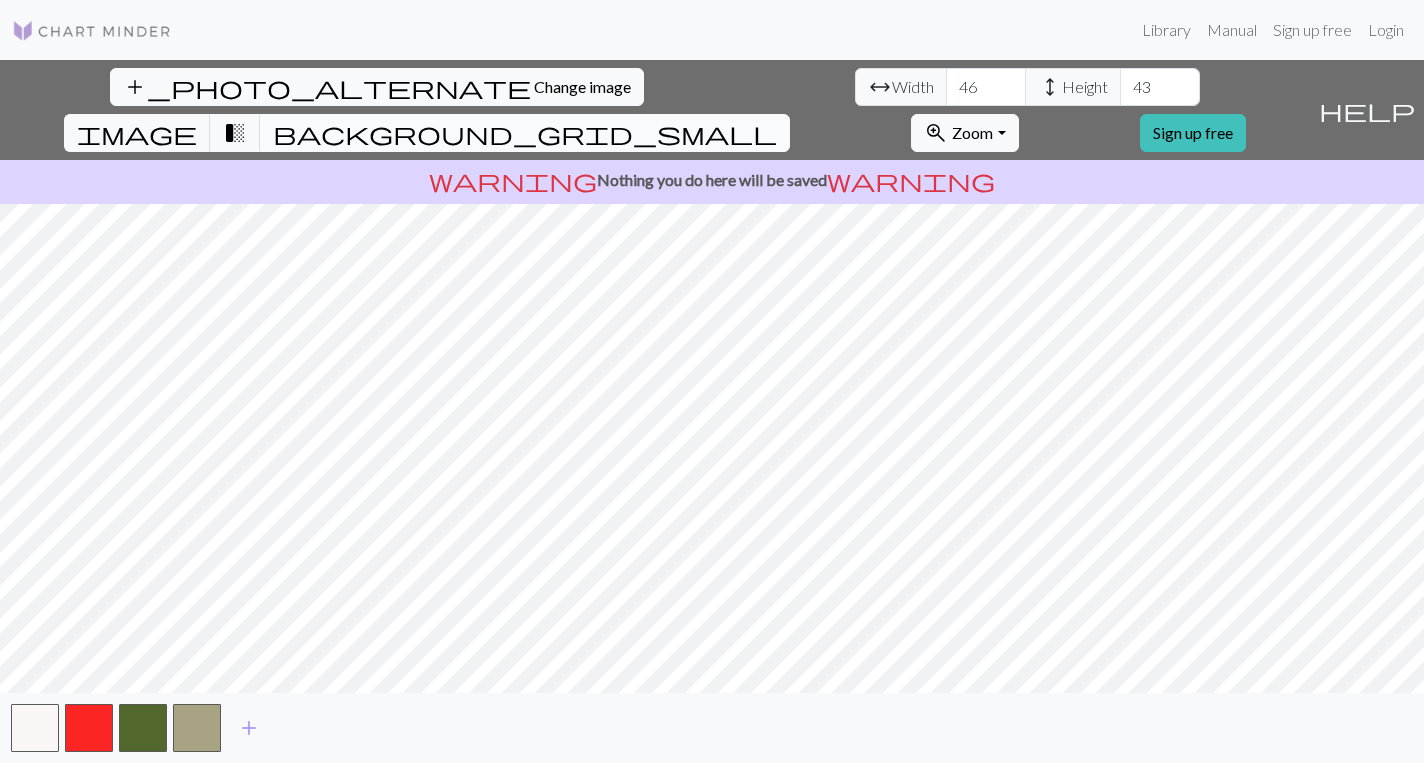 click on "background_grid_small" at bounding box center [525, 133] 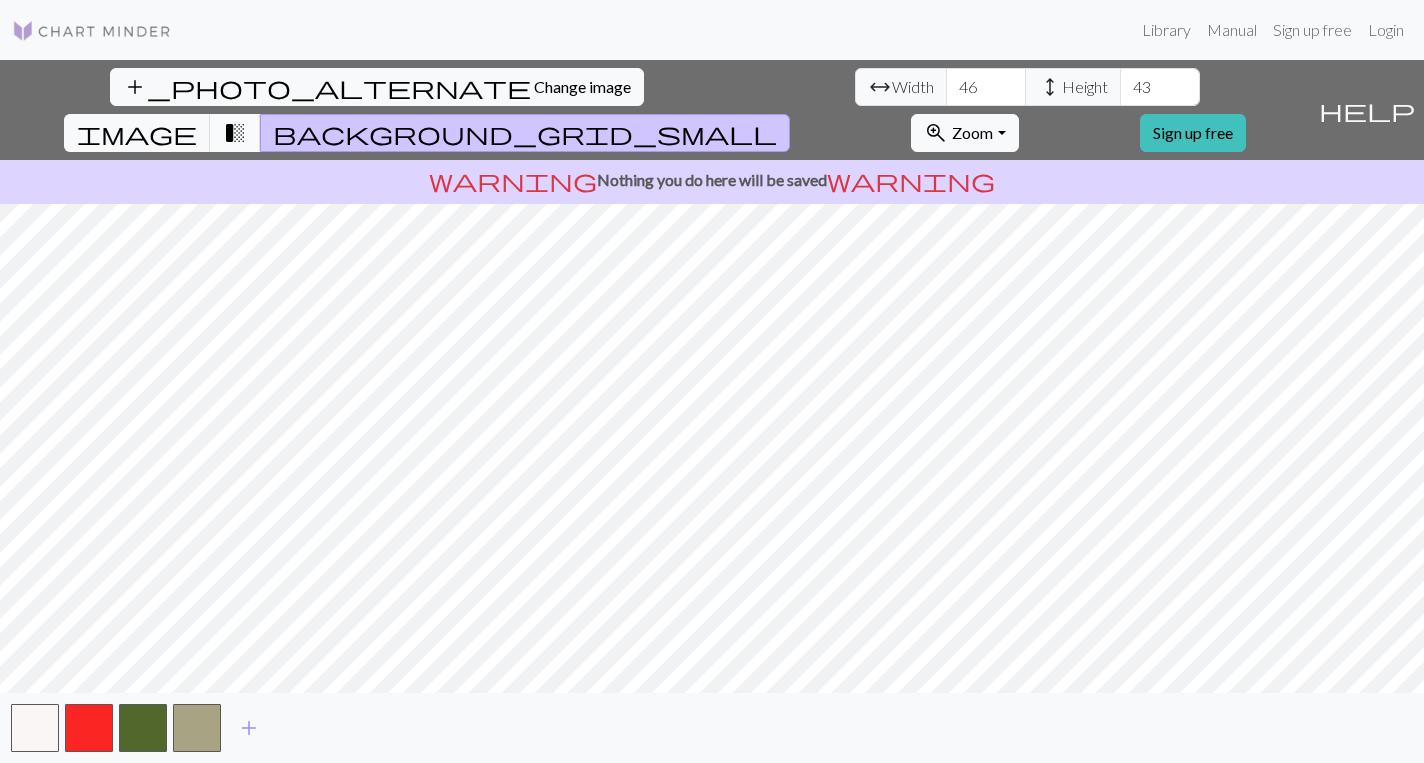 click on "transition_fade" at bounding box center (235, 133) 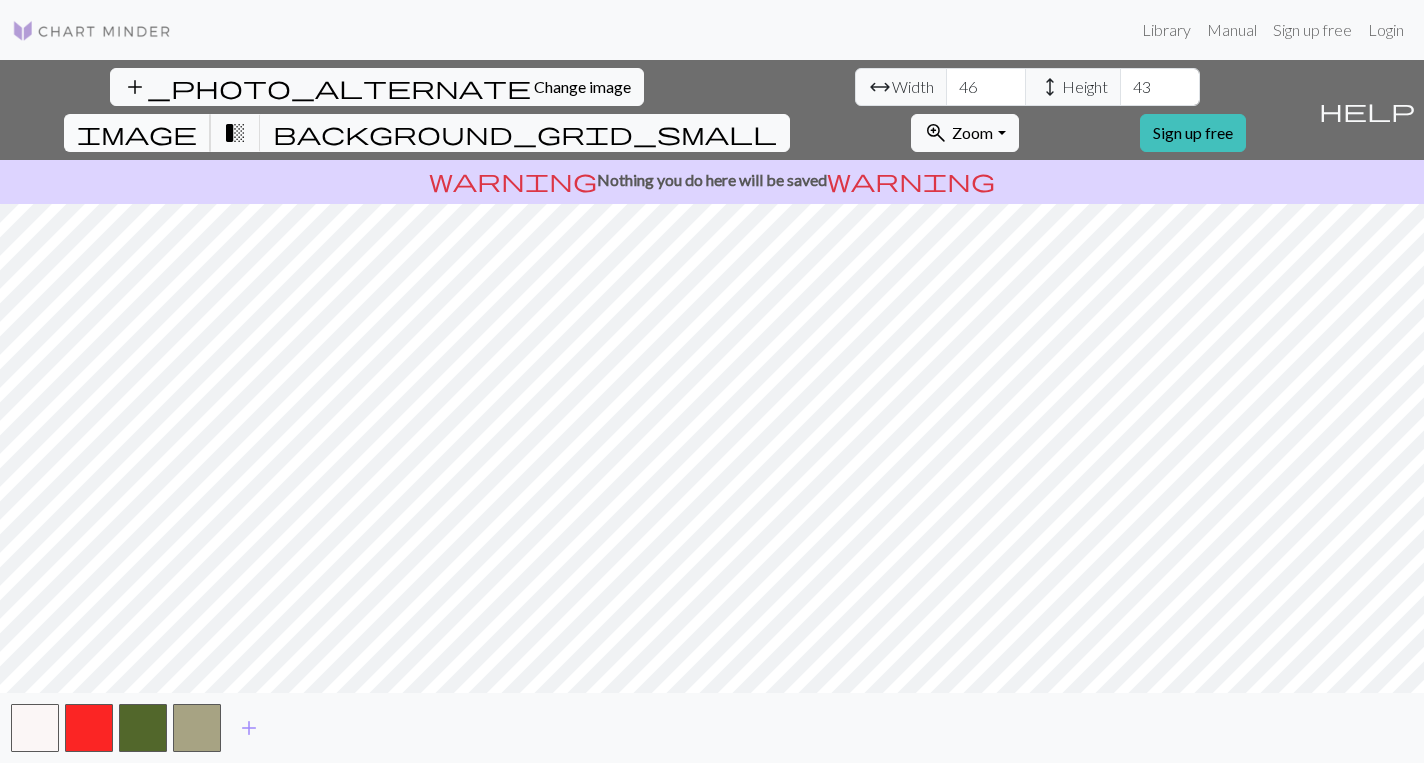 click on "image" at bounding box center [137, 133] 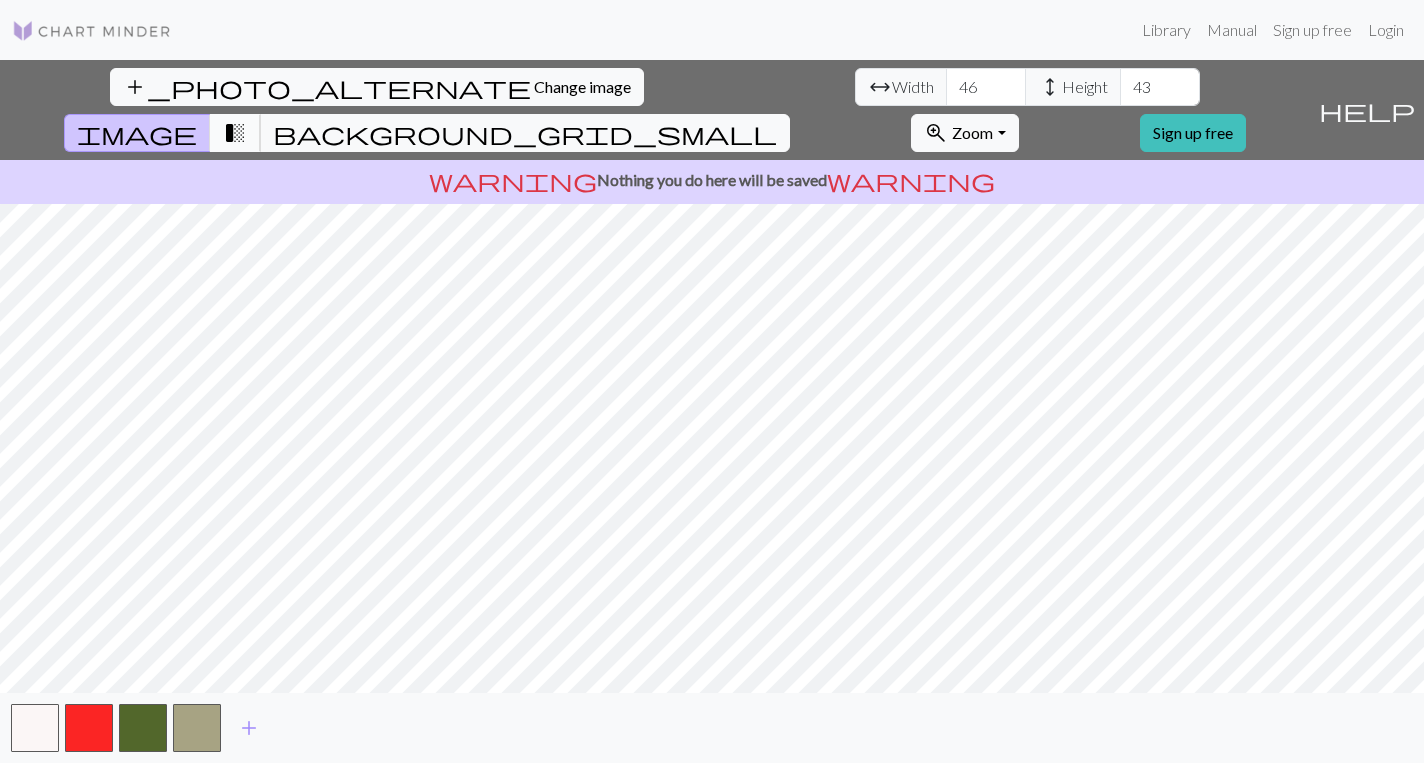 click on "transition_fade" at bounding box center [235, 133] 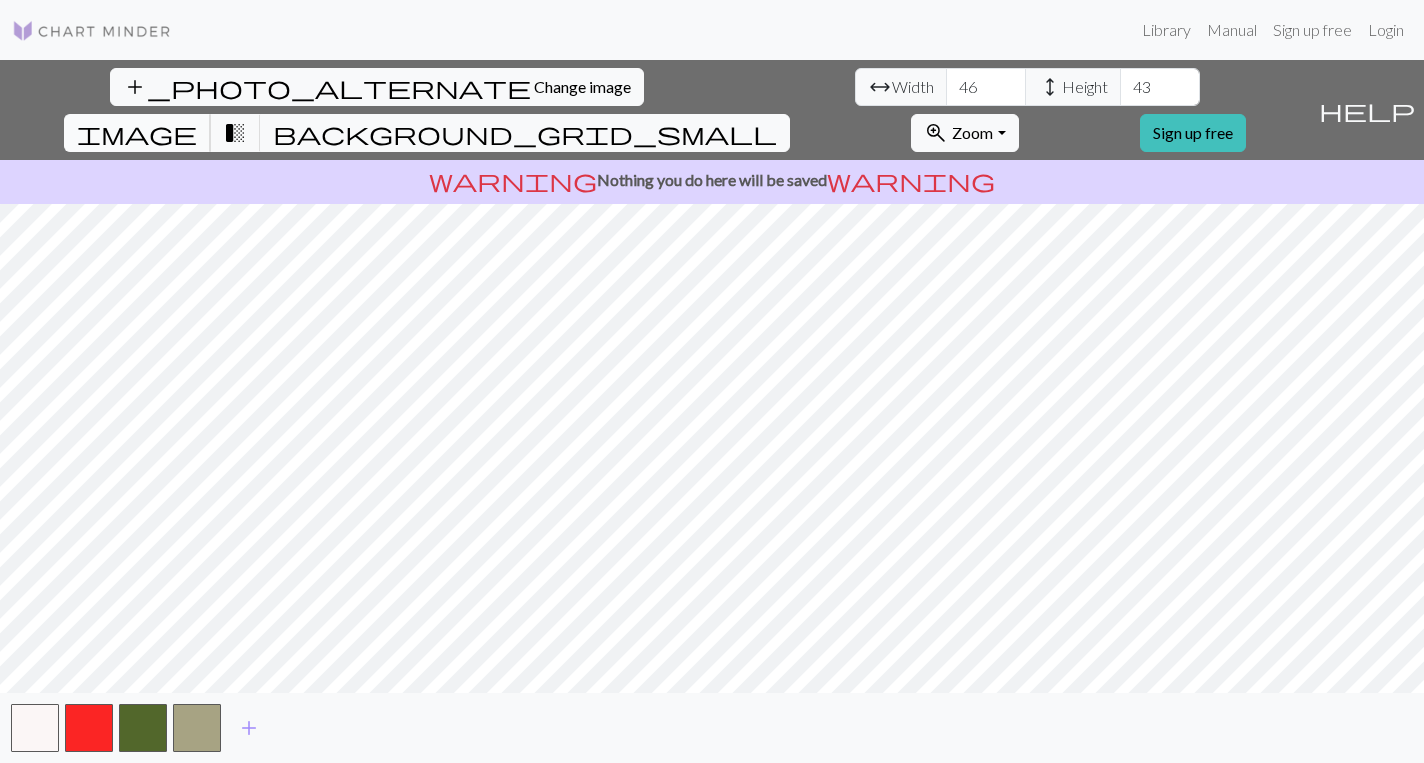 click on "image" at bounding box center (137, 133) 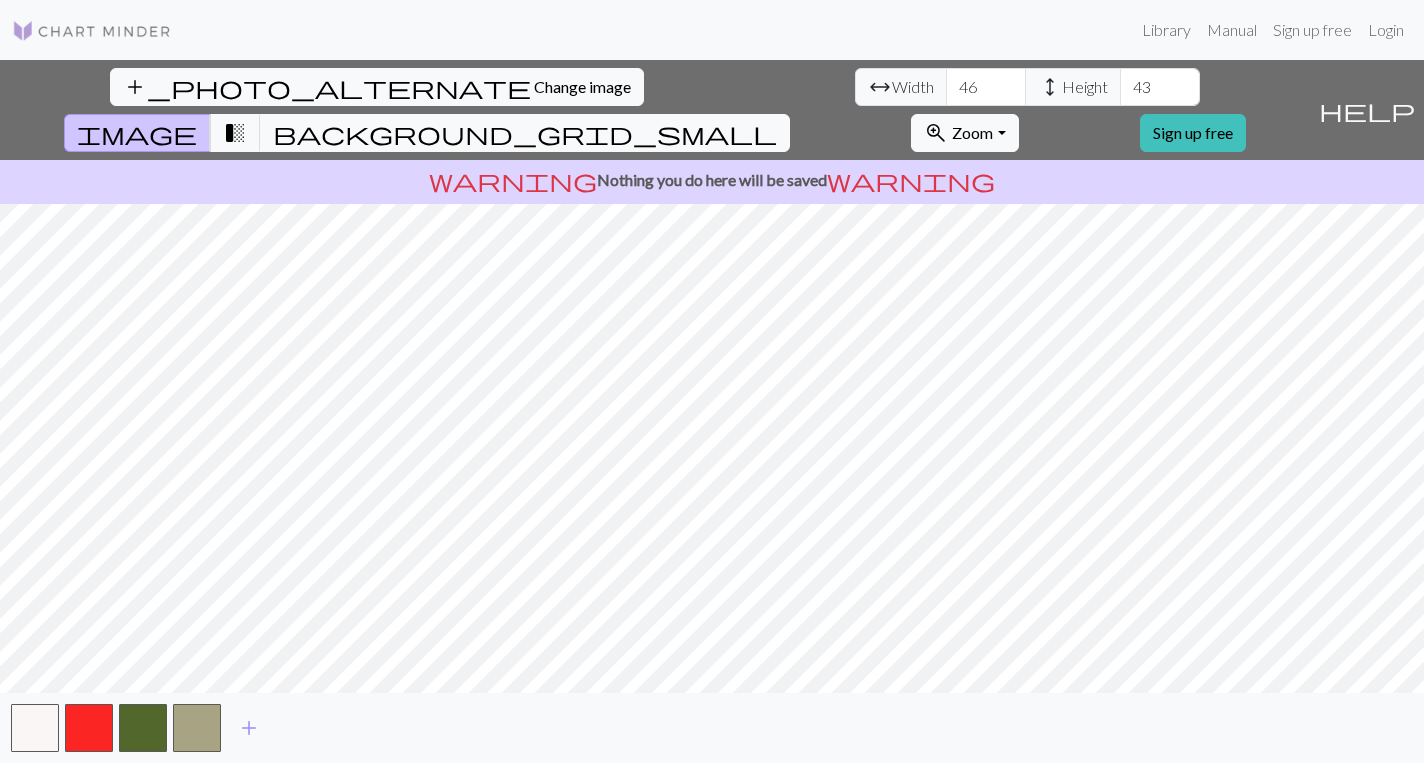 click on "help" at bounding box center (1367, 110) 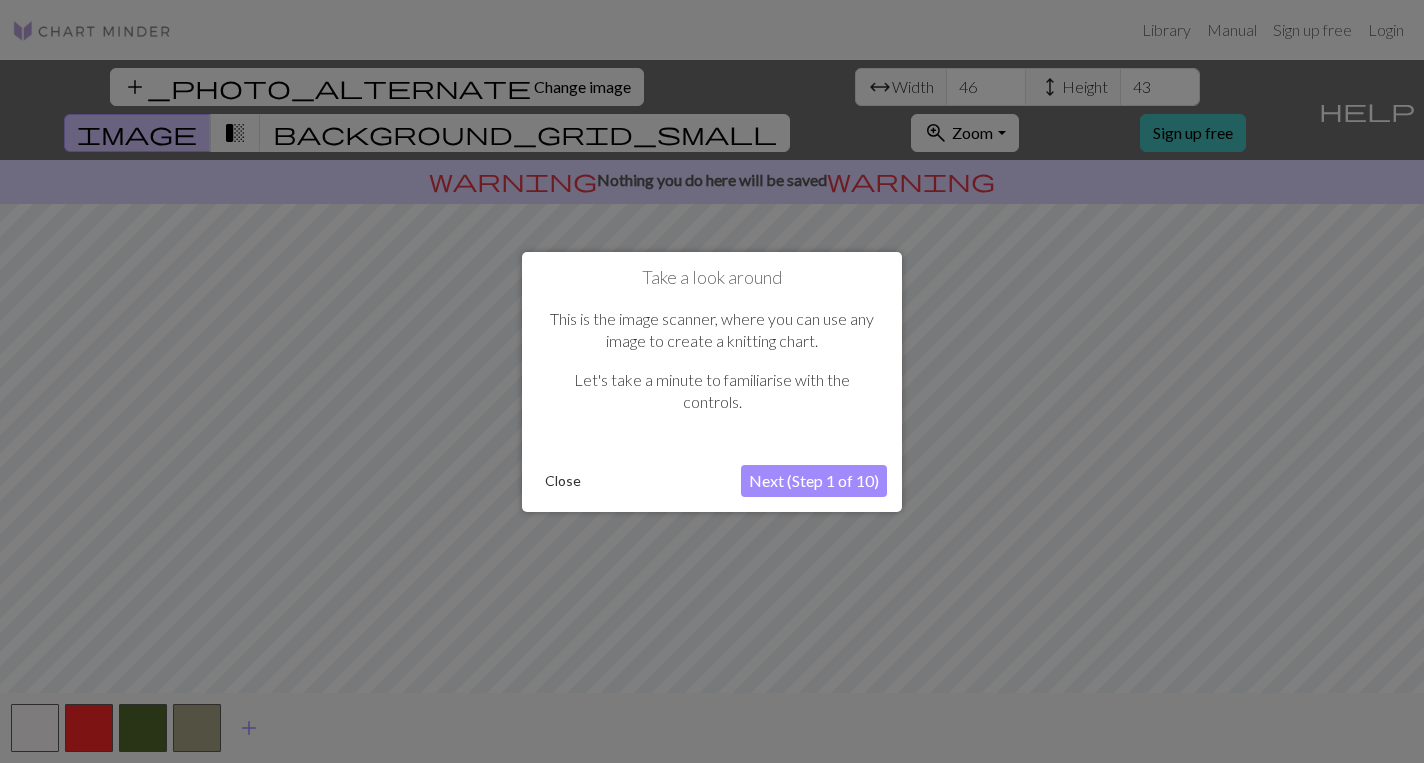 click on "Next (Step 1 of 10)" at bounding box center (814, 481) 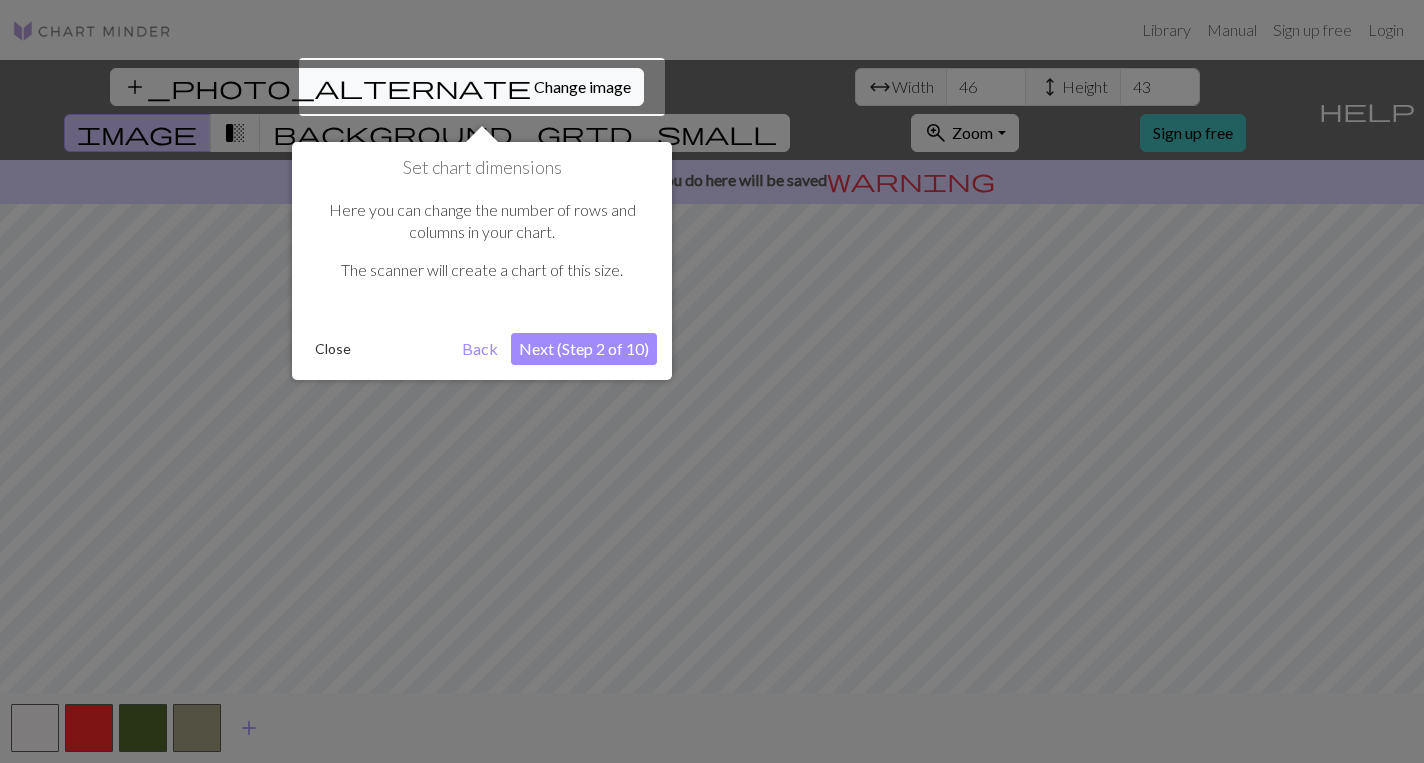 click on "Next (Step 2 of 10)" at bounding box center [584, 349] 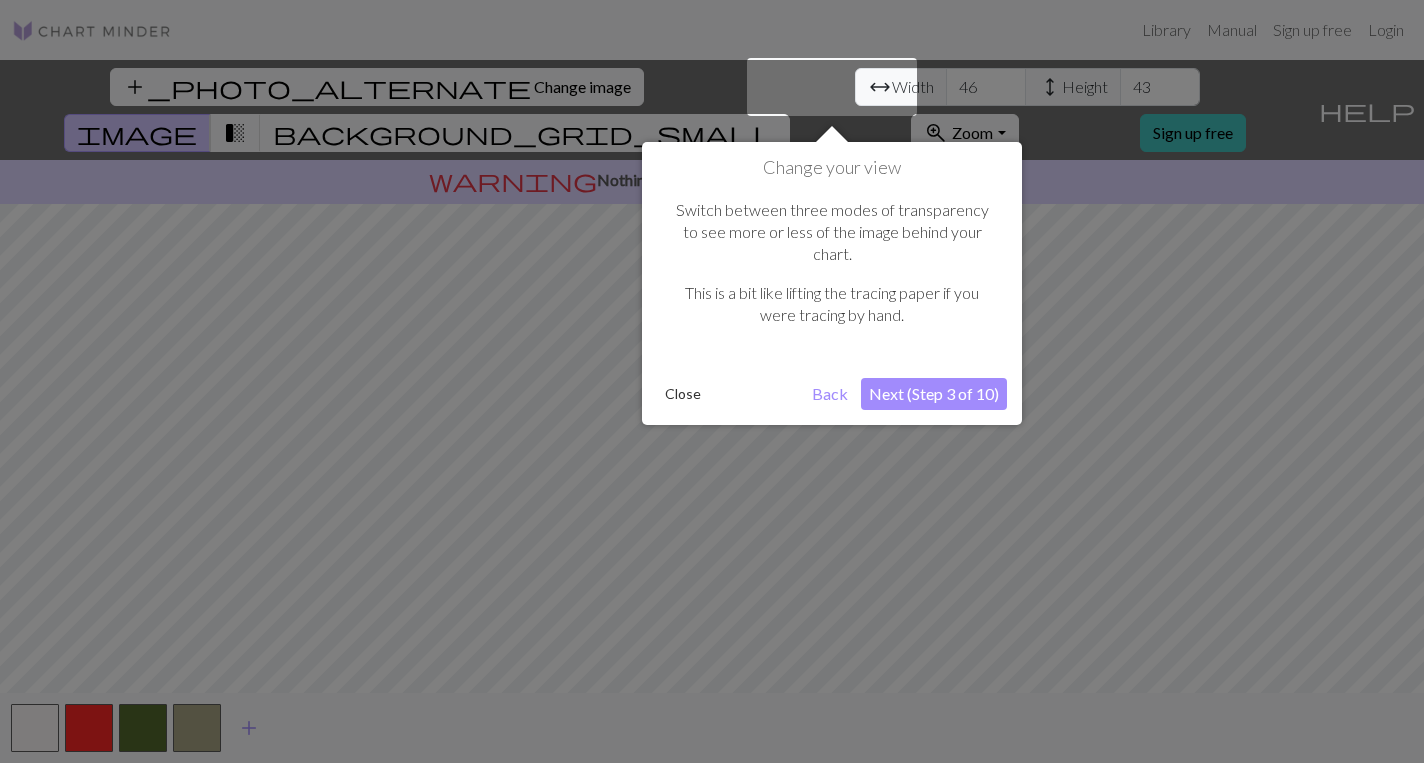 click on "Next (Step 3 of 10)" at bounding box center (934, 394) 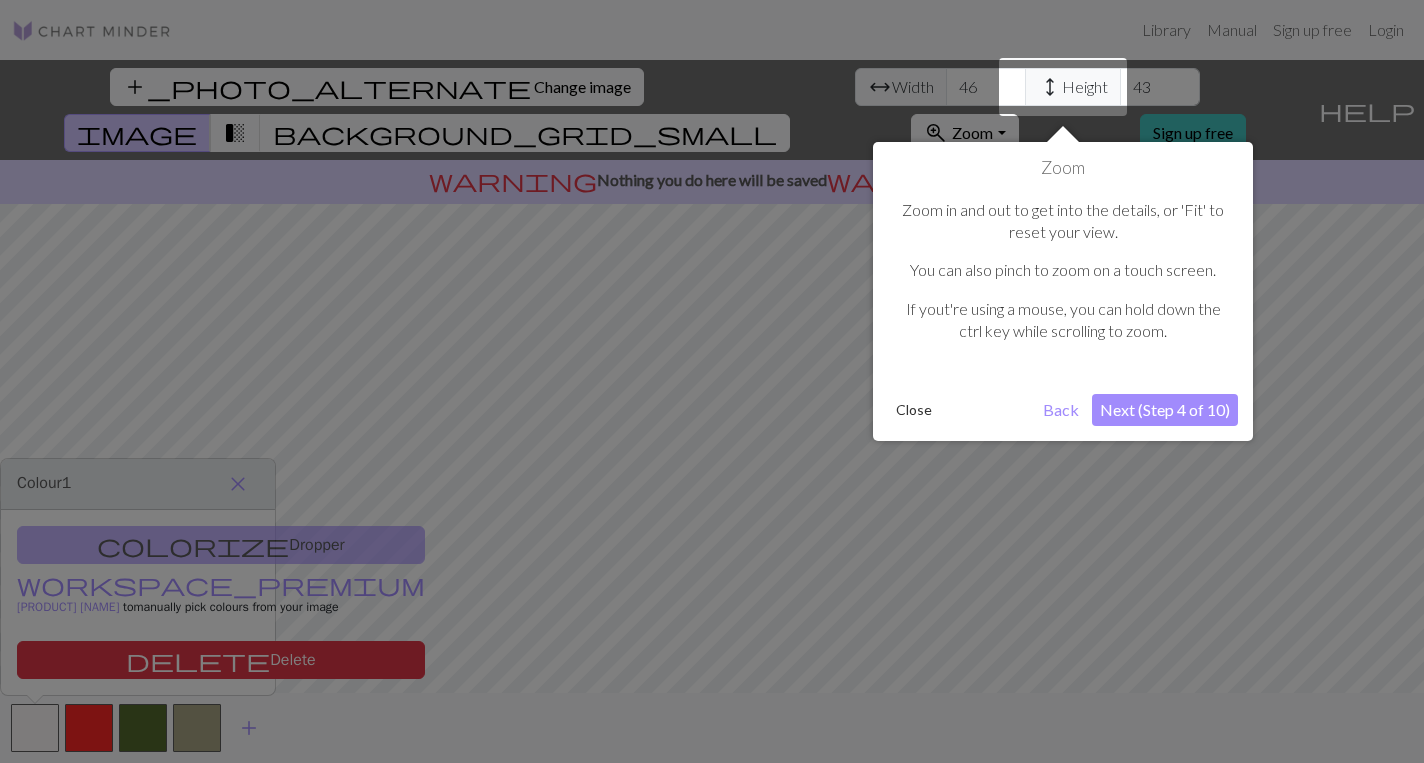 click on "Next (Step 4 of 10)" at bounding box center (1165, 410) 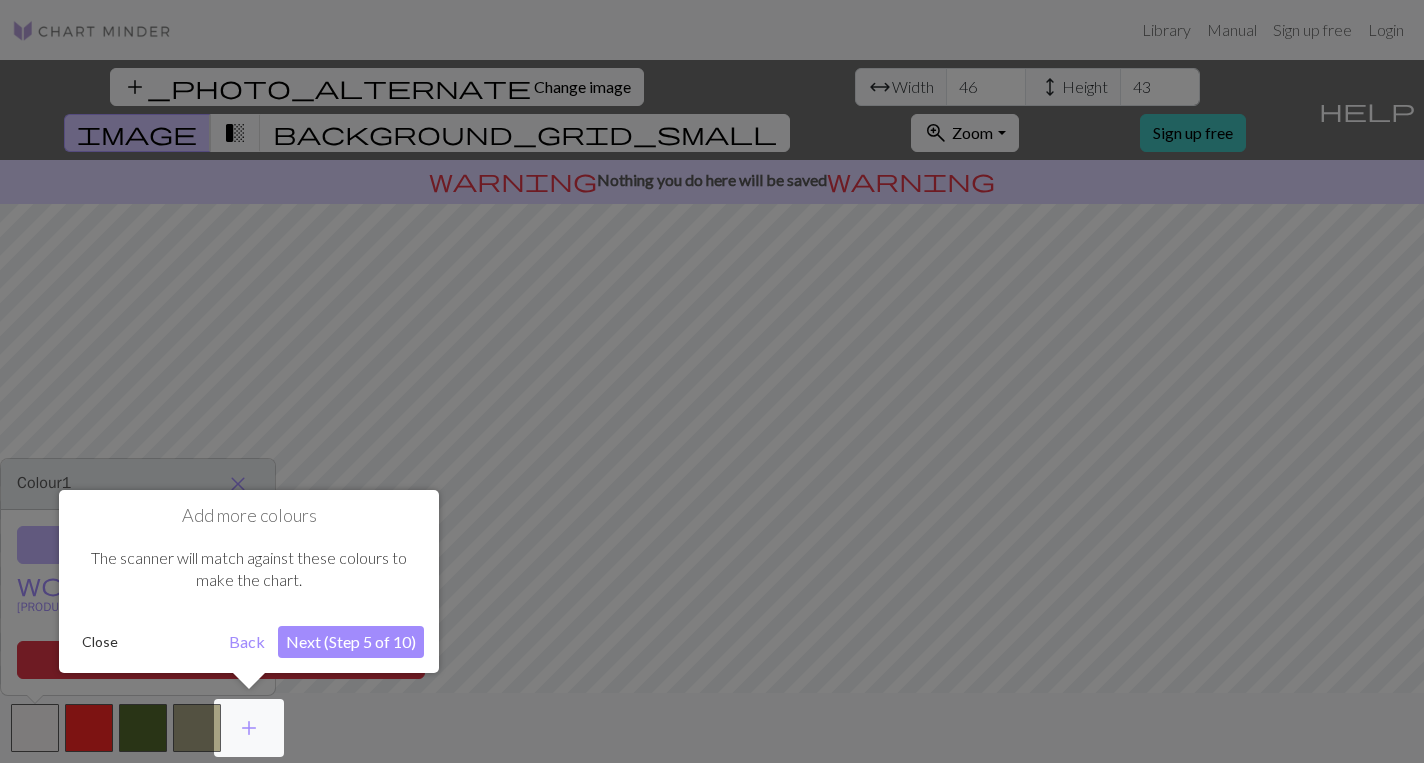 click on "Next (Step 5 of 10)" at bounding box center [351, 642] 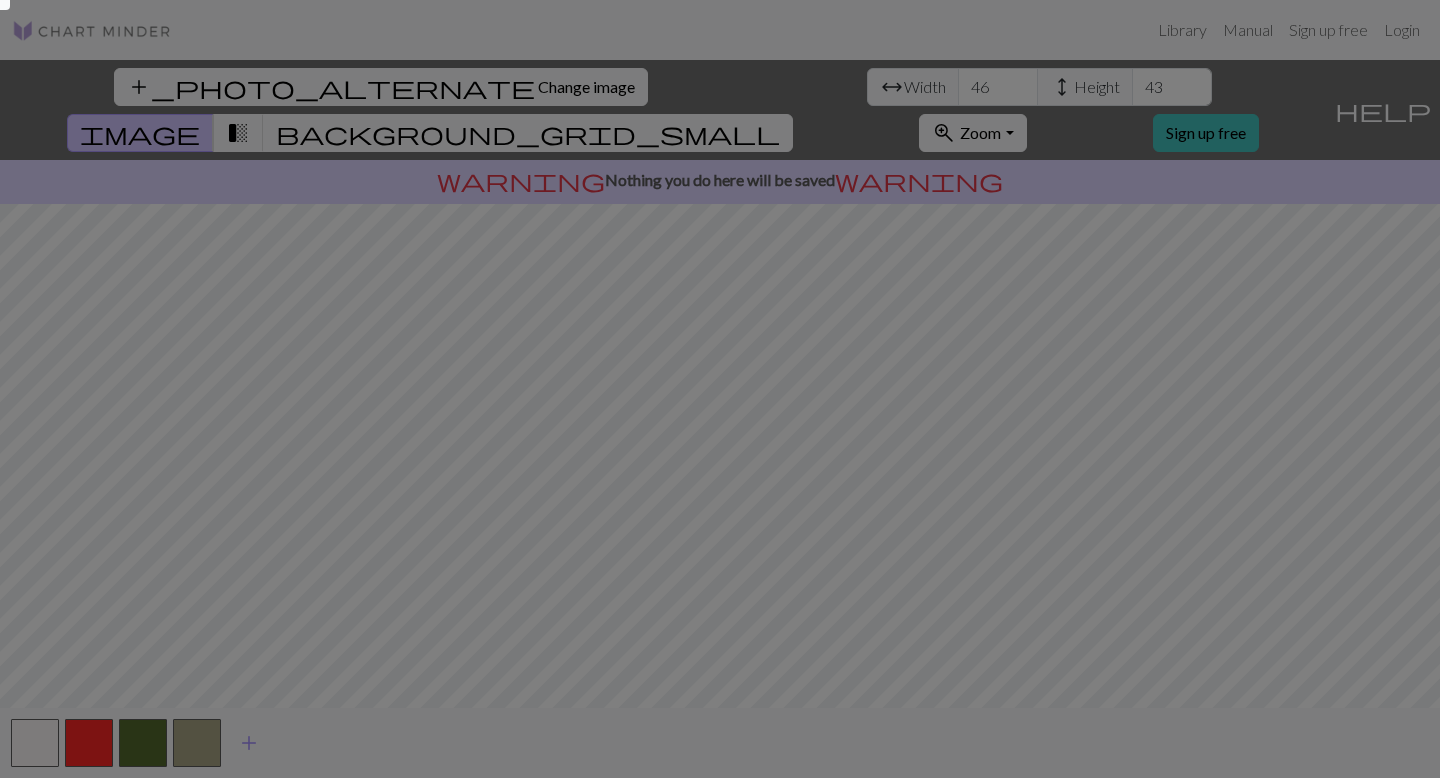 click at bounding box center (720, 450) 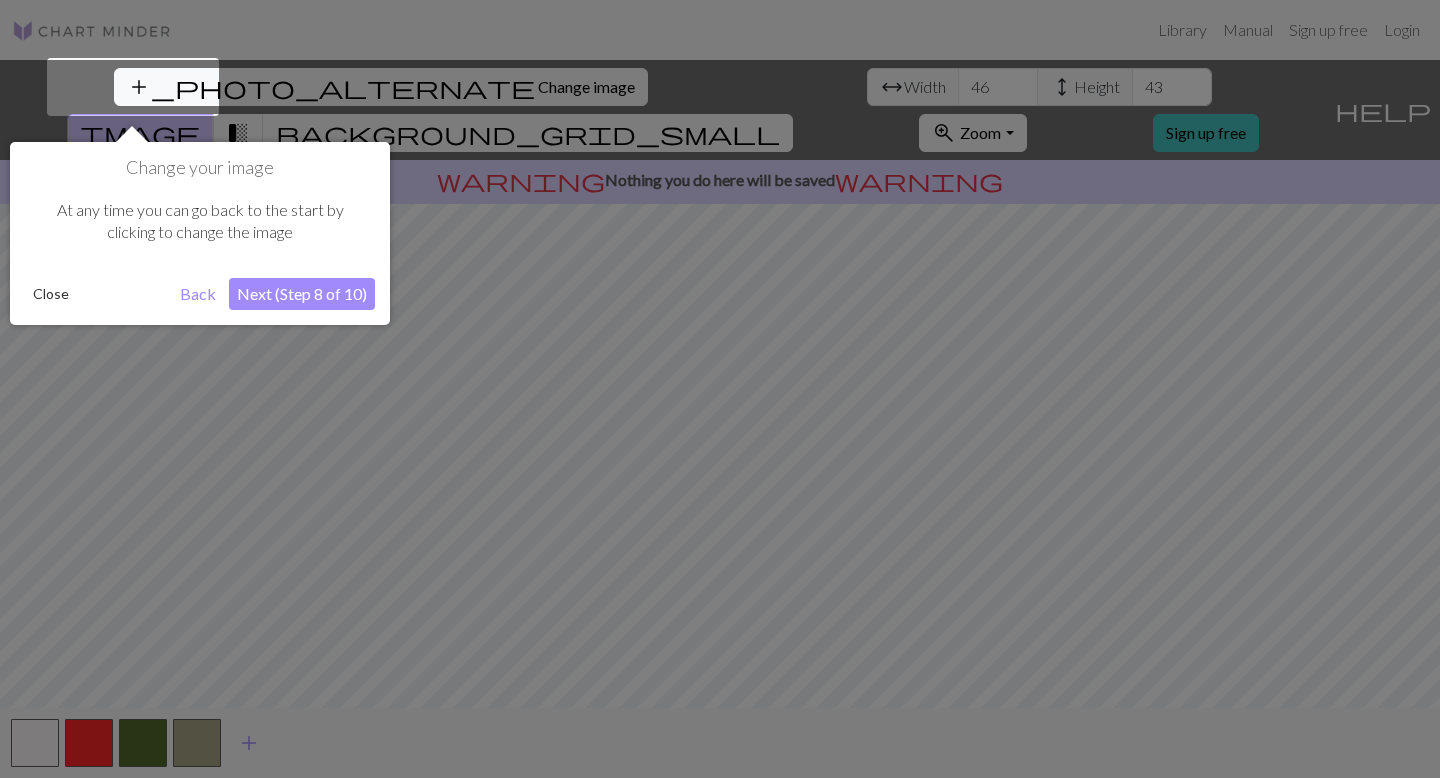 click on "Back" at bounding box center (198, 294) 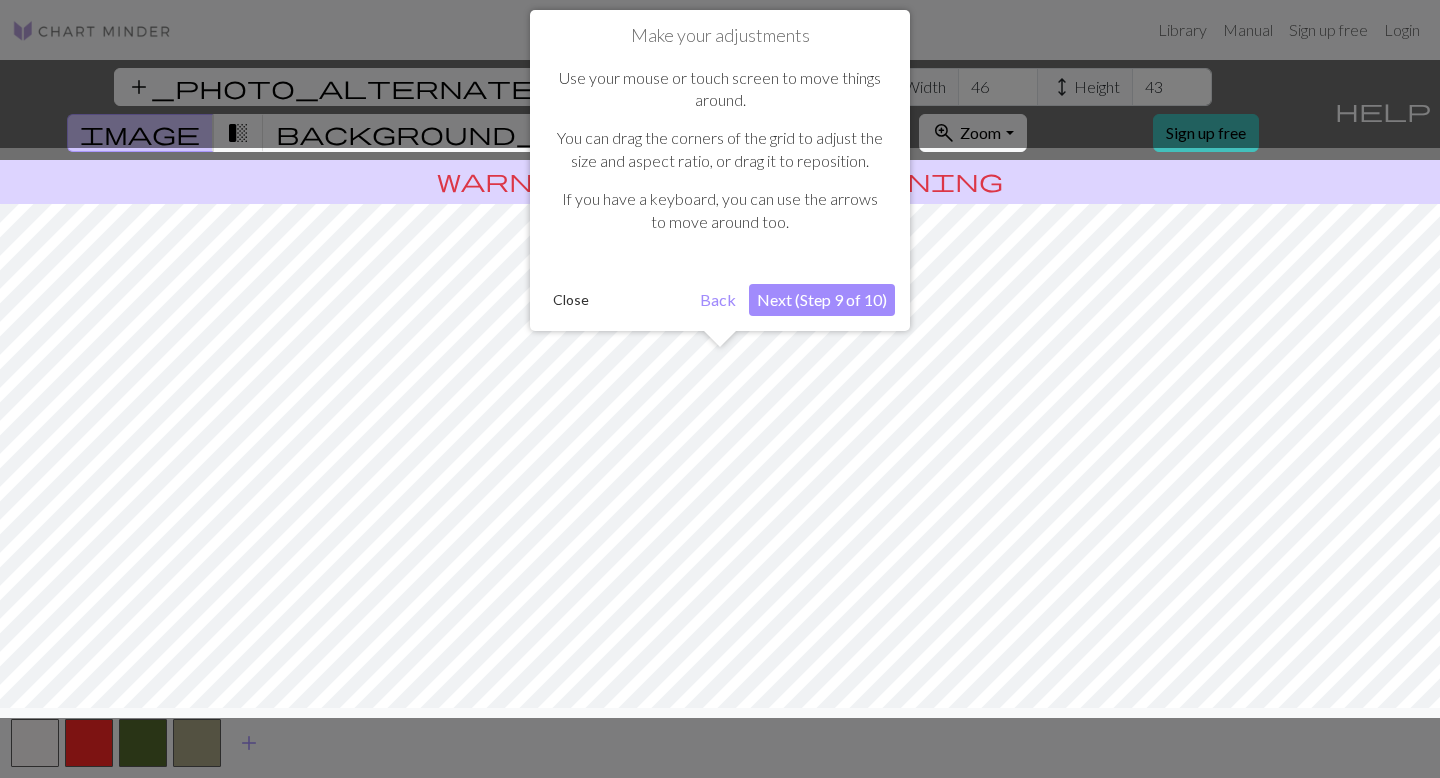 click on "Next (Step 9 of 10)" at bounding box center (822, 300) 